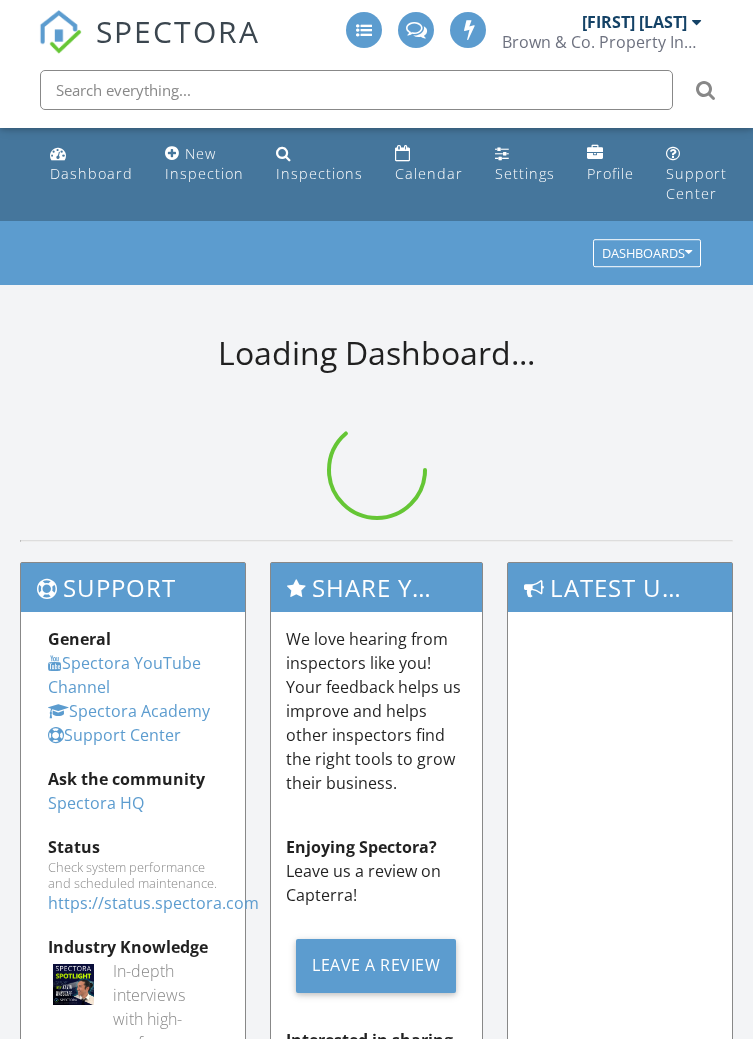 scroll, scrollTop: 0, scrollLeft: 0, axis: both 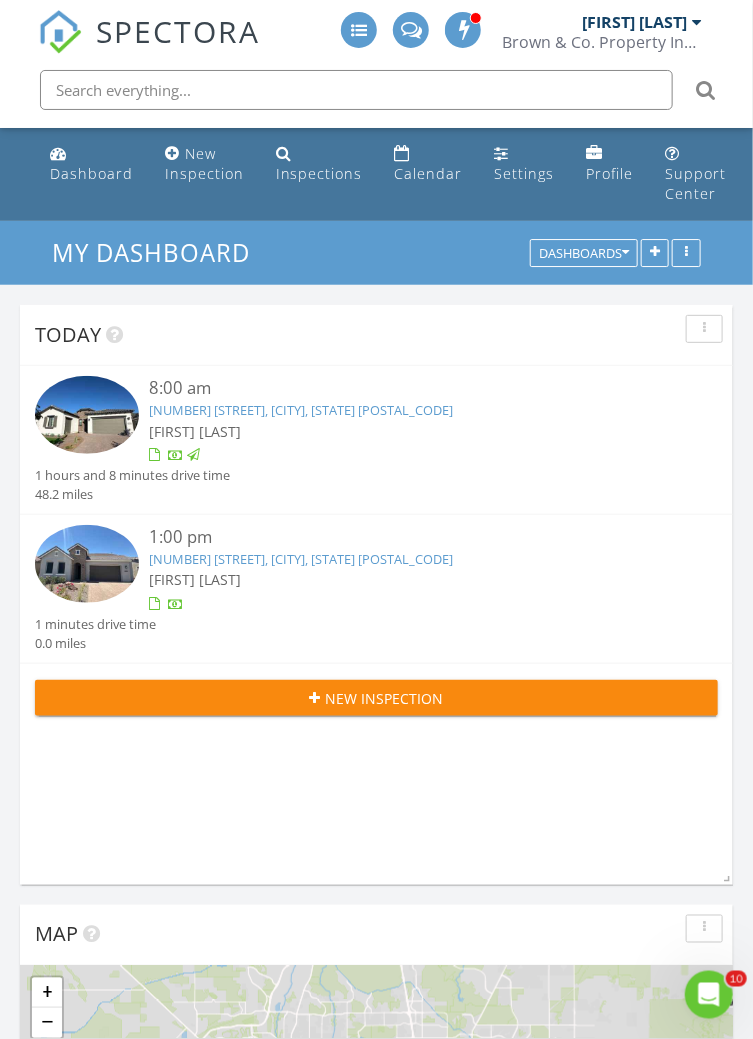click on "[FIRST] [LAST]" at bounding box center (405, 431) 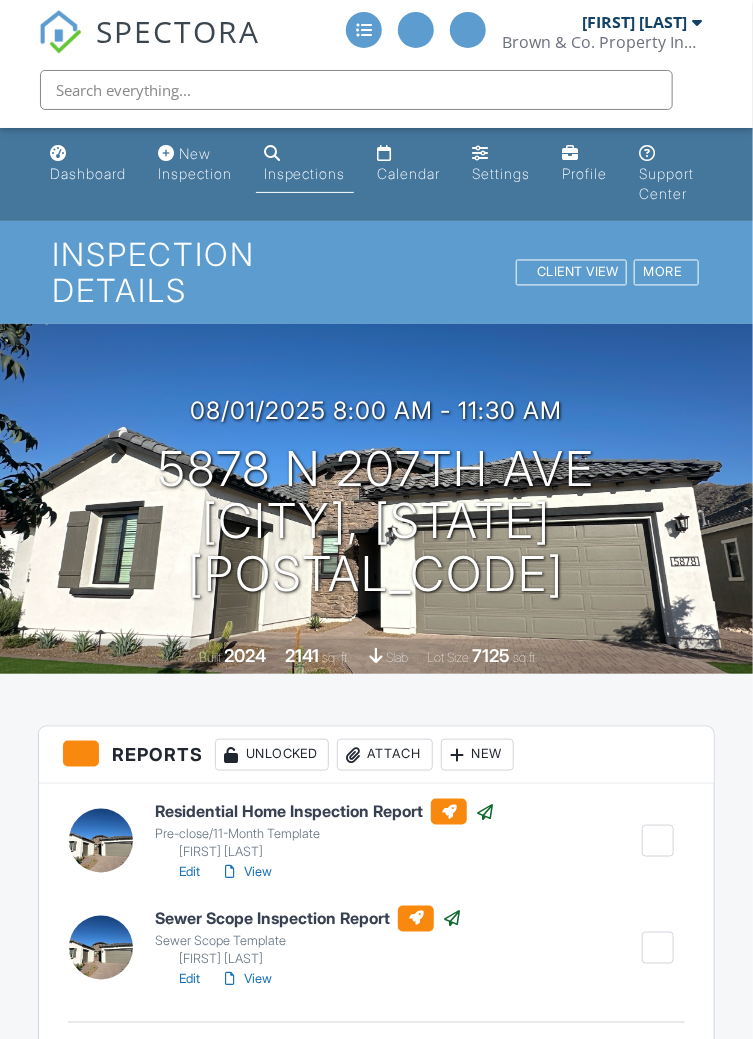 scroll, scrollTop: 192, scrollLeft: 0, axis: vertical 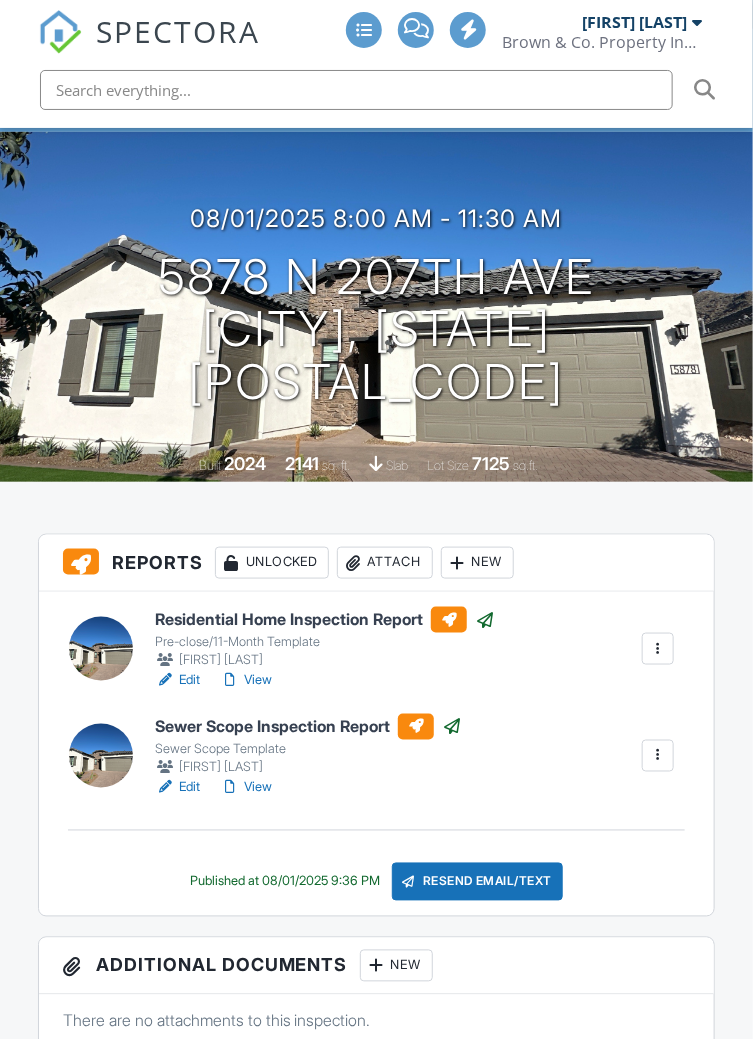 click on "View" at bounding box center (246, 788) 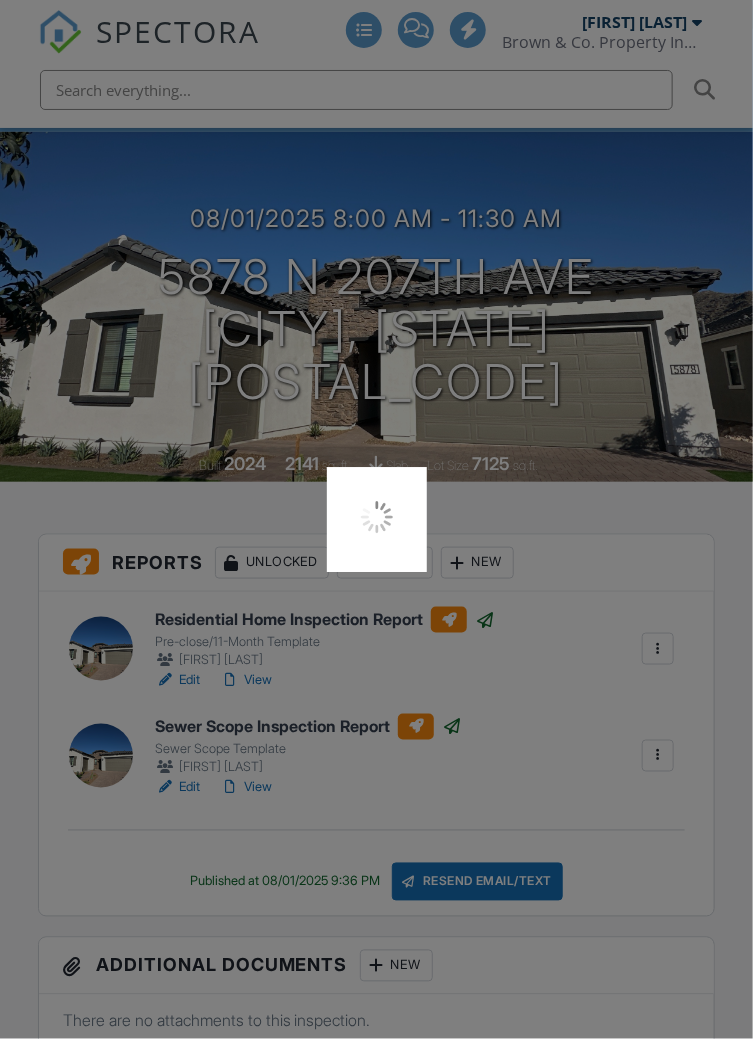 scroll, scrollTop: 286, scrollLeft: 0, axis: vertical 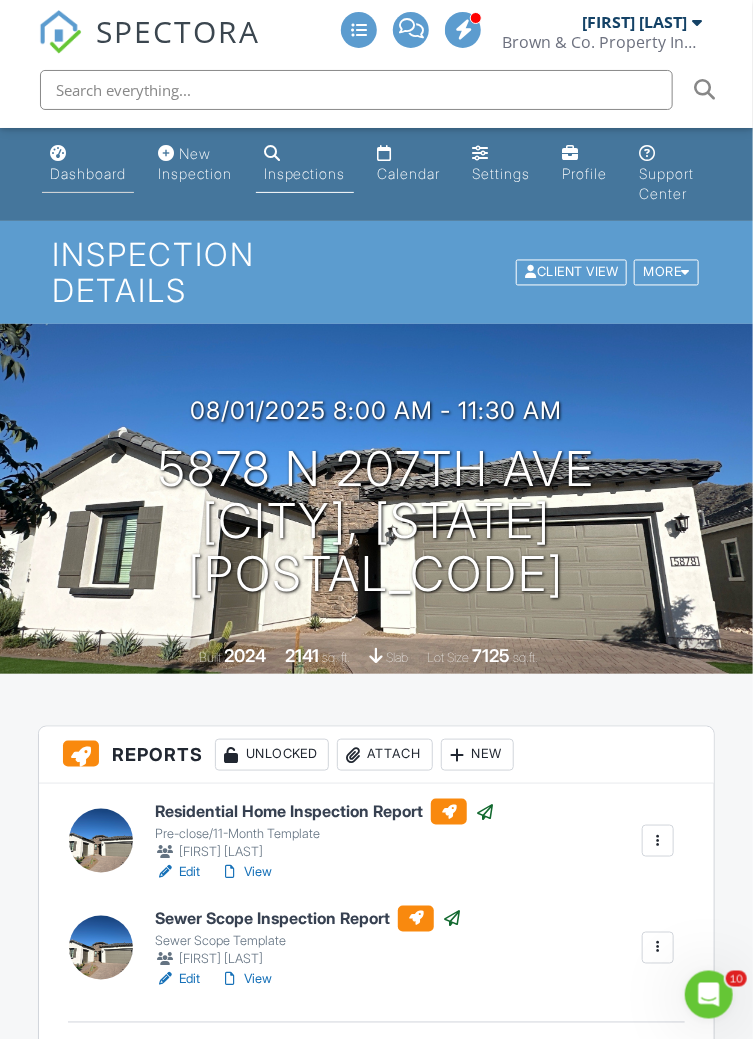click on "Dashboard" at bounding box center [88, 173] 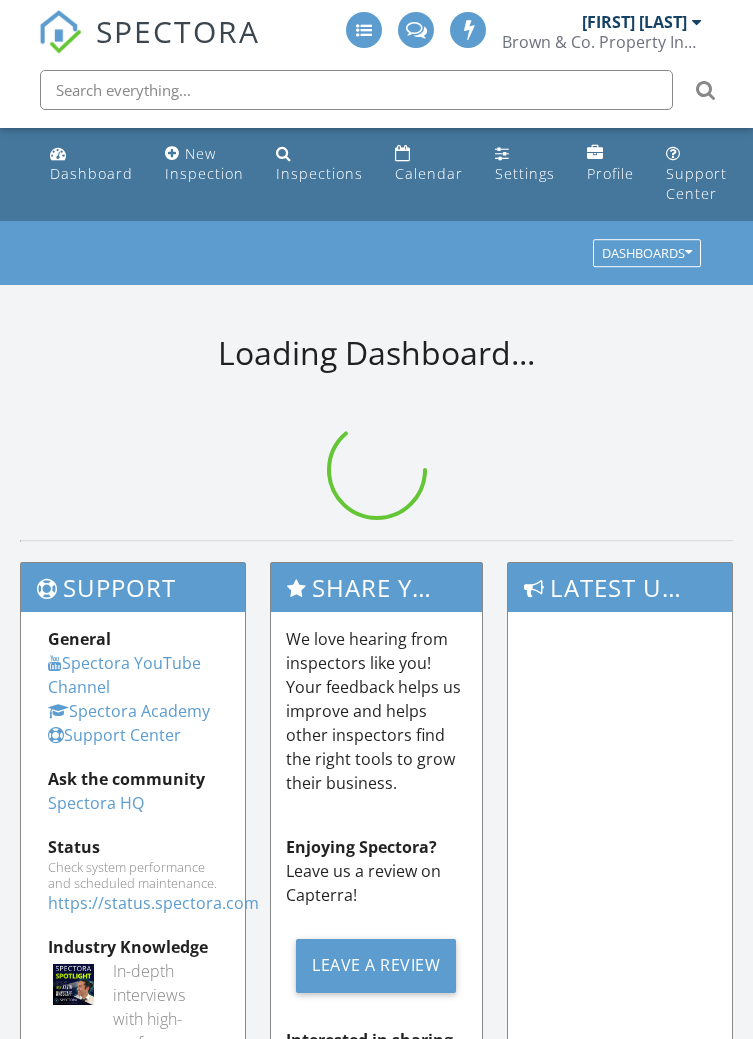 scroll, scrollTop: 0, scrollLeft: 0, axis: both 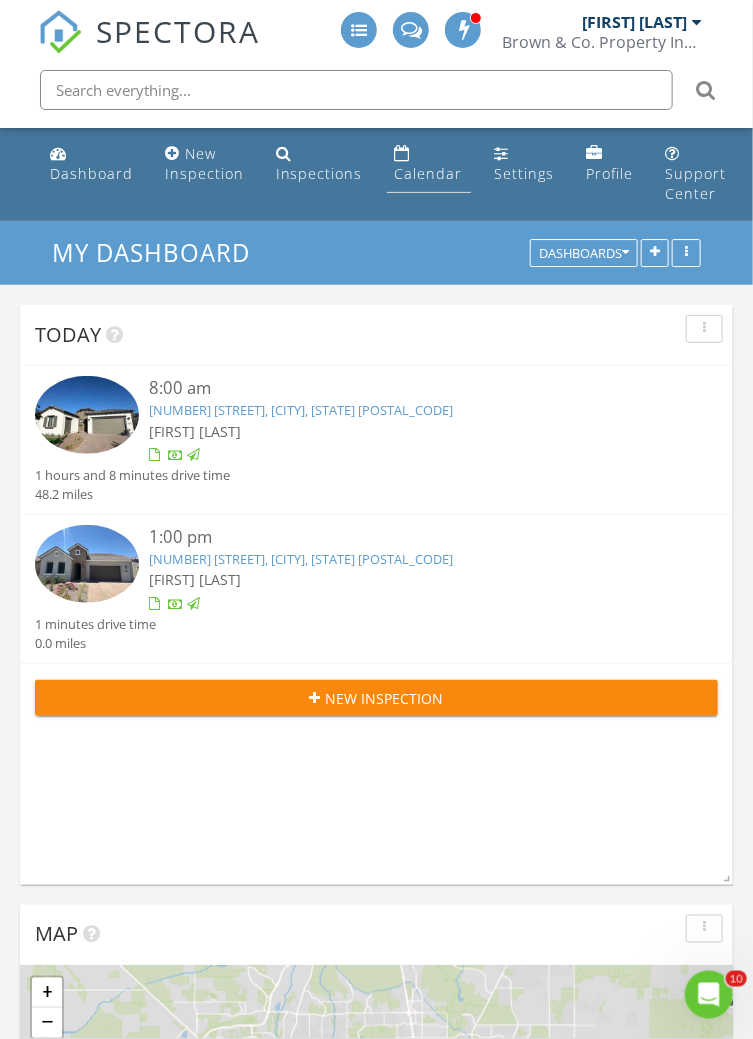 click on "Calendar" at bounding box center [429, 173] 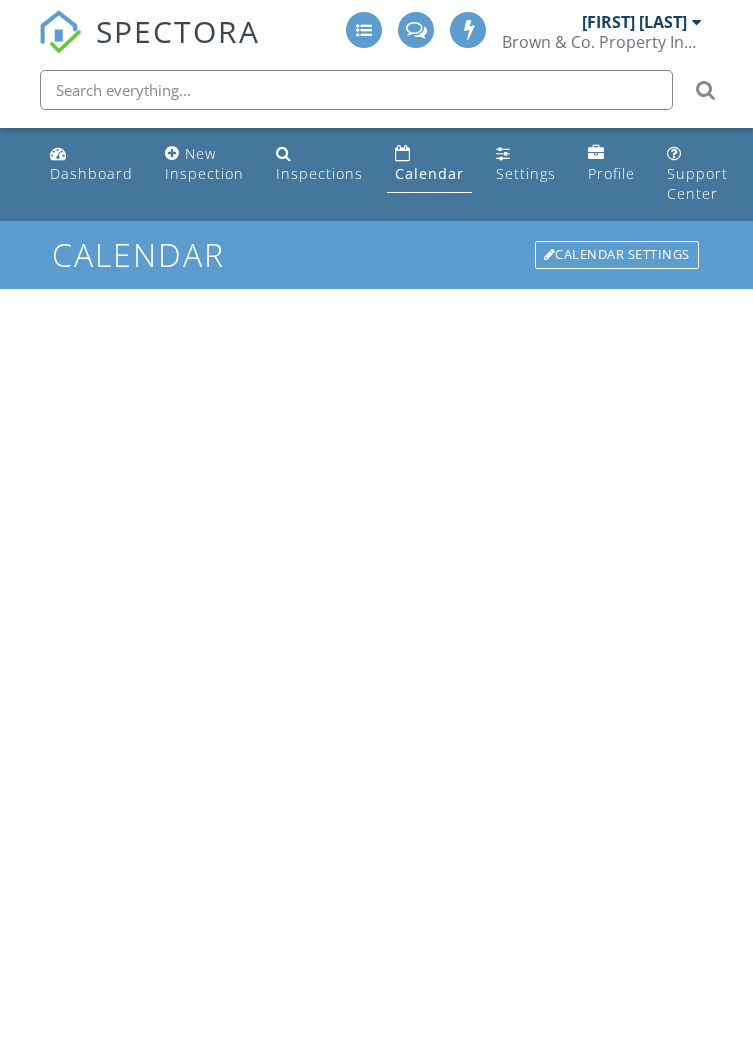 scroll, scrollTop: 0, scrollLeft: 0, axis: both 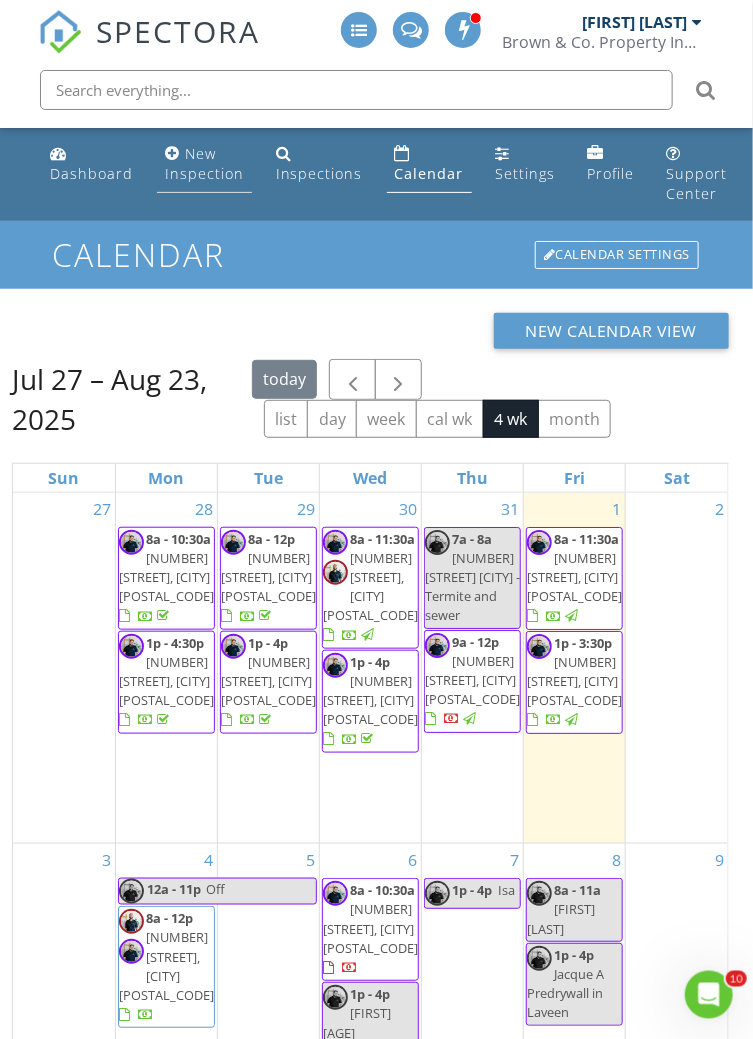 click on "New Inspection" at bounding box center [204, 163] 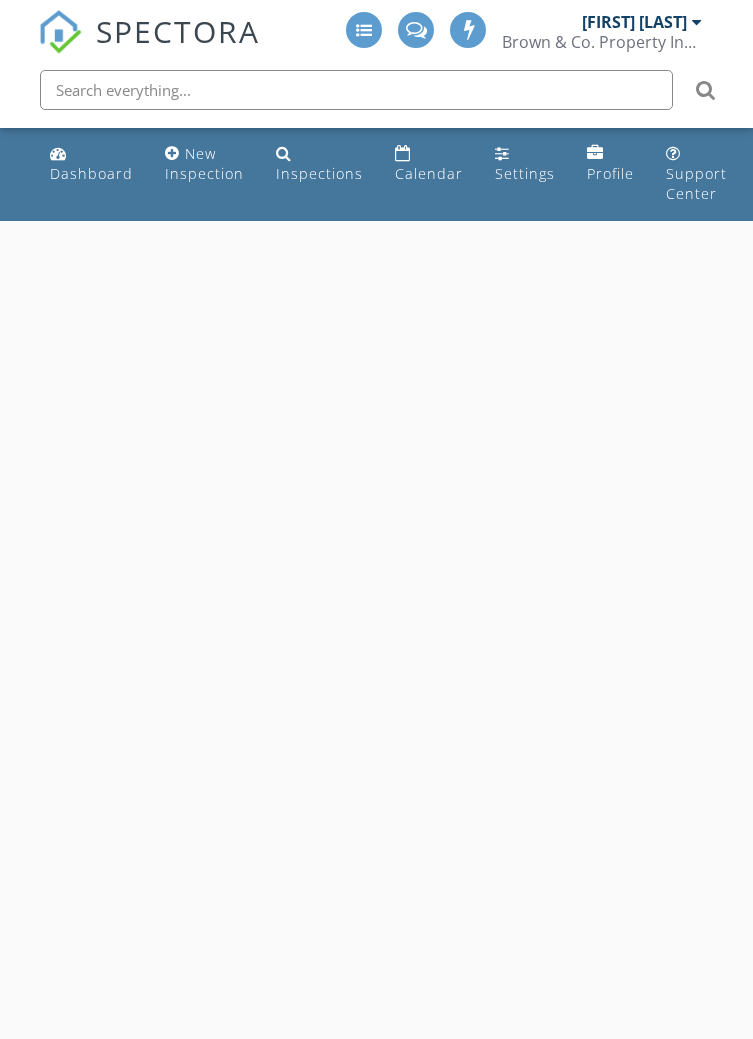 scroll, scrollTop: 0, scrollLeft: 0, axis: both 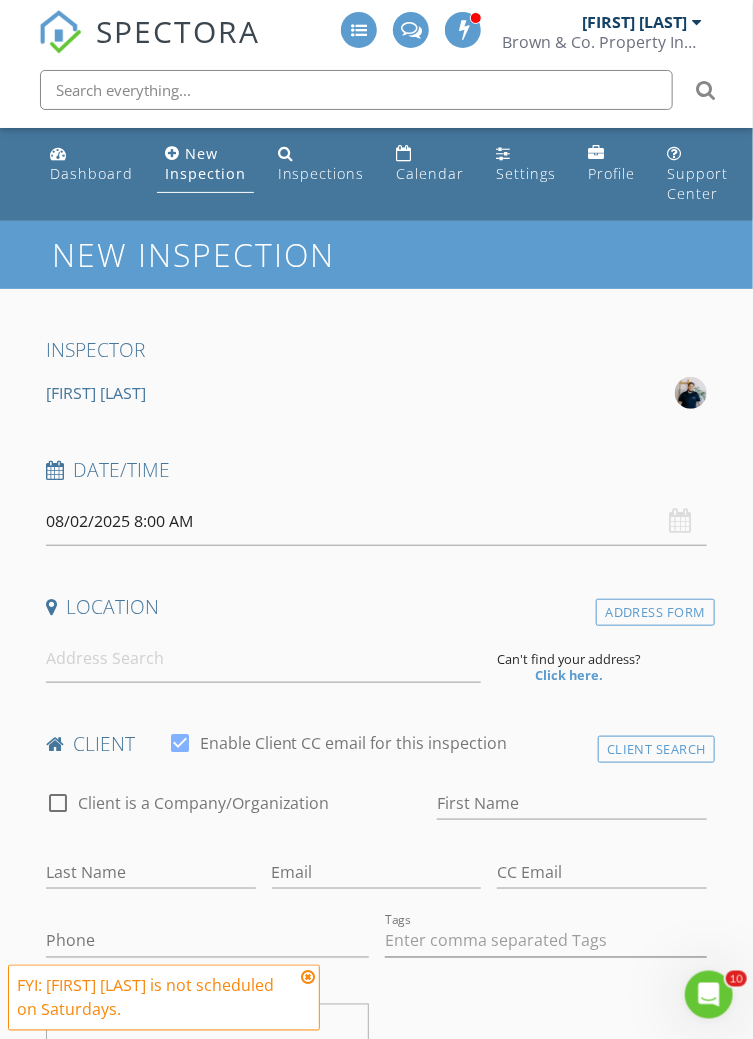 click on "SPECTORA
Rogelio Duarte
Brown & Co. Property Inspections
Role:
Inspector
Change Role
Dashboard
New Inspection
Inspections
Calendar
Conversations
Tasks
Reporting
Equipment
Settings
What's New
Sign Out
Change Active Role
Your account has more than one possible role. Please choose how you'd like to view the site:
Company/Agency
City
Role
Dashboard
New Inspection
Inspections
Calendar
Settings
Profile
Support Center
This will disable all automated notifications for this inspection. Use this for mock inspections or inspections where you'd prefer not to send any communication out.     Real Estate Agent Referral Internet Search Instagram" at bounding box center (376, 1738) 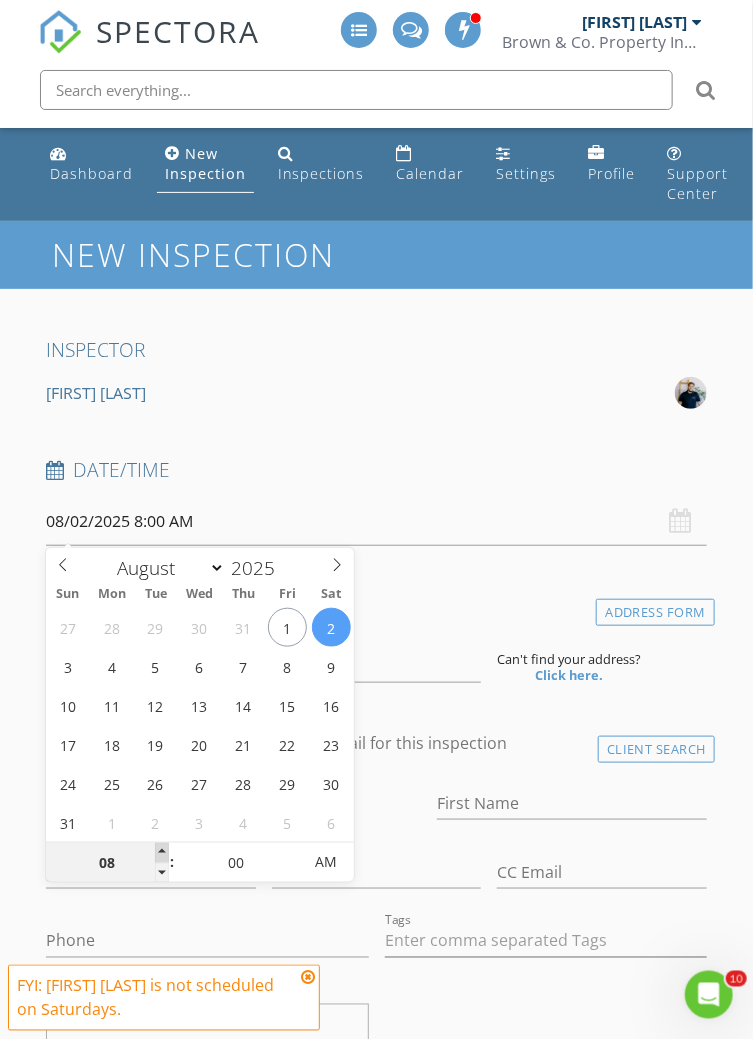 click at bounding box center [162, 853] 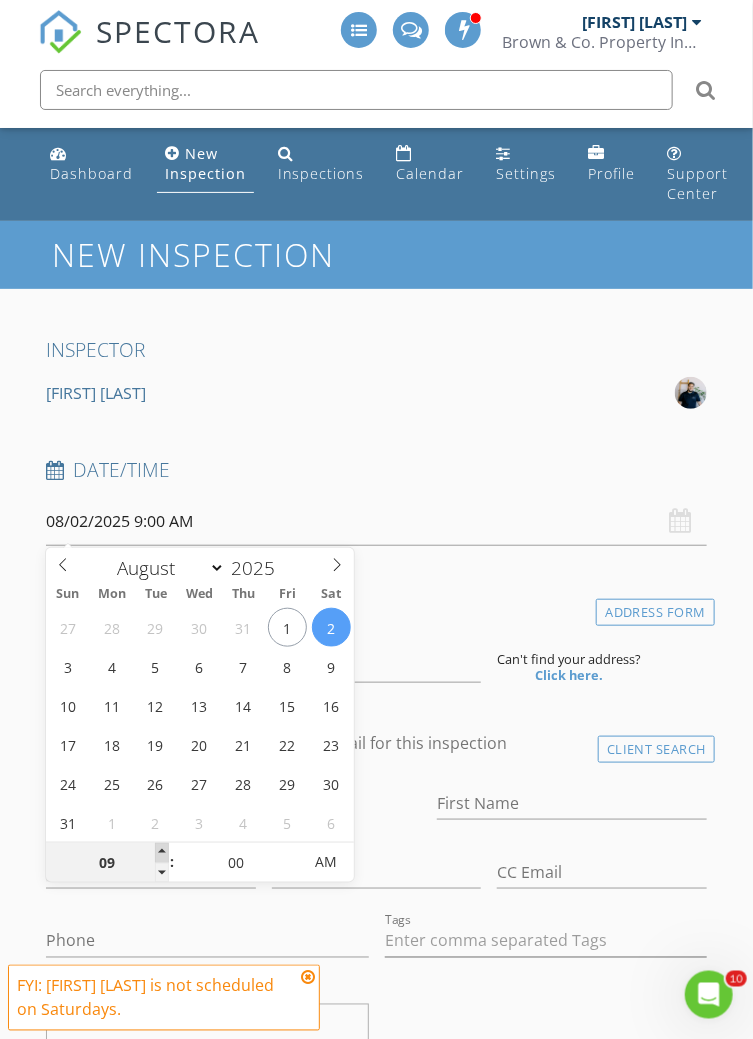 click at bounding box center (162, 853) 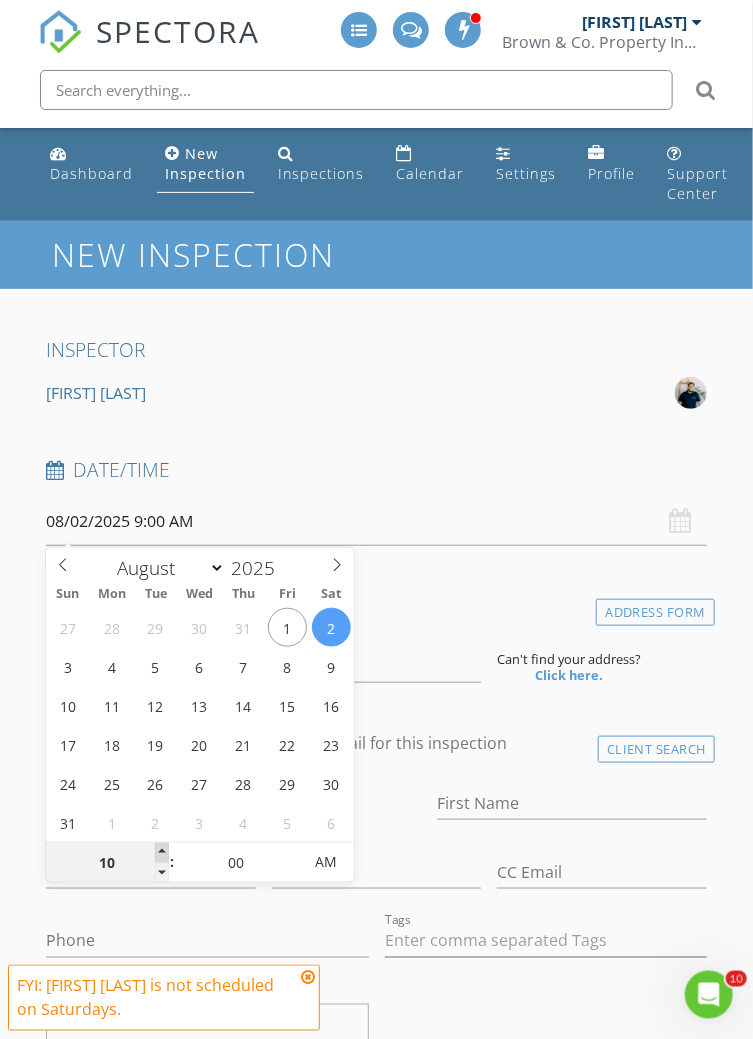 type on "08/02/2025 10:00 AM" 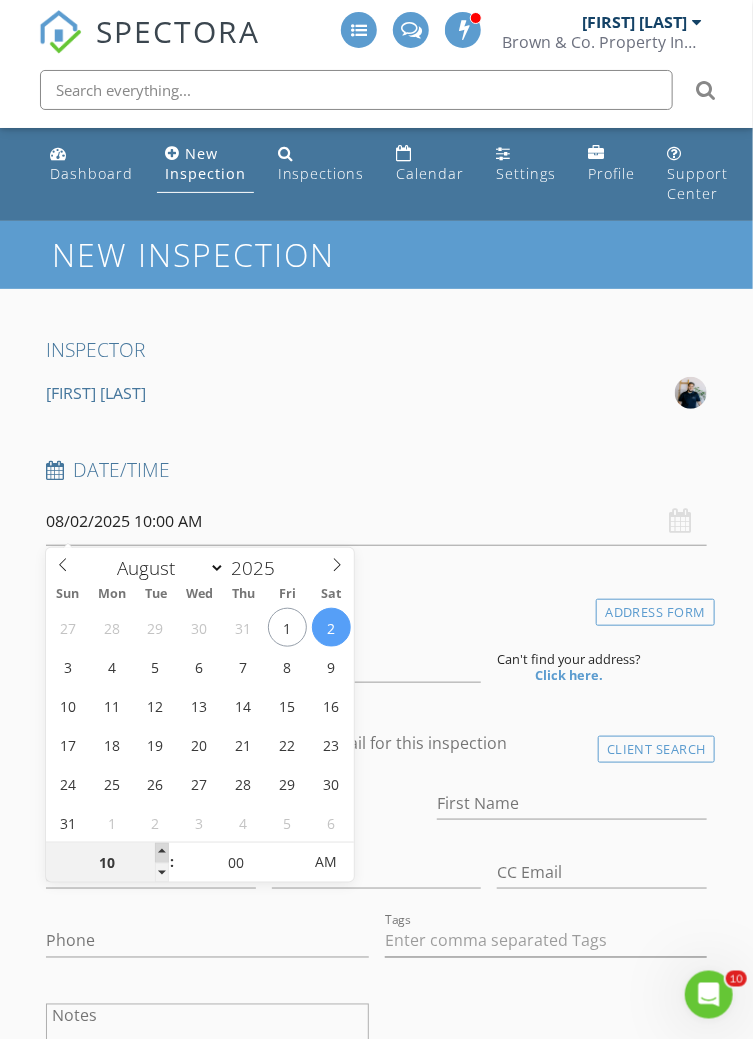 click at bounding box center (162, 853) 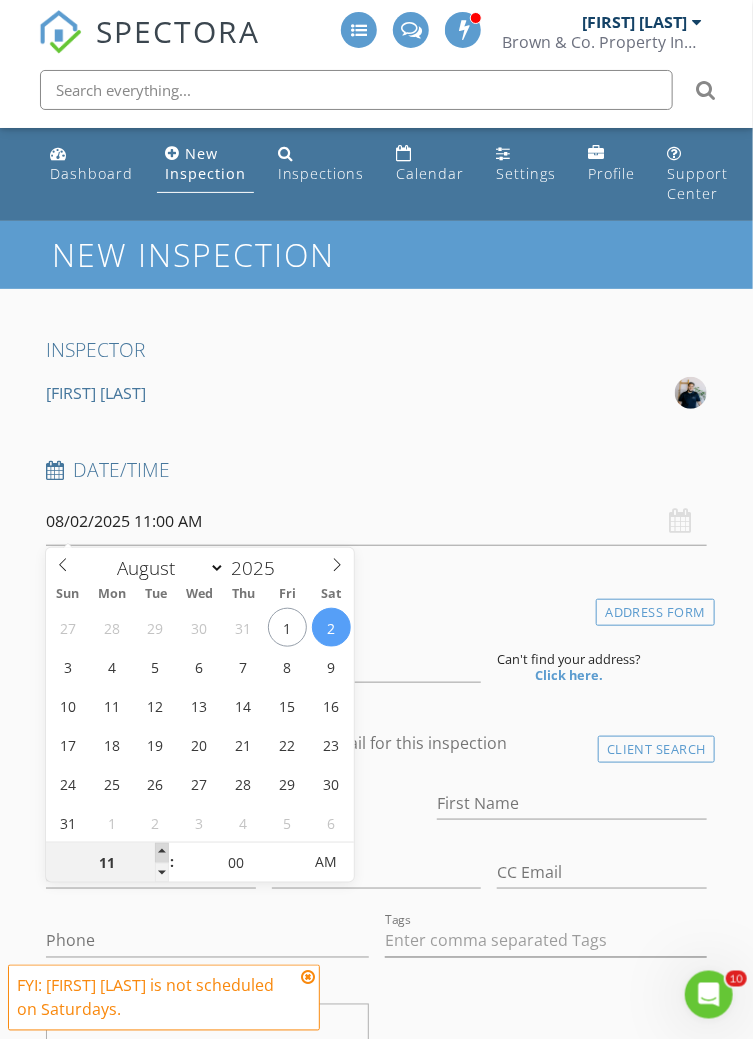 click at bounding box center [162, 853] 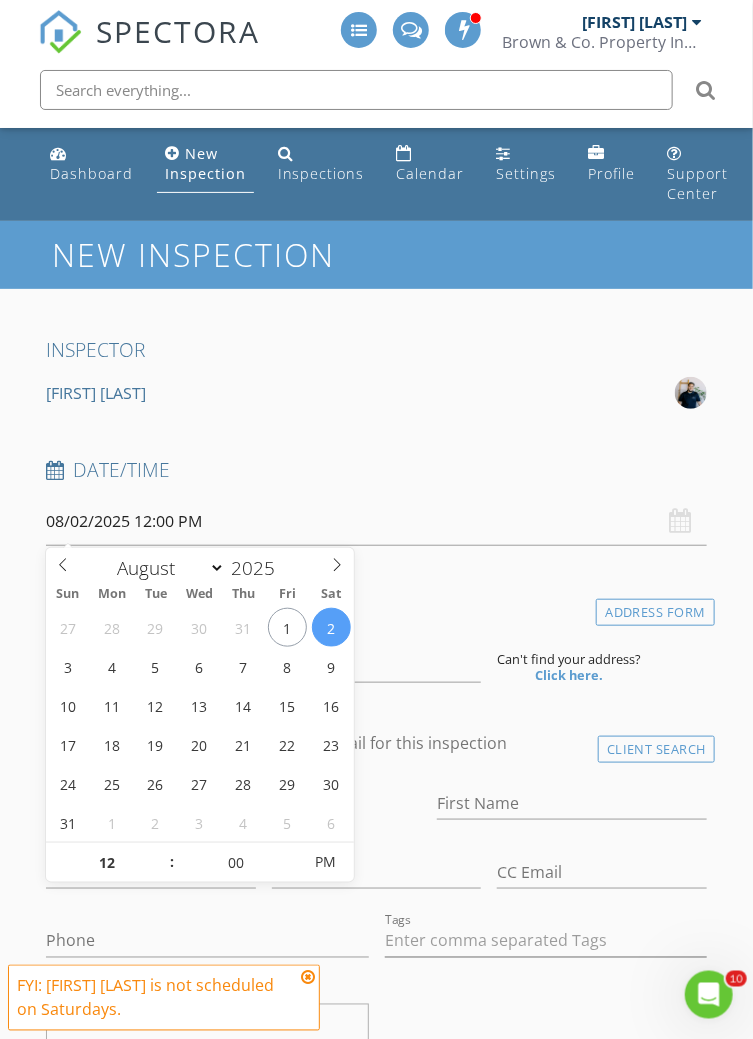 click at bounding box center [308, 978] 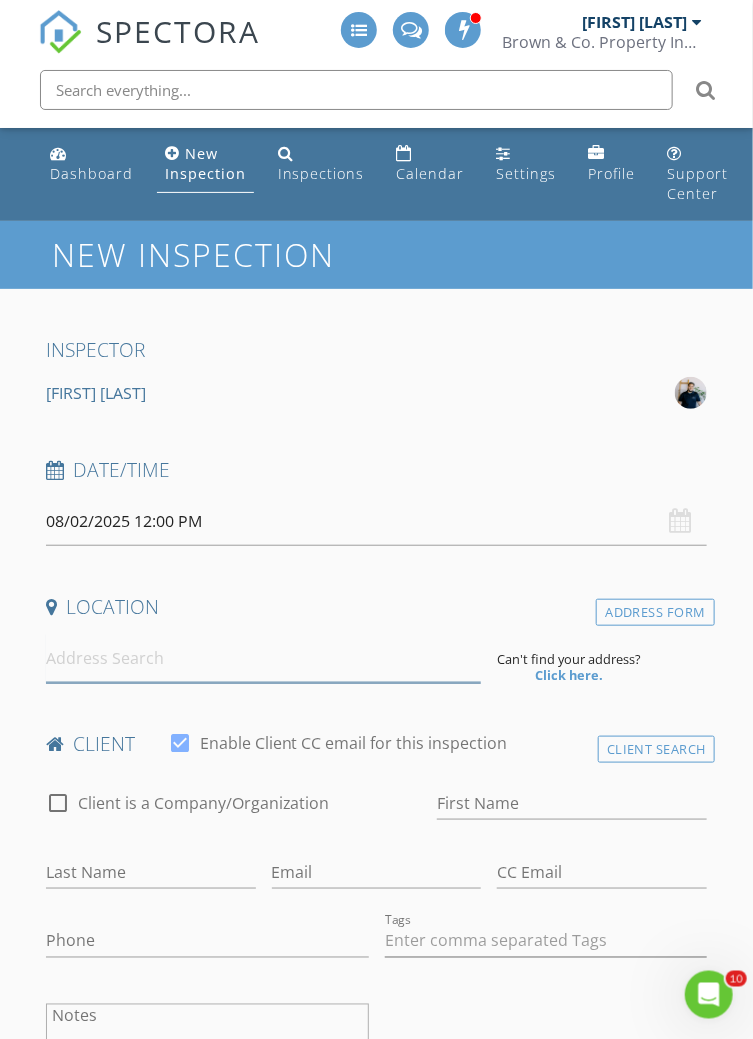 click at bounding box center (264, 658) 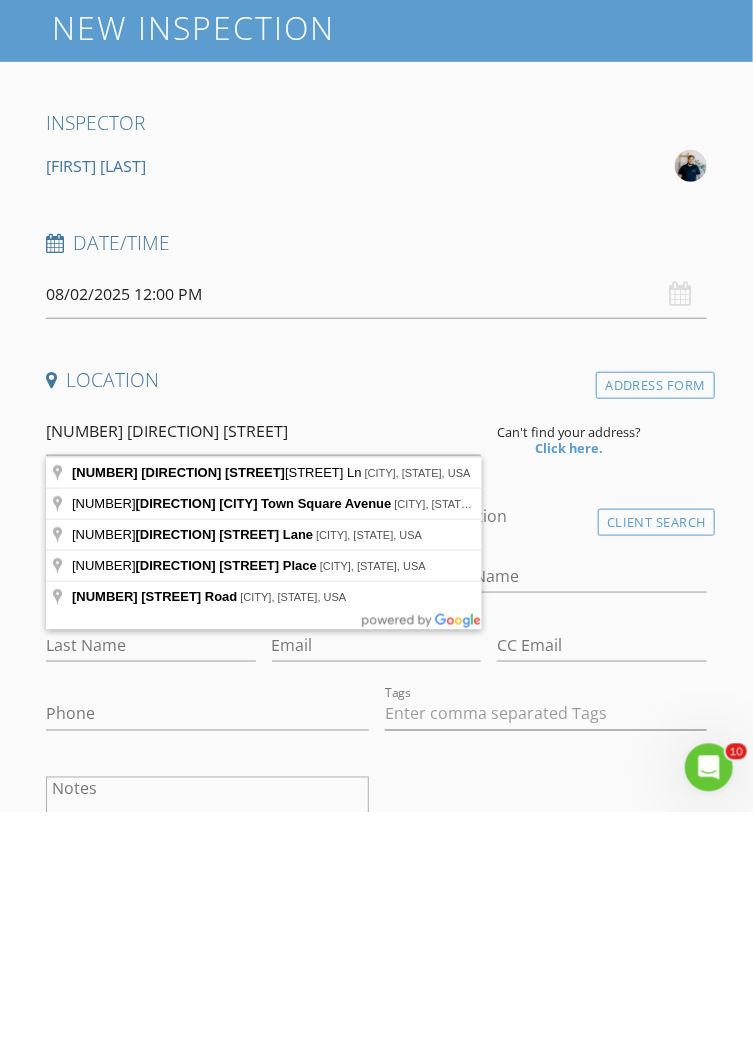 type on "16991 W Gibson Ln, Goodyear, AZ, USA" 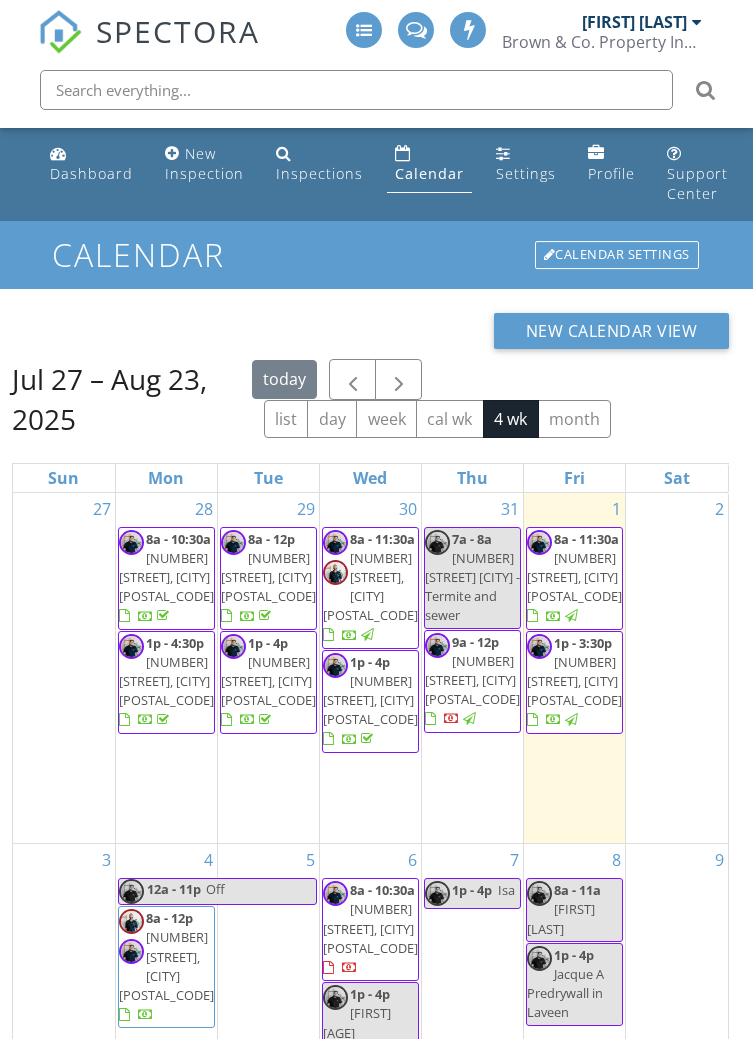 scroll, scrollTop: 0, scrollLeft: 0, axis: both 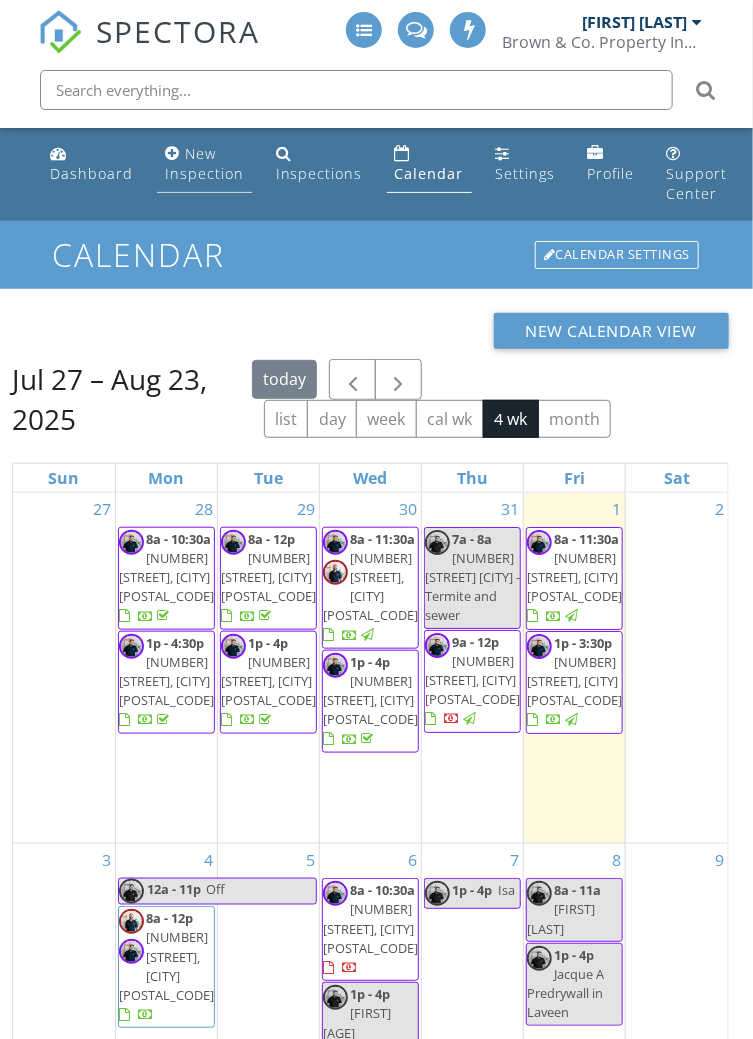 click on "New Inspection" at bounding box center [204, 163] 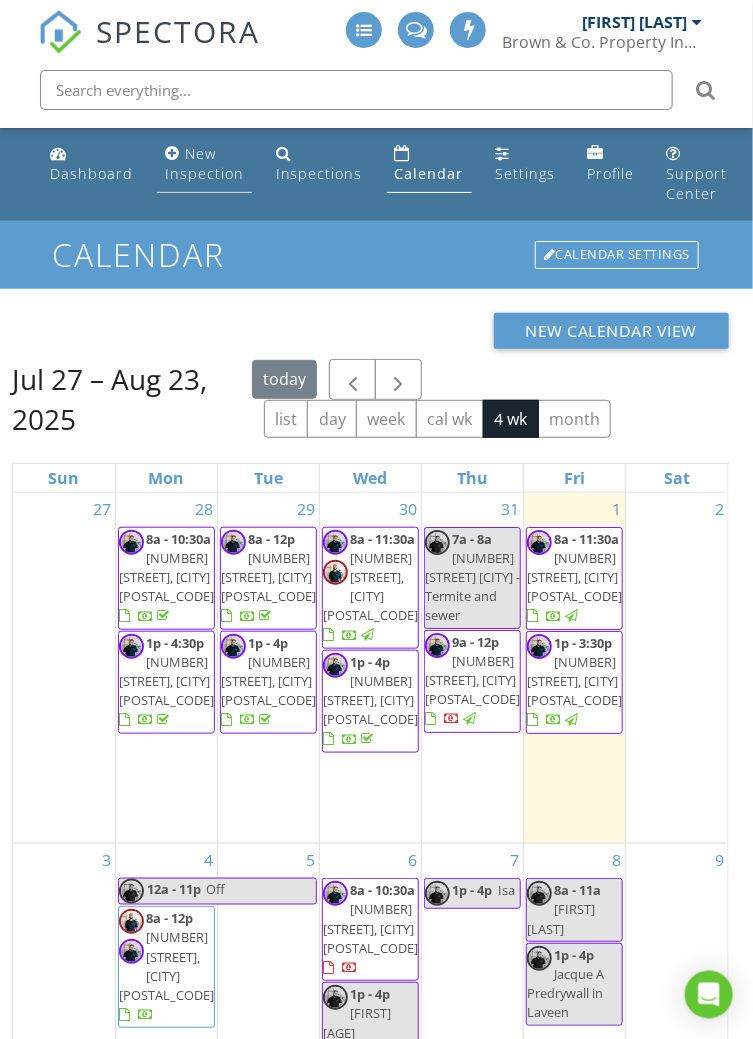scroll, scrollTop: 0, scrollLeft: 0, axis: both 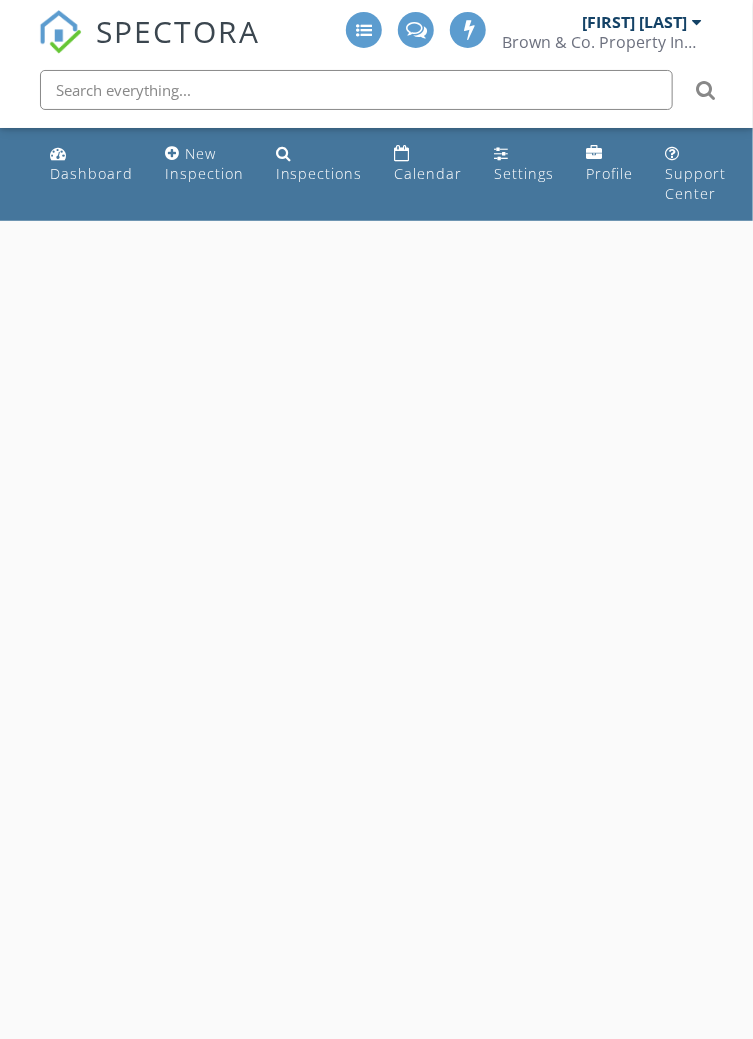 select on "7" 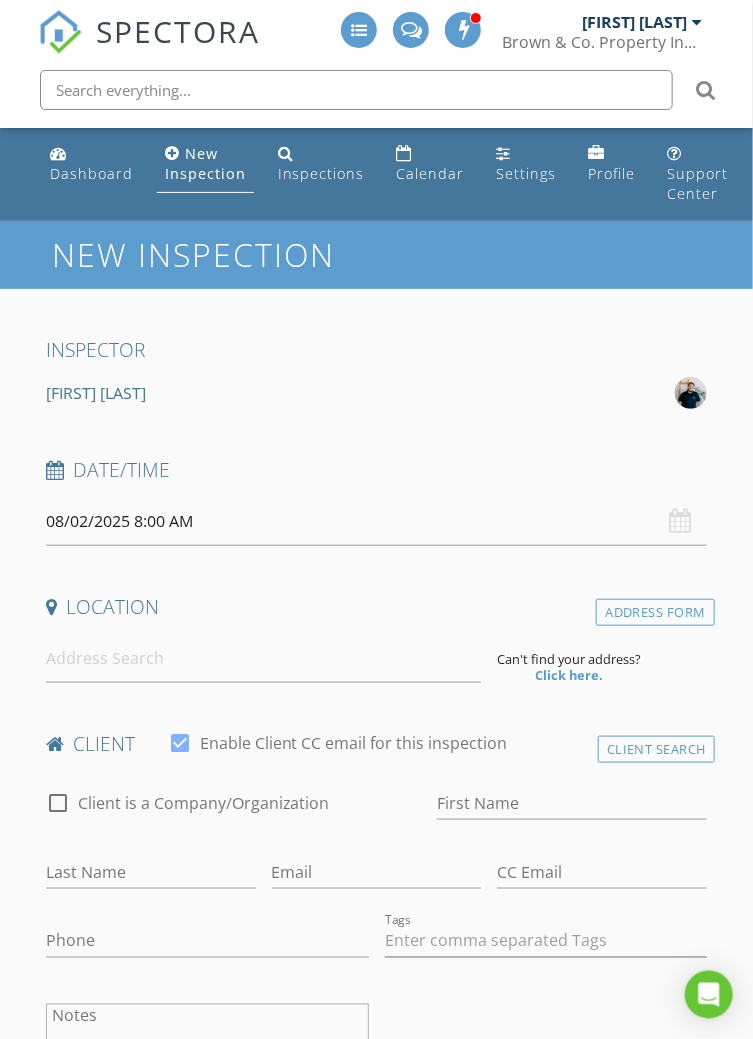 scroll, scrollTop: 0, scrollLeft: 0, axis: both 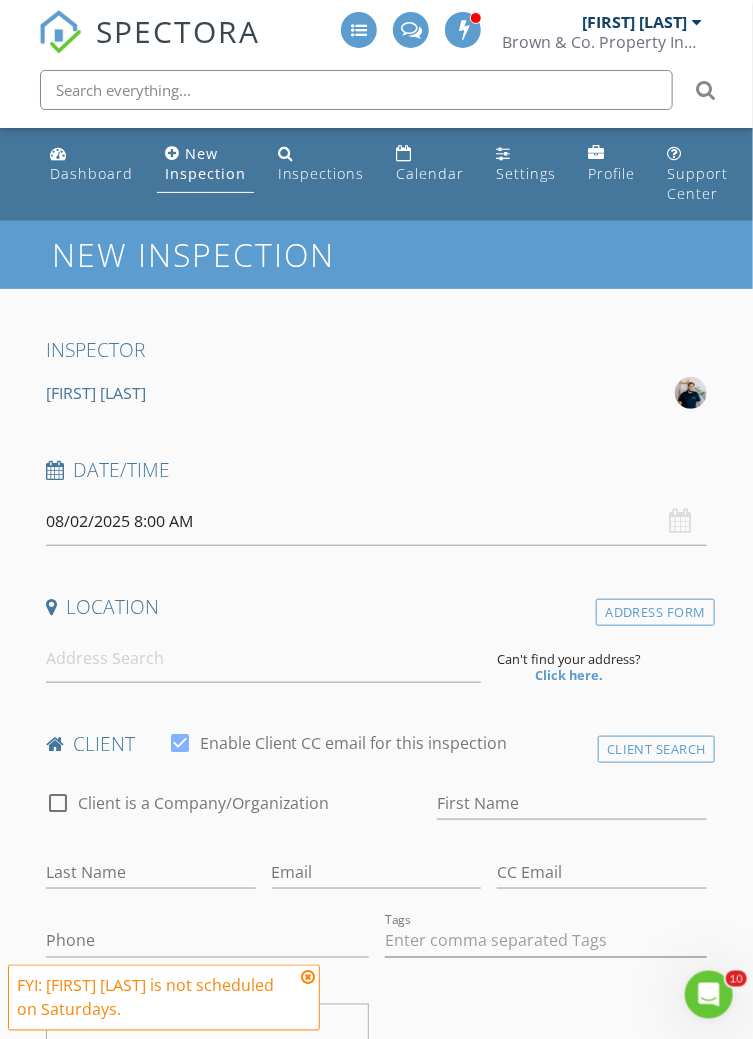click on "08/02/2025 8:00 AM" at bounding box center (377, 521) 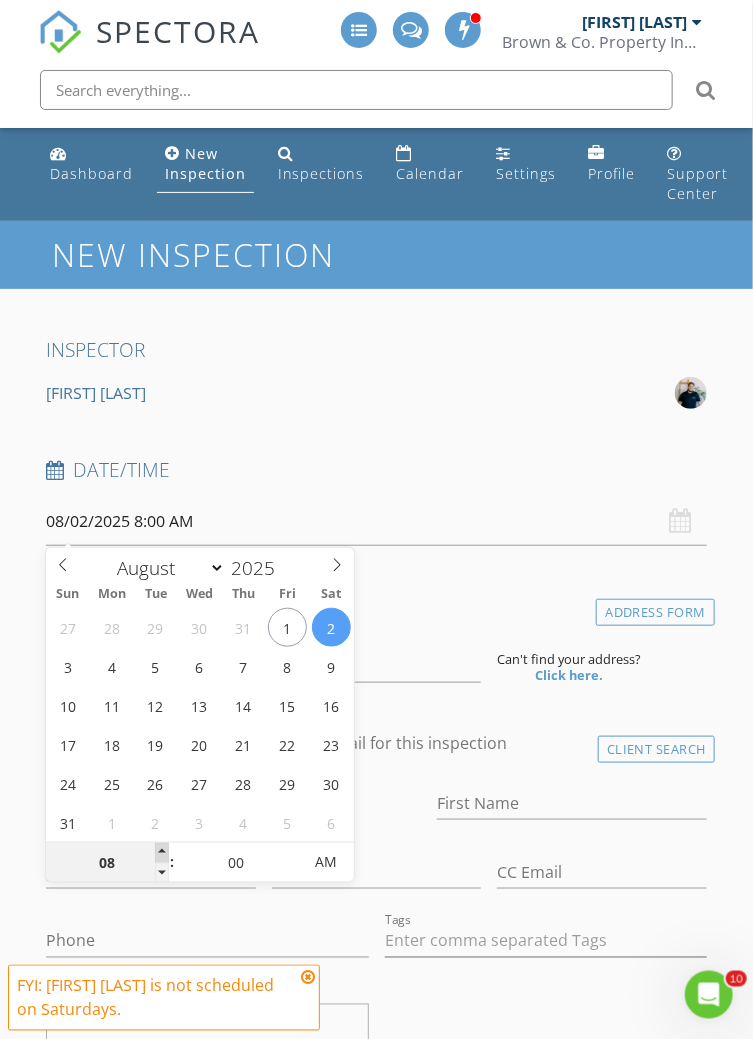 click at bounding box center [162, 853] 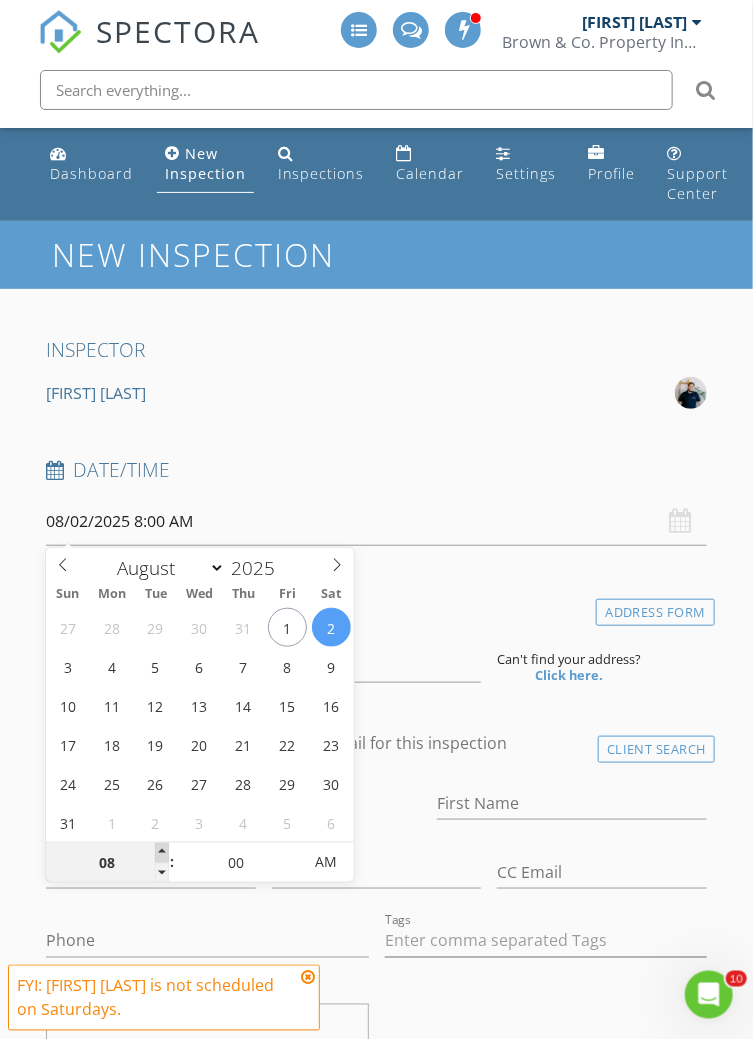type on "08/02/2025 9:00 AM" 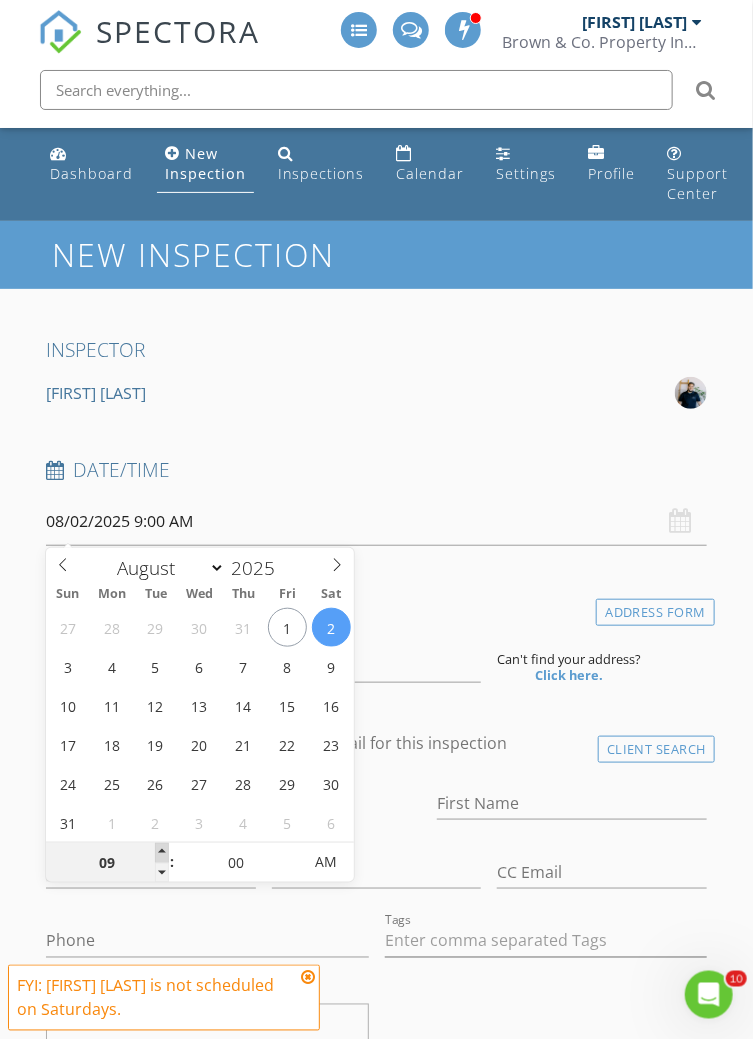click at bounding box center (162, 853) 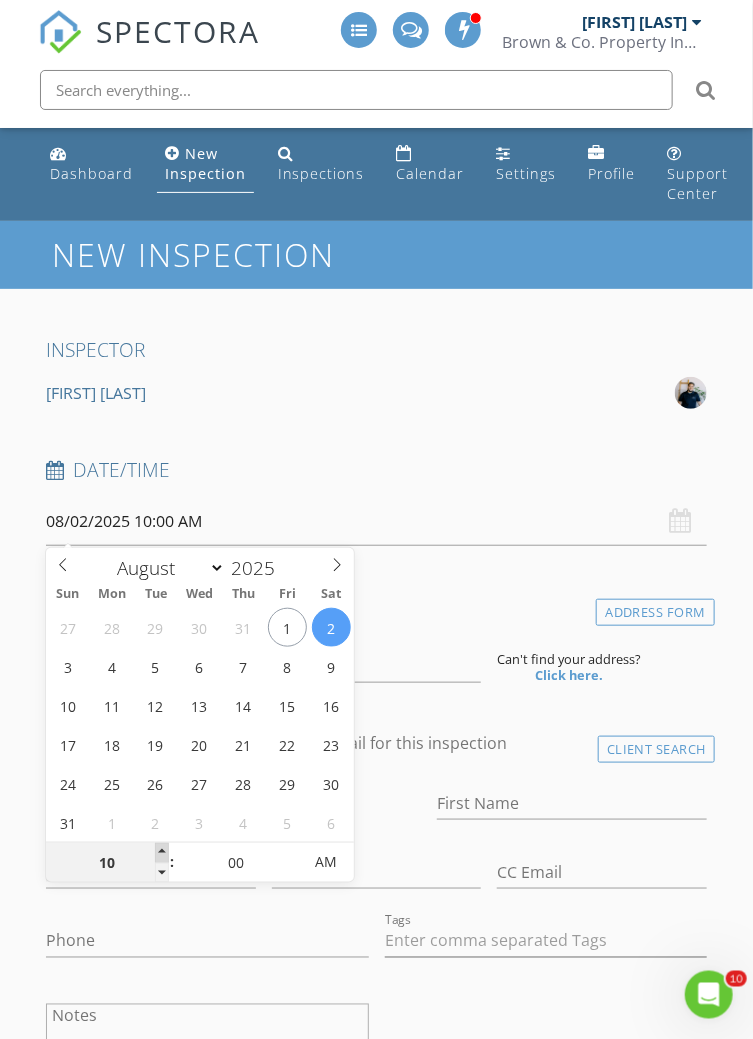 click at bounding box center [162, 853] 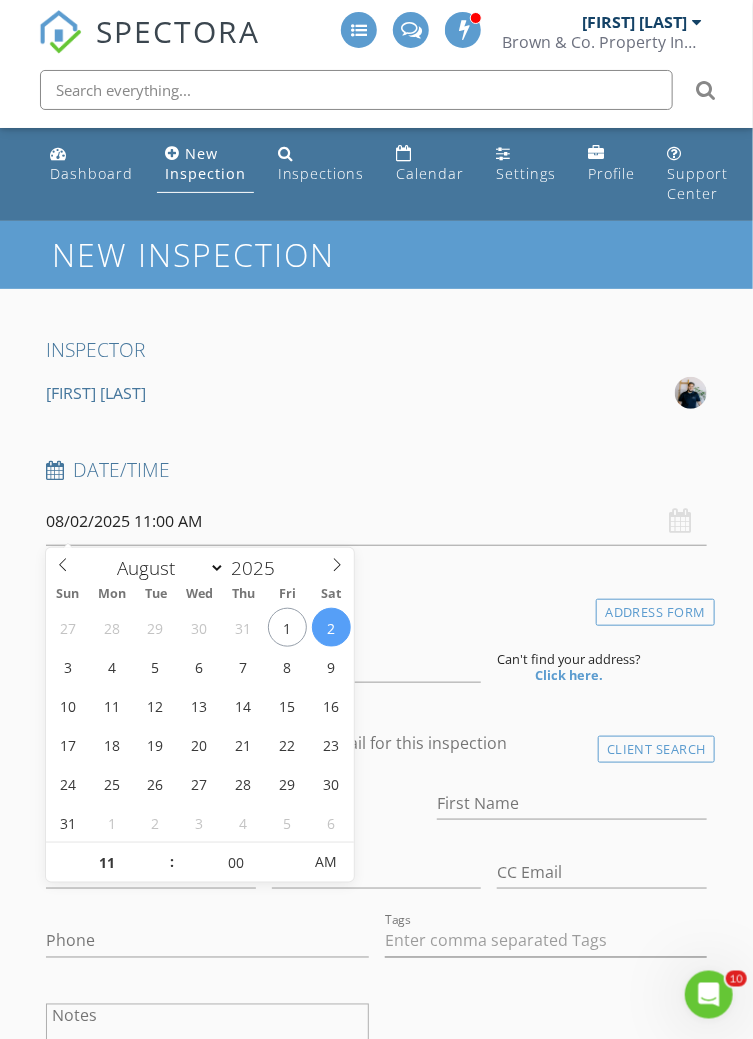 click at bounding box center (162, 853) 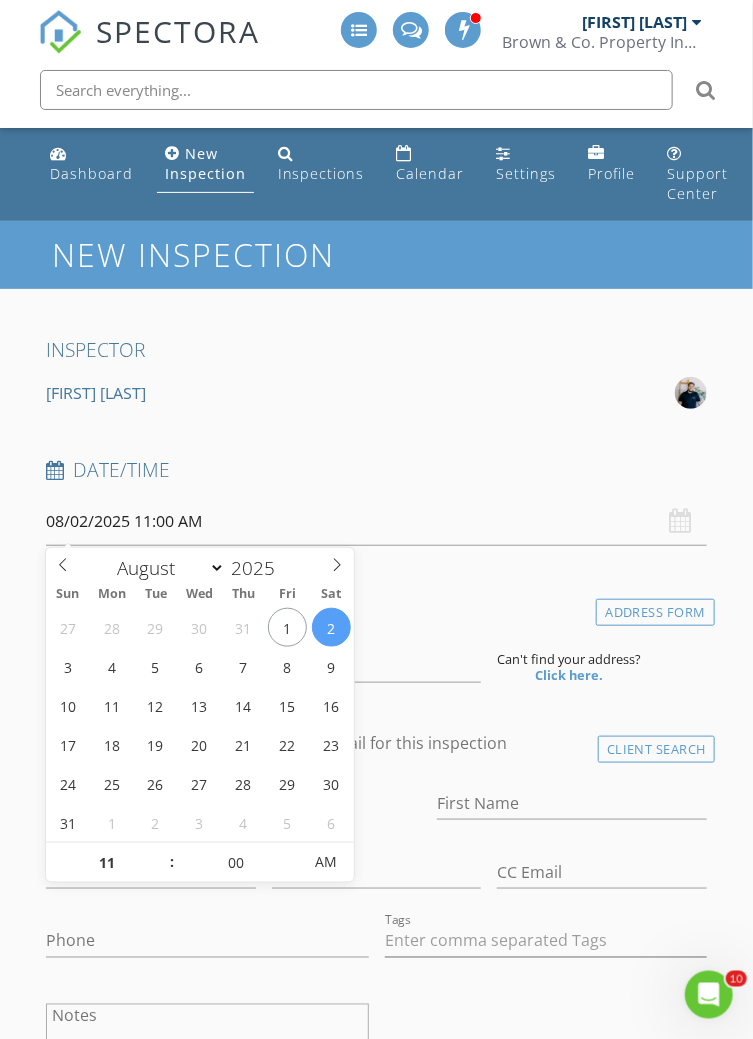 type on "08/02/2025 12:00 PM" 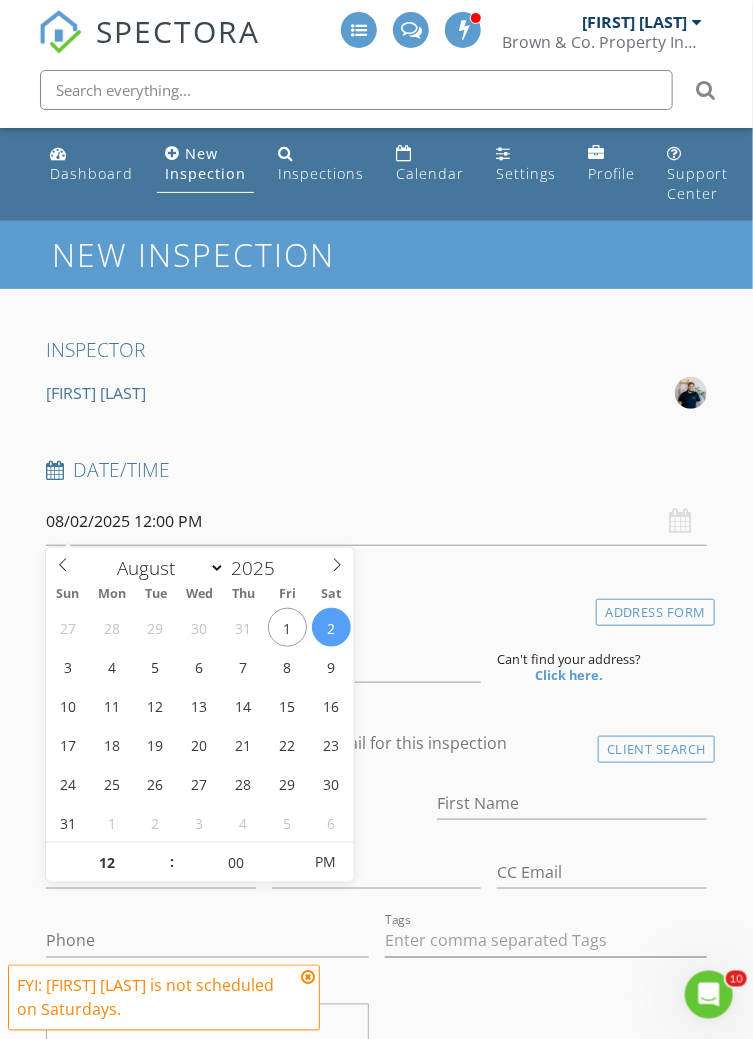 click on "INSPECTOR    Rogelio Duarte
Date/Time
08/02/2025 12:00 PM
Location
Address Form       Can't find your address?   Click here.
client
check_box Enable Client CC email for this inspection   Client Search     check_box_outline_blank Client is a Company/Organization     First Name   Last Name   Email   CC Email   Phone         Tags         Notes
ADD ADDITIONAL client
SERVICES
check_box_outline_blank   Residential Home Inspection     Residential home inspection & report  check_box_outline_blank   New Home 11-Month Warranty Inspection    New home builder warranty inspection & report  check_box_outline_blank   New Home Pre-Closing Inspection   New construction home inspection & report  check_box_outline_blank   New Home Pre-Drywall Inspection    New construction pre-drywall inspection & report  check_box_outline_blank" at bounding box center [377, 1824] 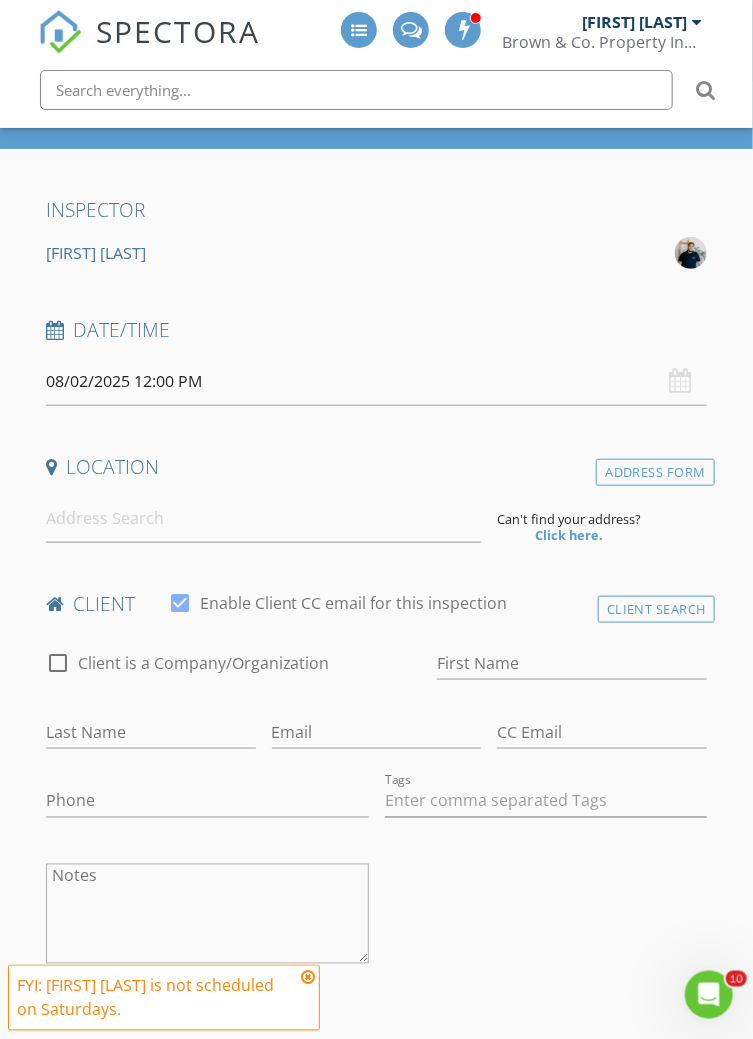 scroll, scrollTop: 148, scrollLeft: 0, axis: vertical 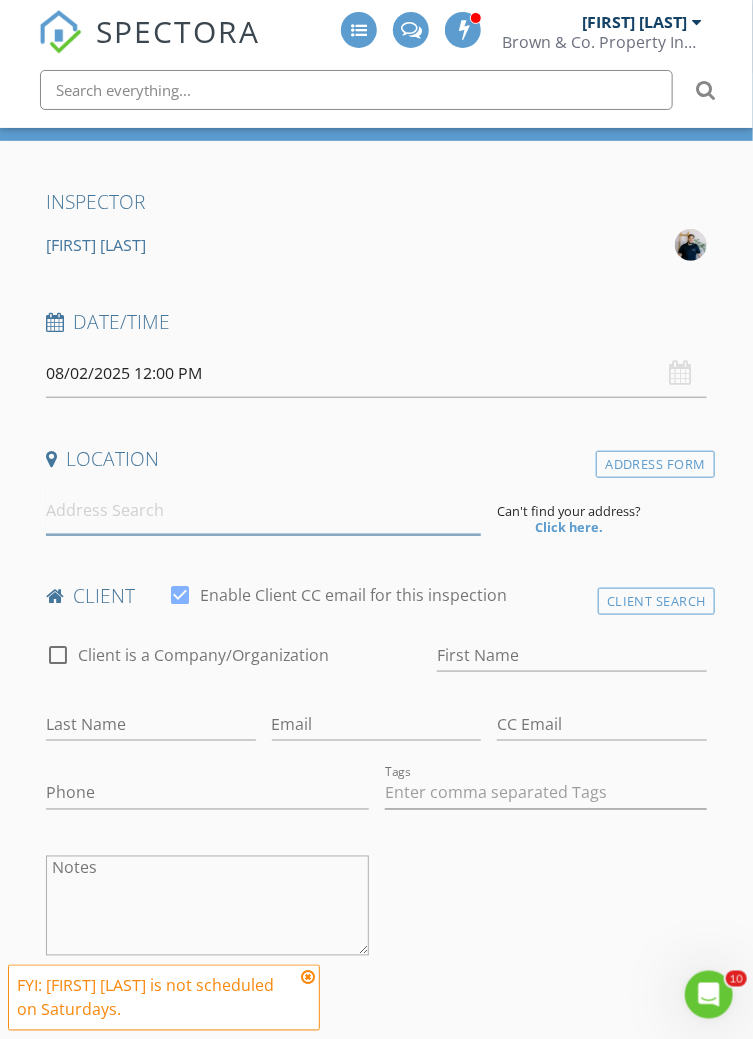 click at bounding box center (264, 510) 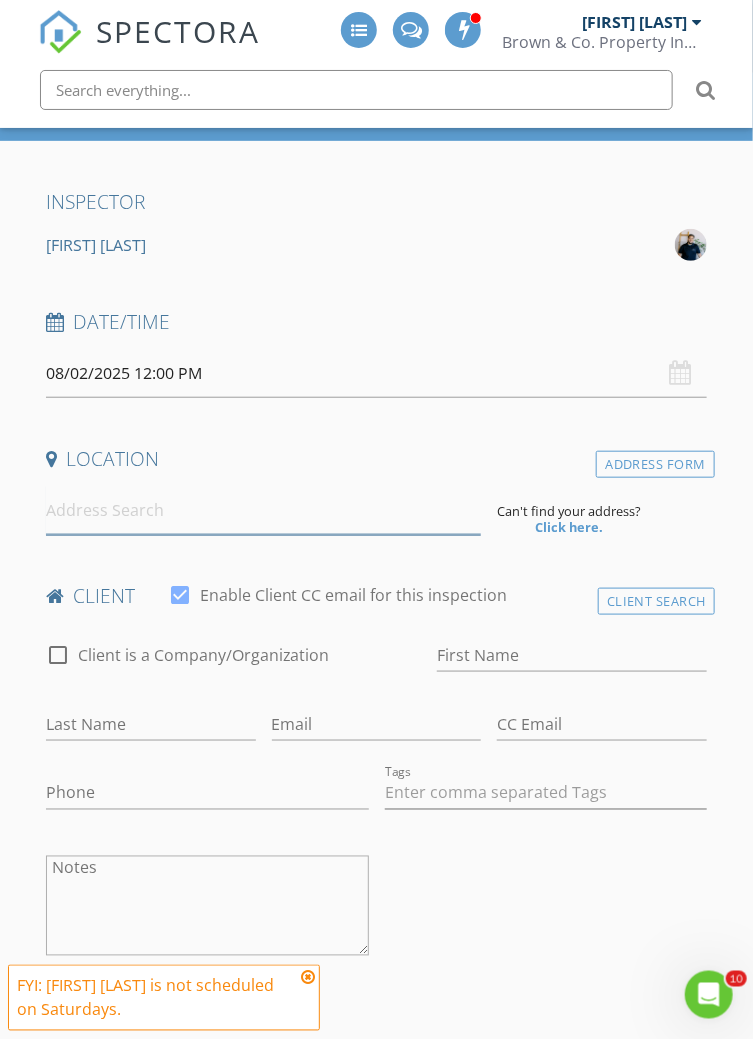 type on "6" 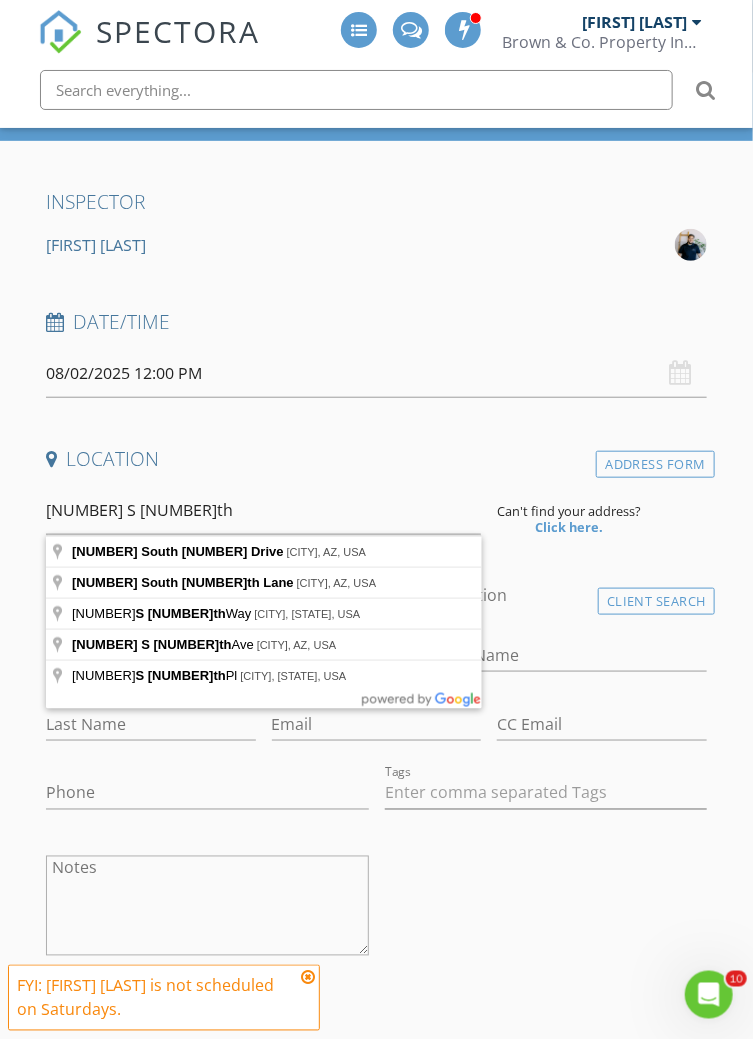 type on "7416 South 76th Lane, Laveen Village, AZ, USA" 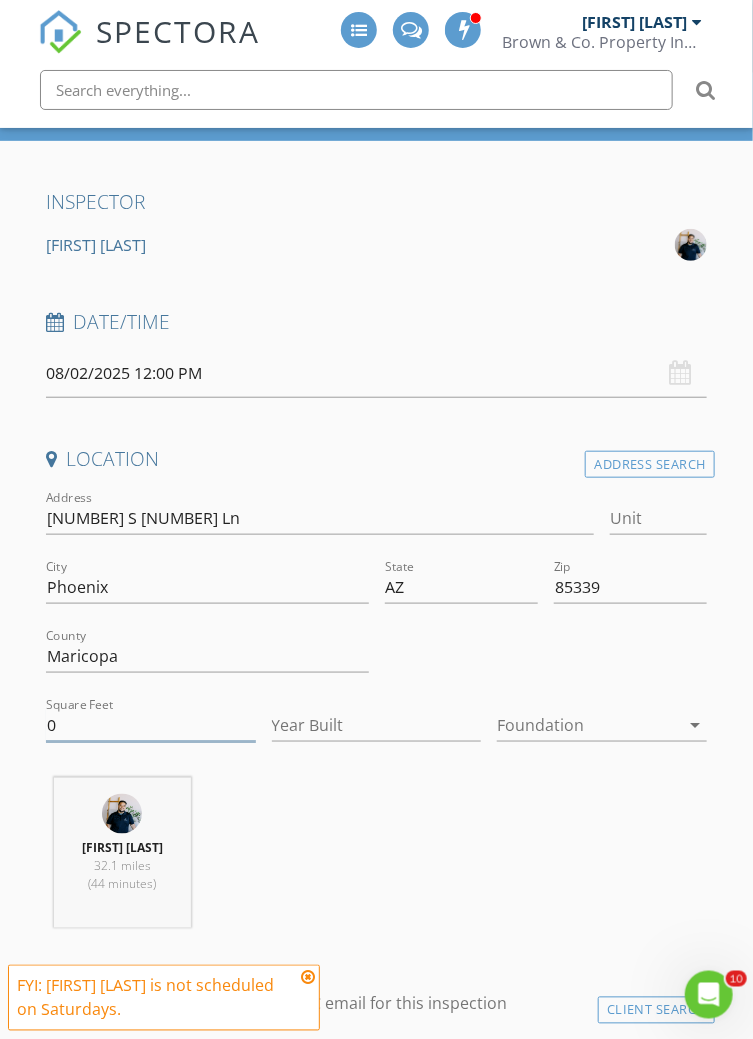 click on "0" at bounding box center [151, 725] 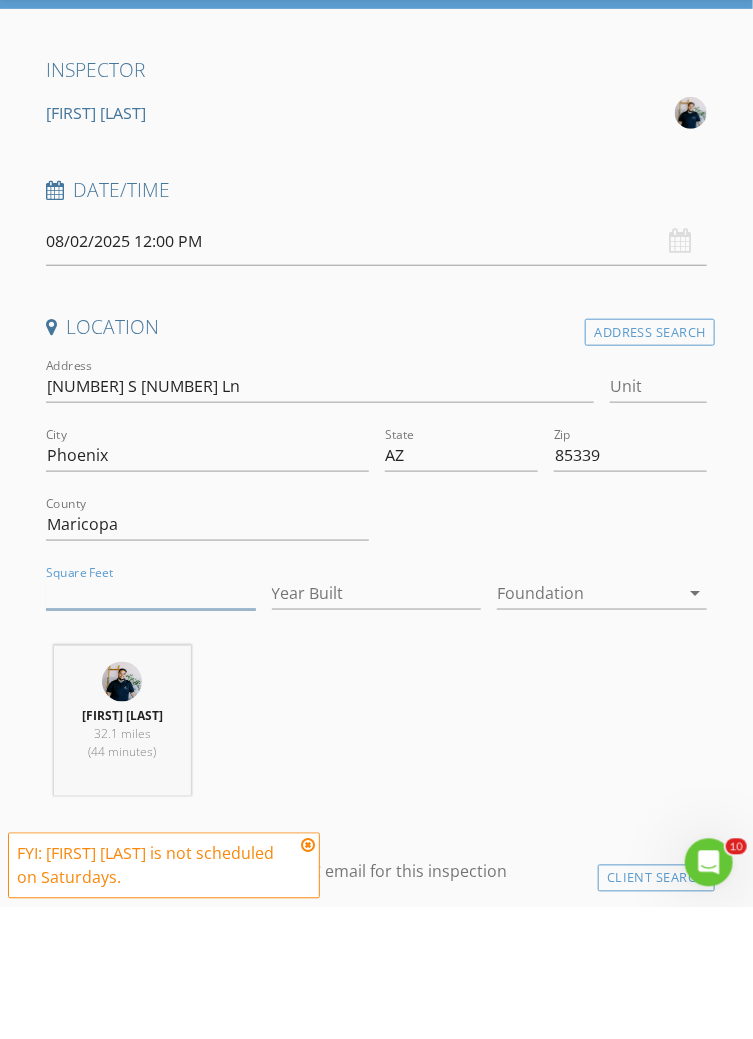 scroll, scrollTop: 148, scrollLeft: 0, axis: vertical 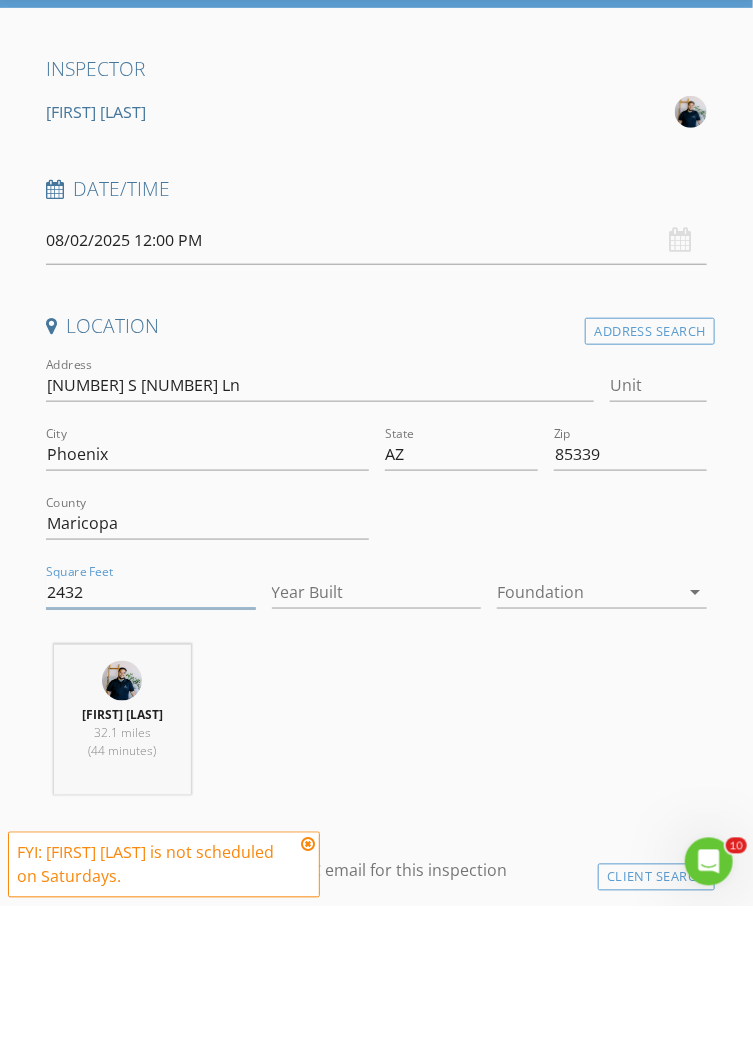 type on "2432" 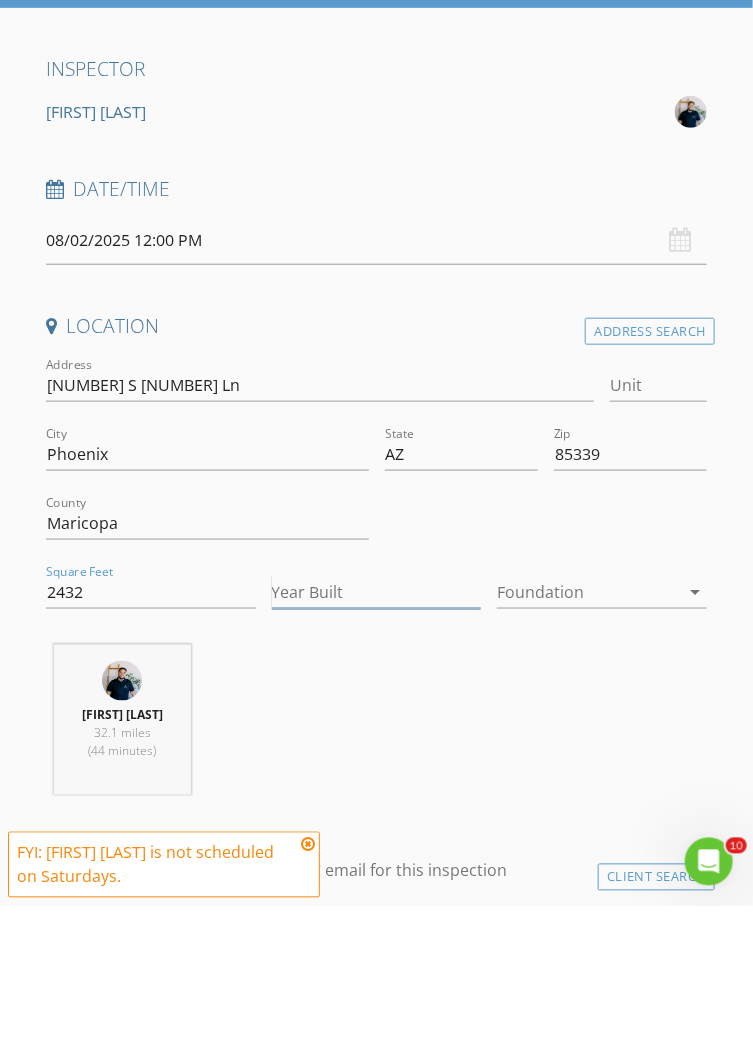 click on "Year Built" at bounding box center [377, 725] 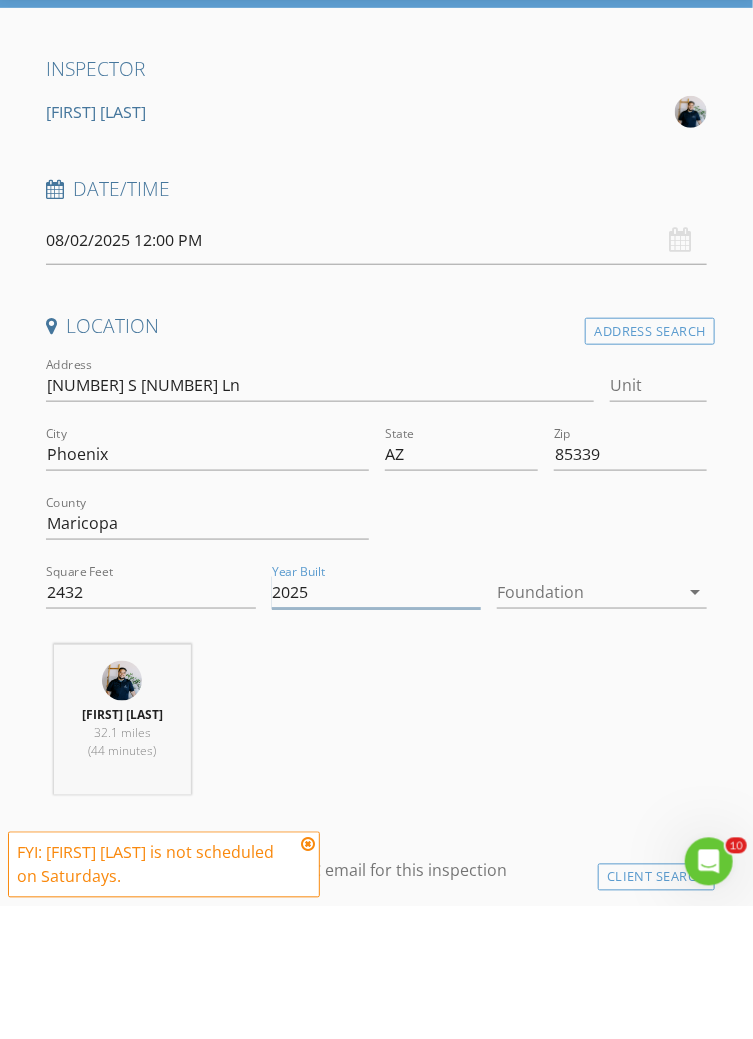 type on "2025" 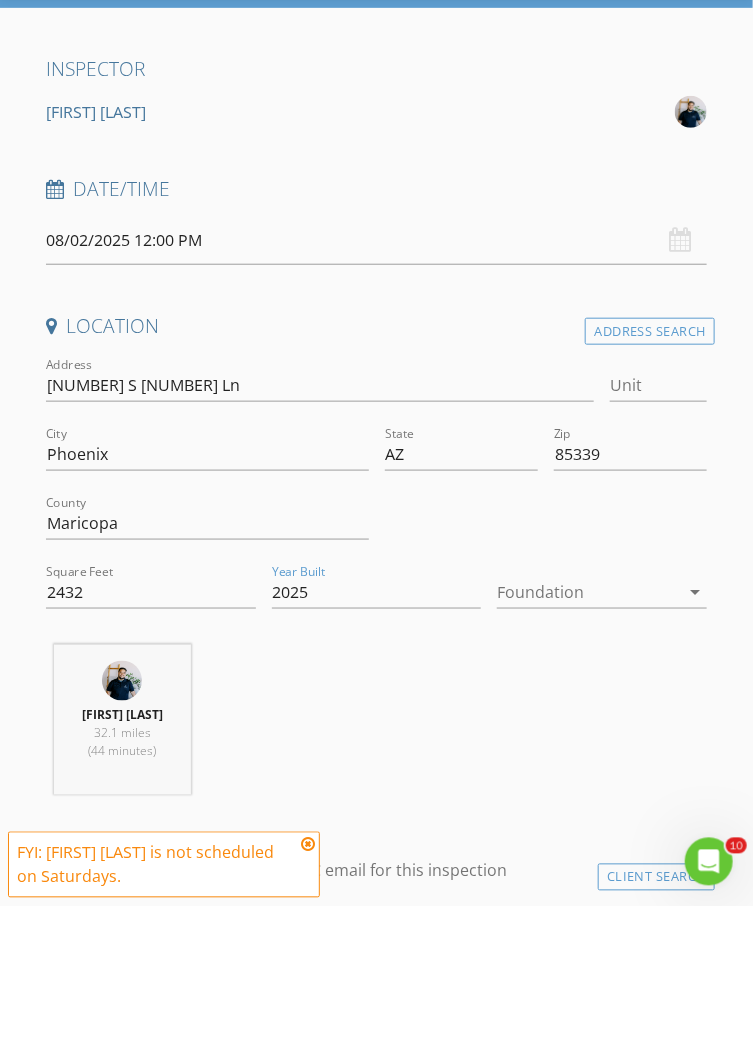 click on "Rogelio Duarte     32.1 miles     (44 minutes)" at bounding box center (377, 861) 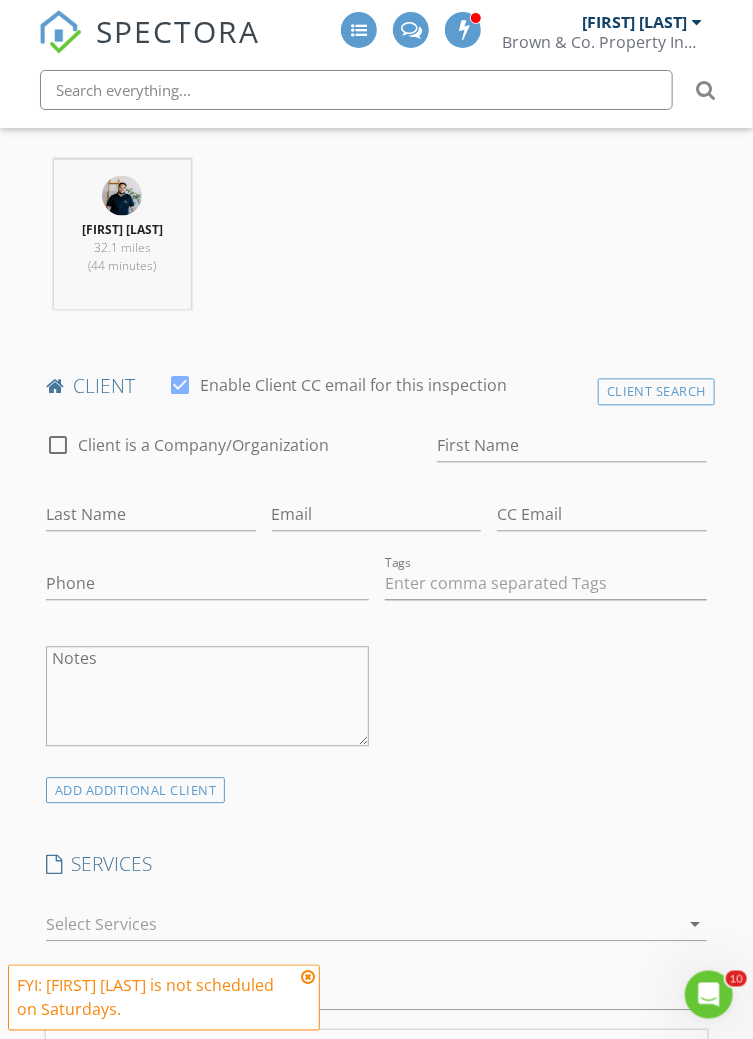 scroll, scrollTop: 768, scrollLeft: 0, axis: vertical 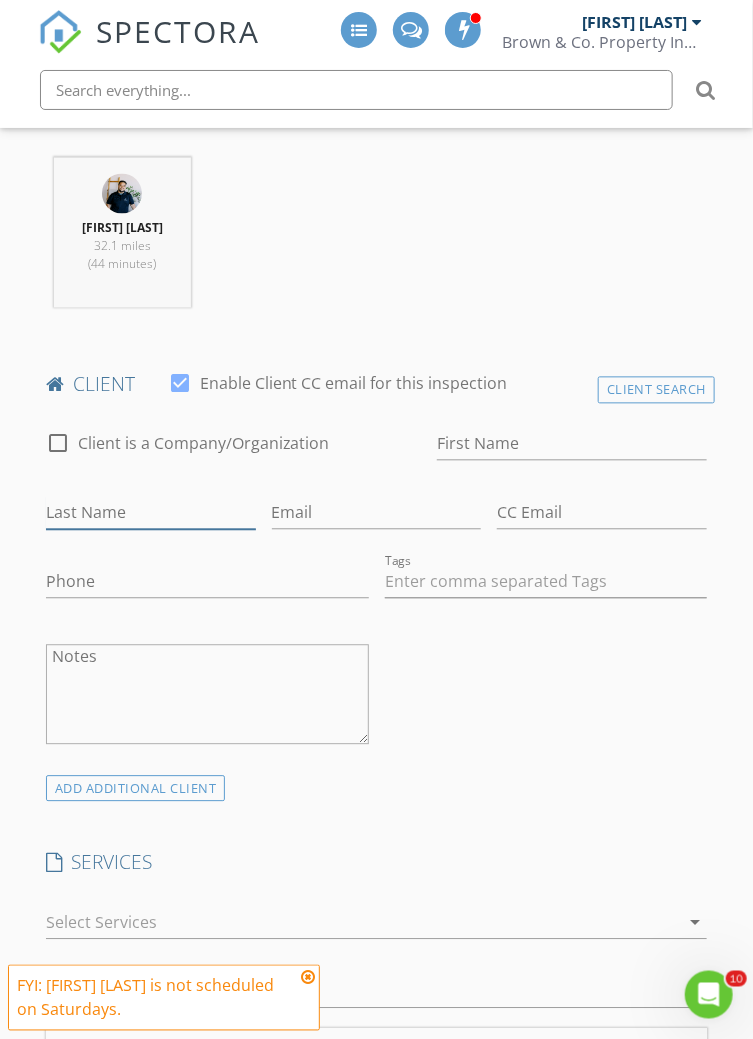 click on "Last Name" at bounding box center (151, 513) 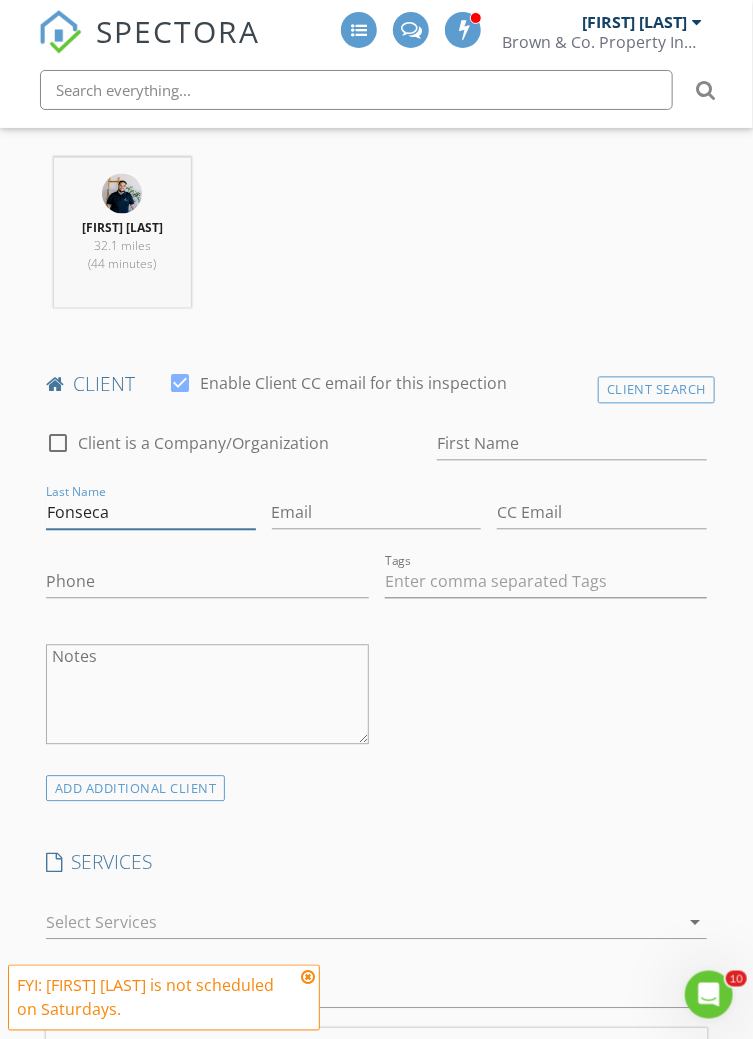 type on "Fonseca" 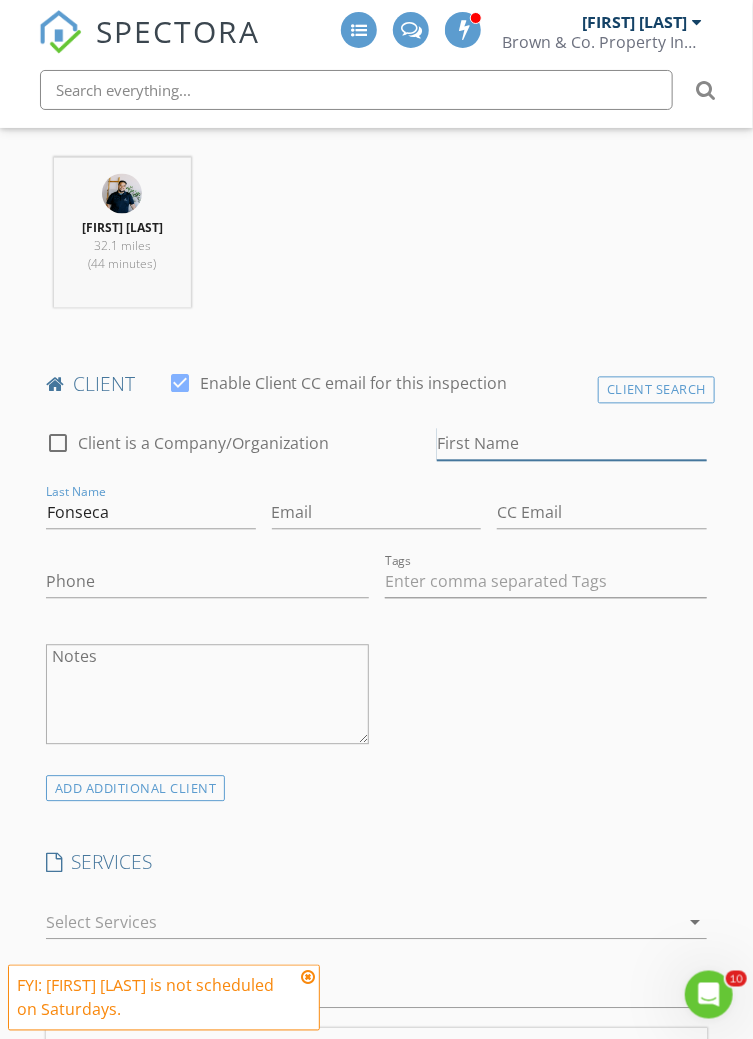 click on "First Name" at bounding box center (572, 444) 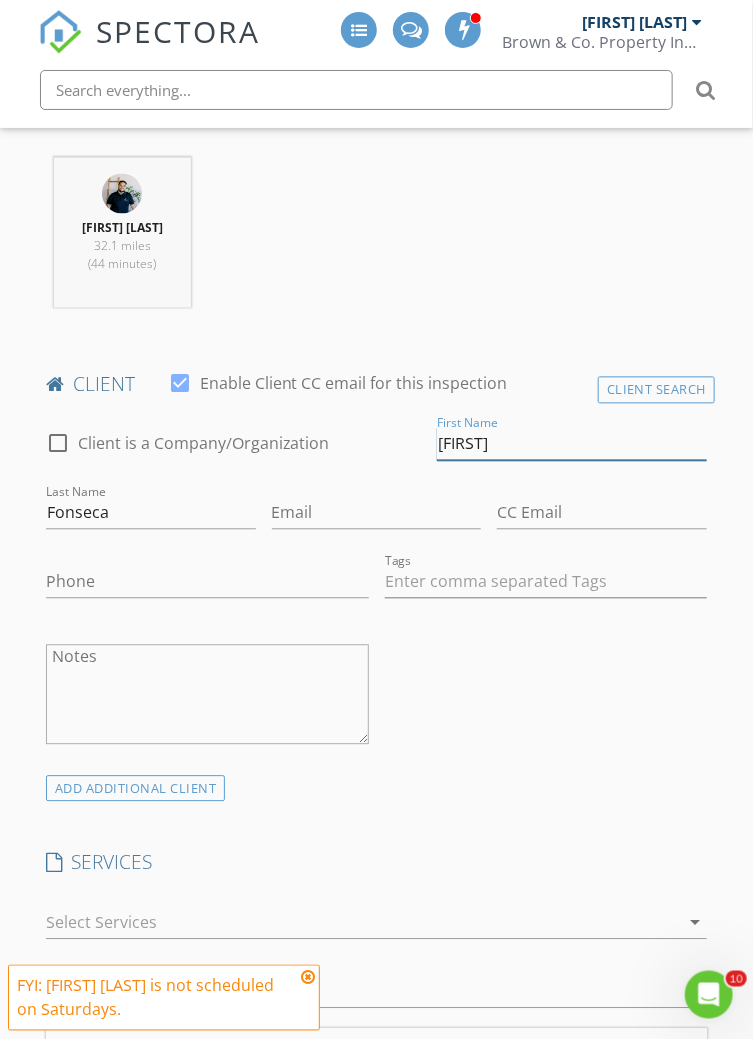 type on "Fabian" 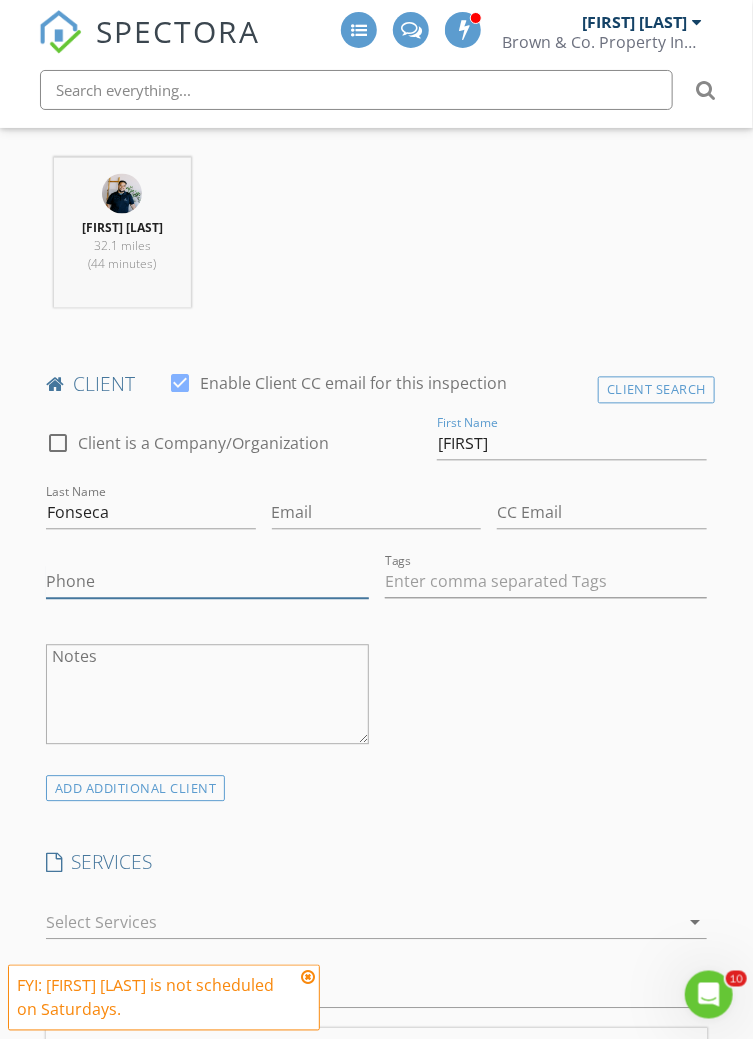click on "Phone" at bounding box center [207, 582] 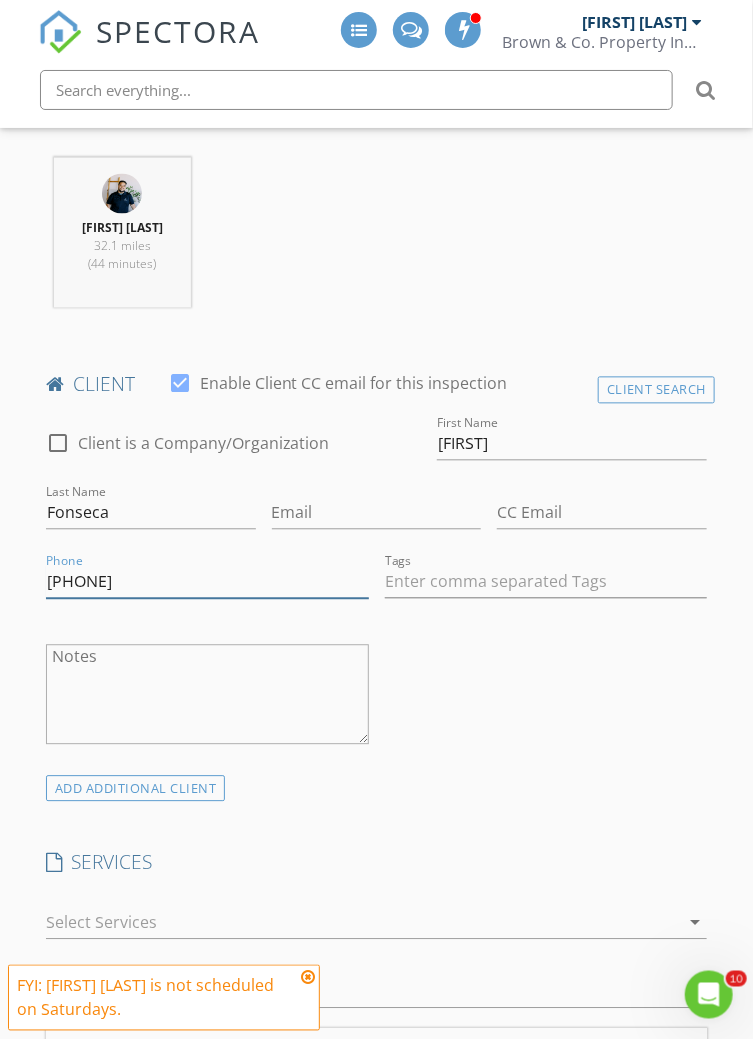 type on "480-547-6495" 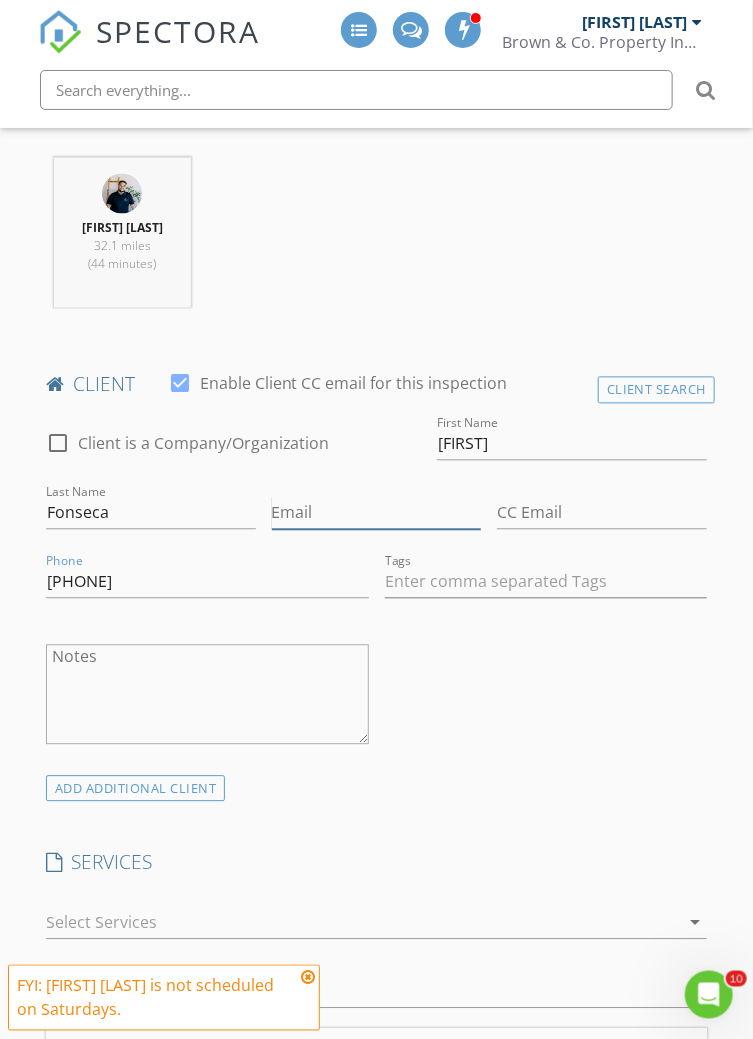 click on "Email" at bounding box center [377, 513] 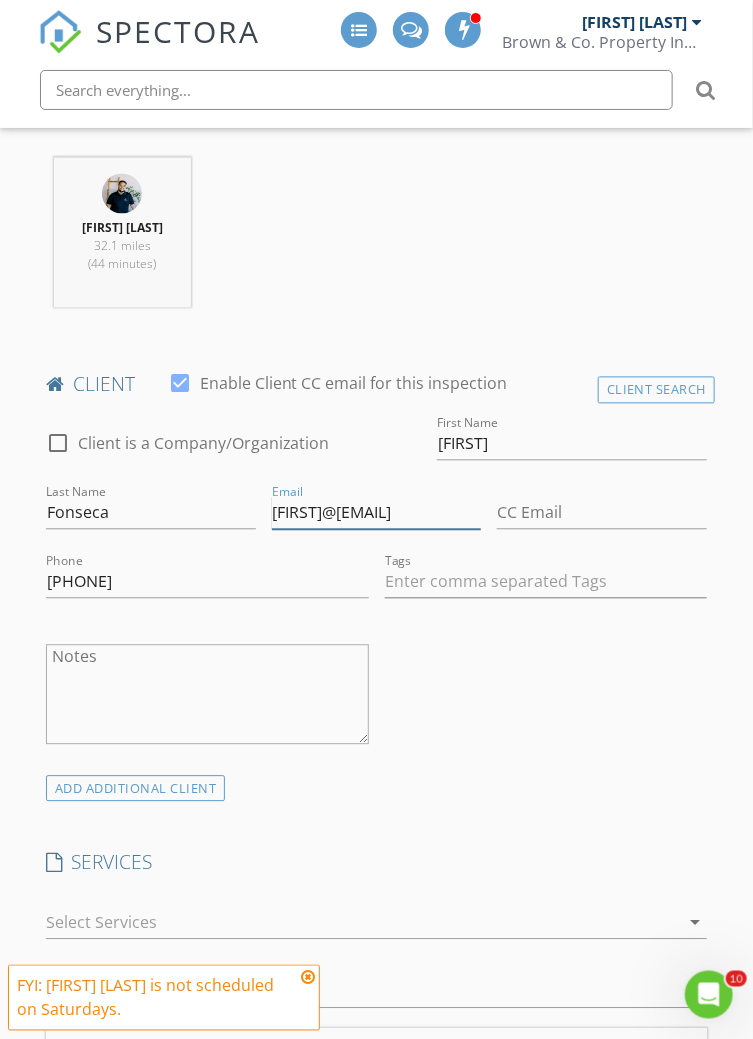 type on "Naibaf7@Gmail.com" 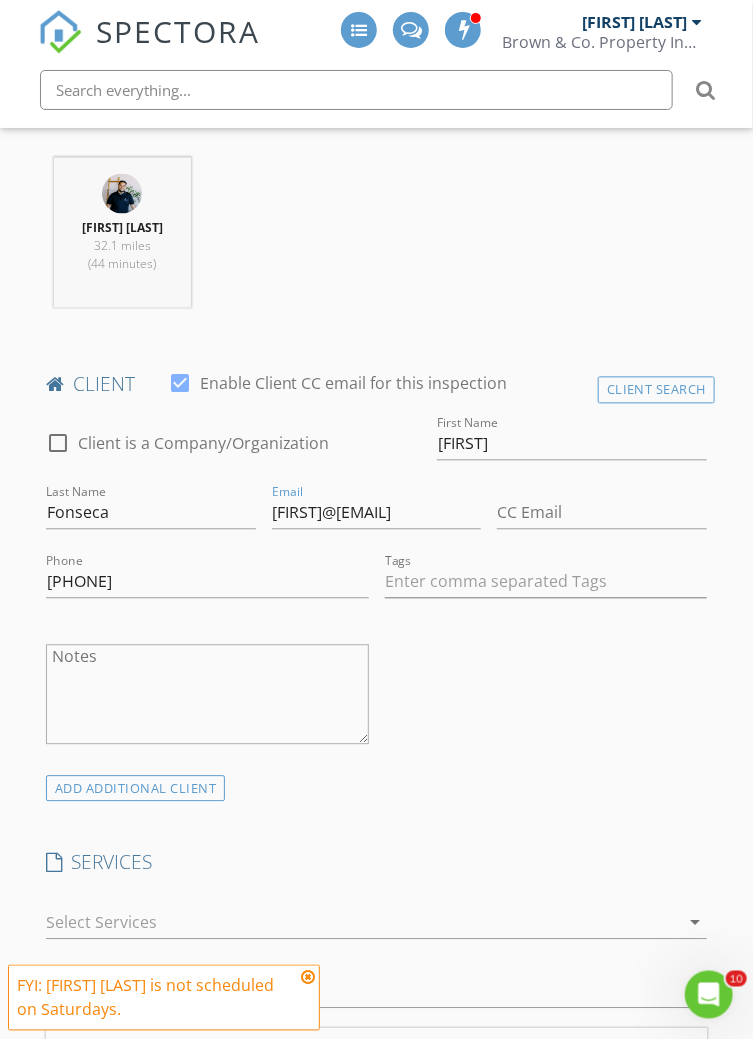 click on "check_box_outline_blank Client is a Company/Organization     First Name Fabian   Last Name Fonseca   Email Naibaf7@Gmail.com   CC Email   Phone 480-547-6495         Tags         Notes" at bounding box center (377, 593) 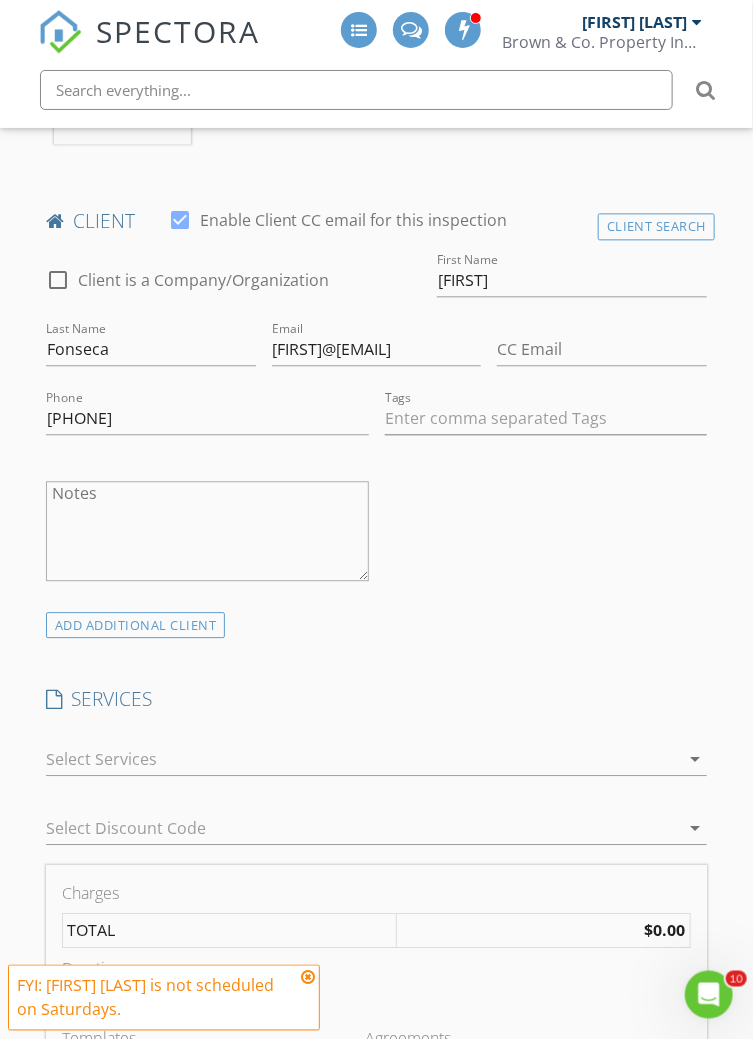 scroll, scrollTop: 952, scrollLeft: 0, axis: vertical 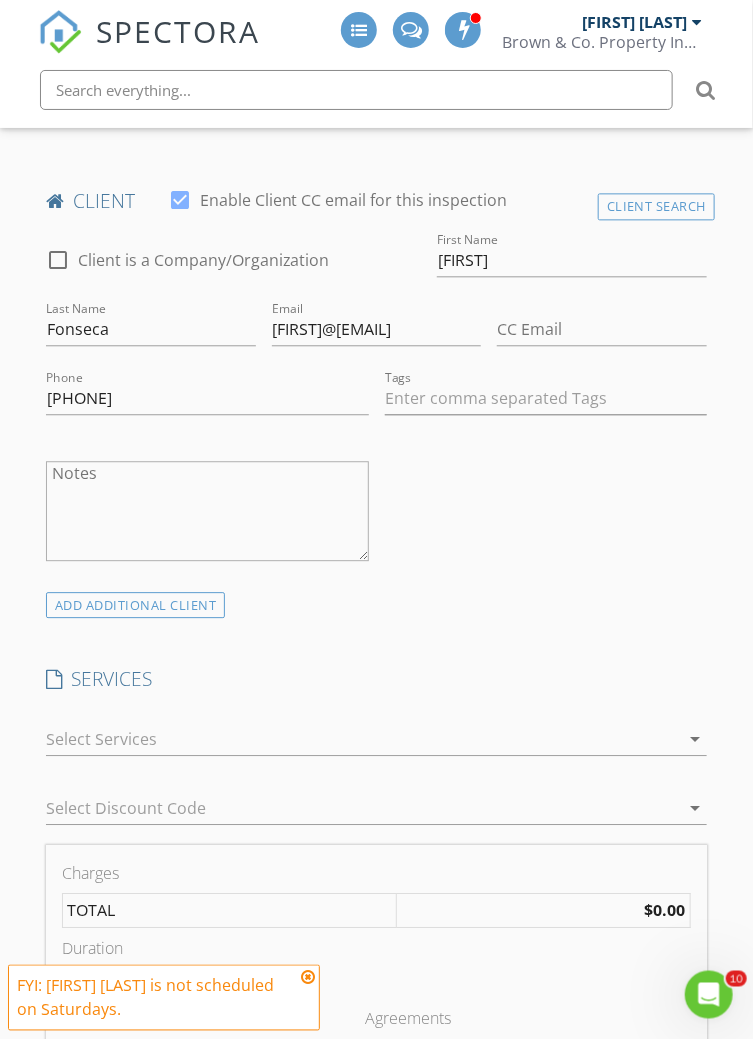 click at bounding box center (363, 739) 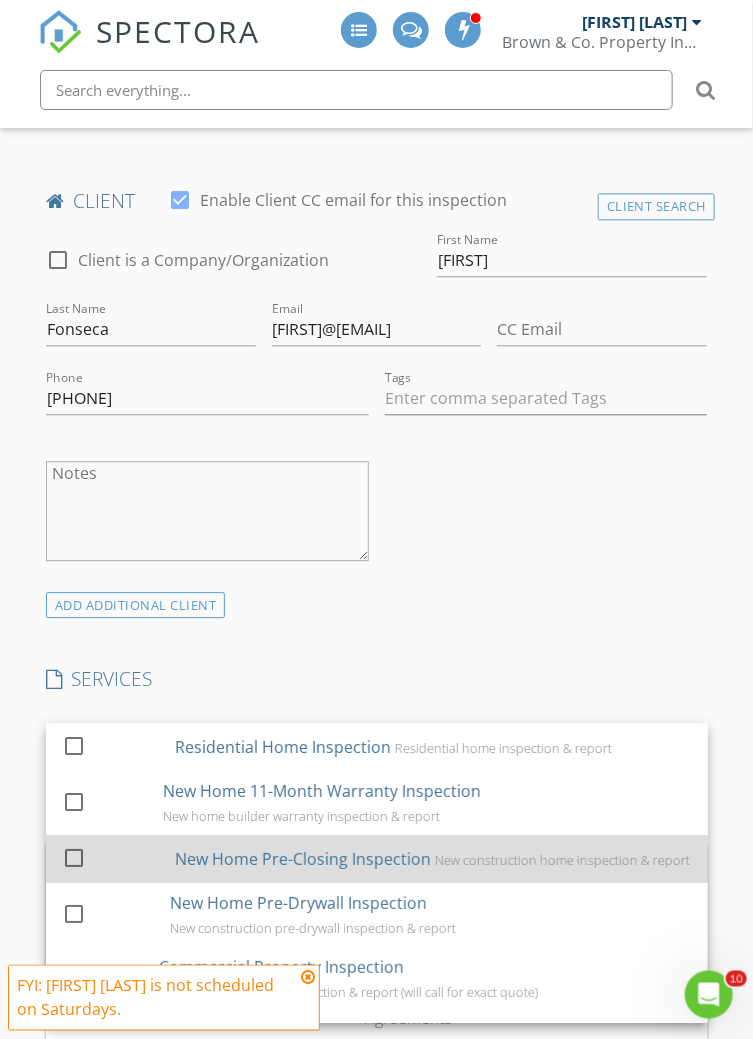 click at bounding box center (74, 857) 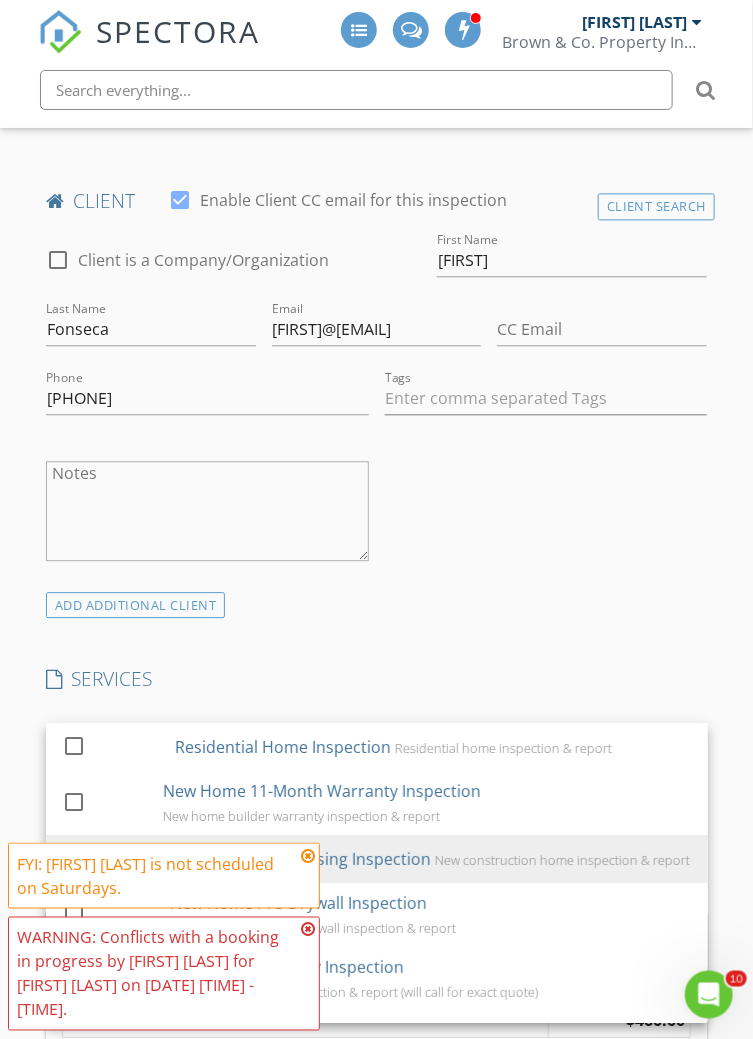 click on "ADD ADDITIONAL client" at bounding box center [377, 604] 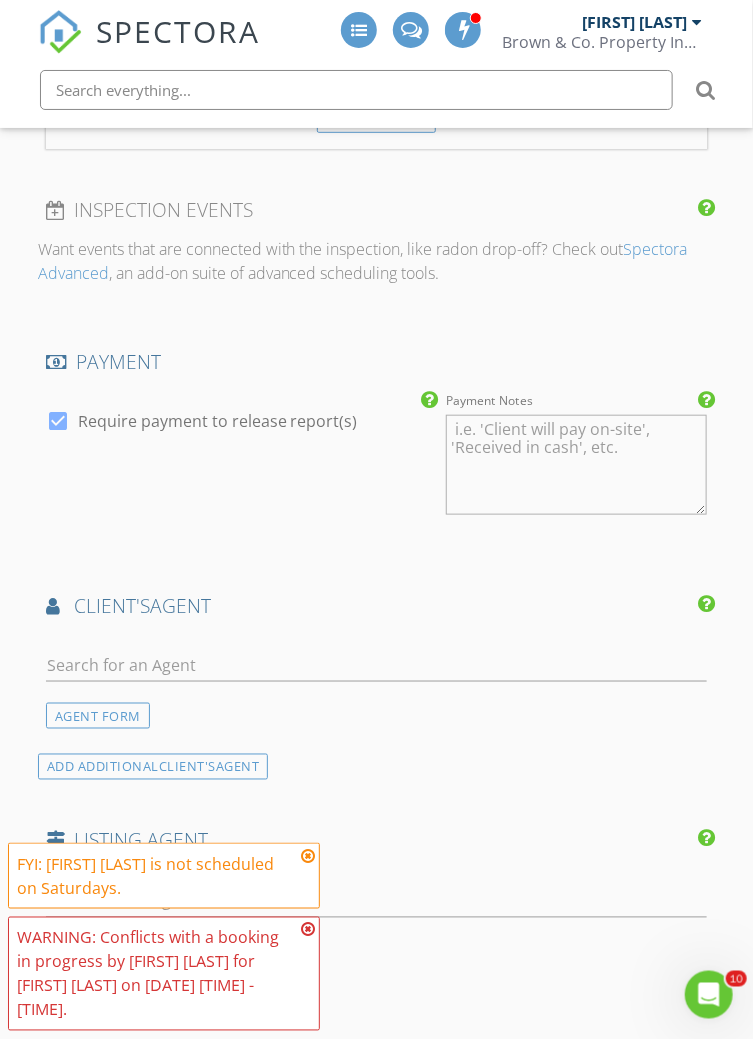 scroll, scrollTop: 2024, scrollLeft: 0, axis: vertical 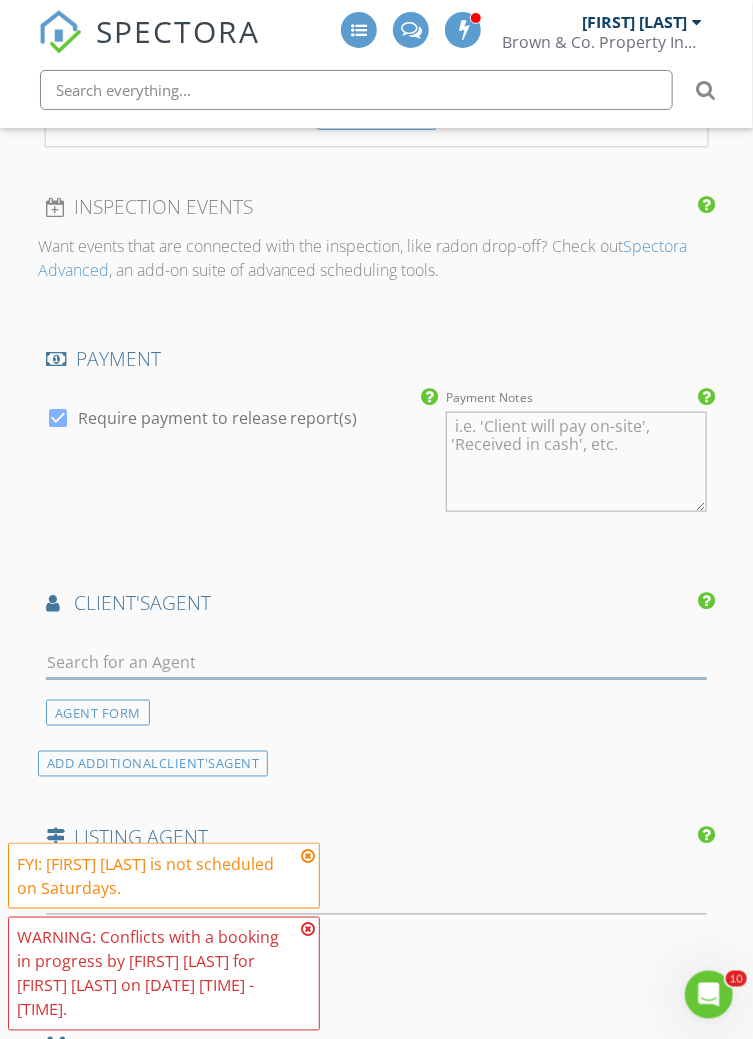 click at bounding box center (377, 662) 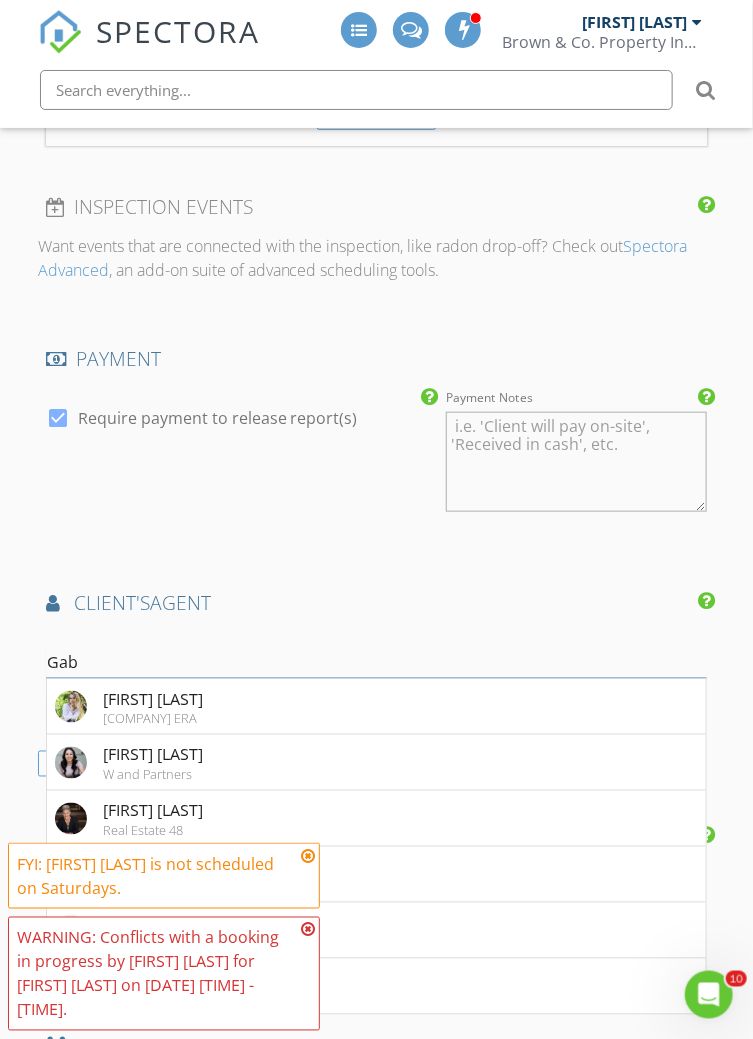 type on "Gabe" 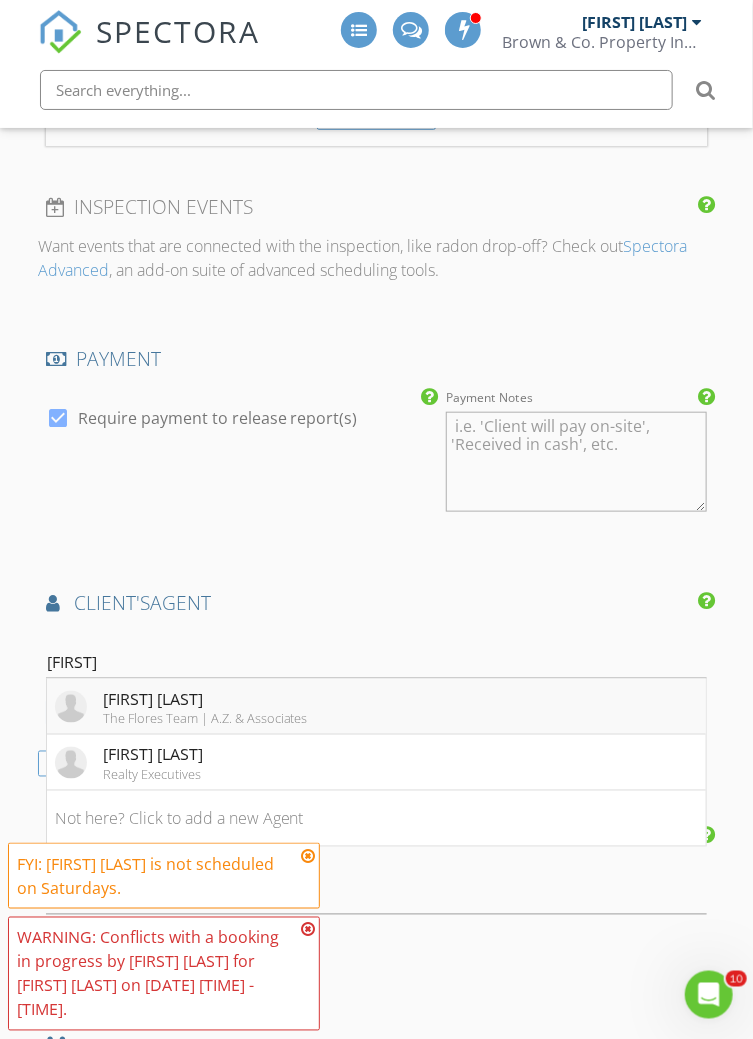 click on "The Flores Team | A.Z. & Associates" at bounding box center (205, 719) 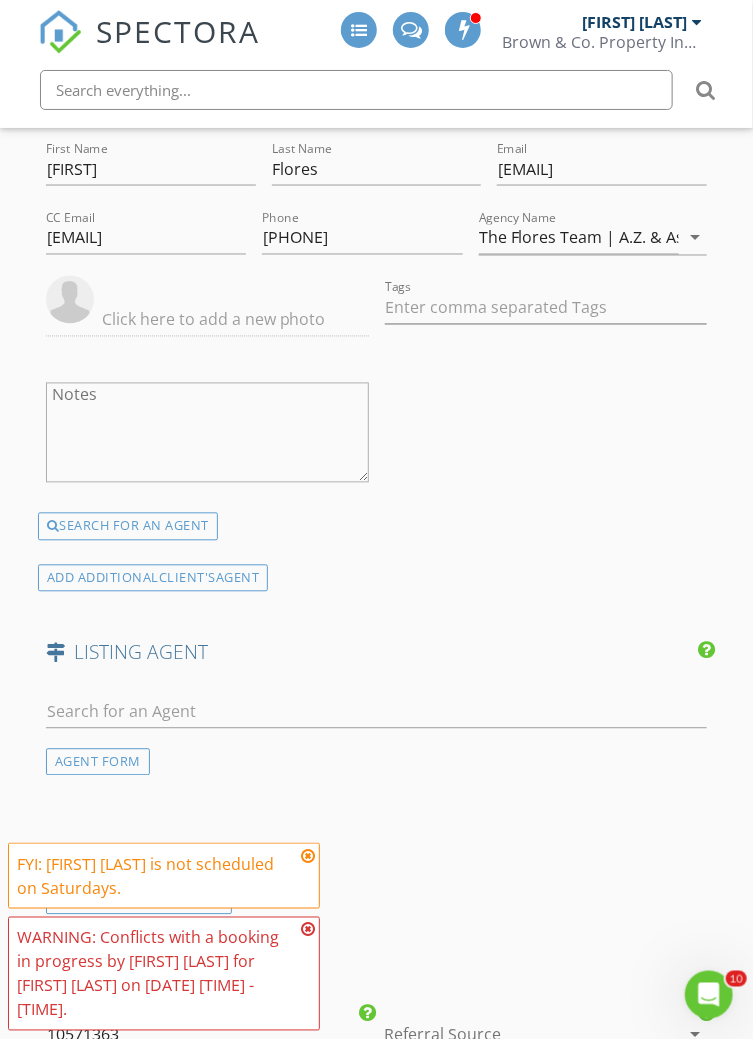 scroll, scrollTop: 2528, scrollLeft: 0, axis: vertical 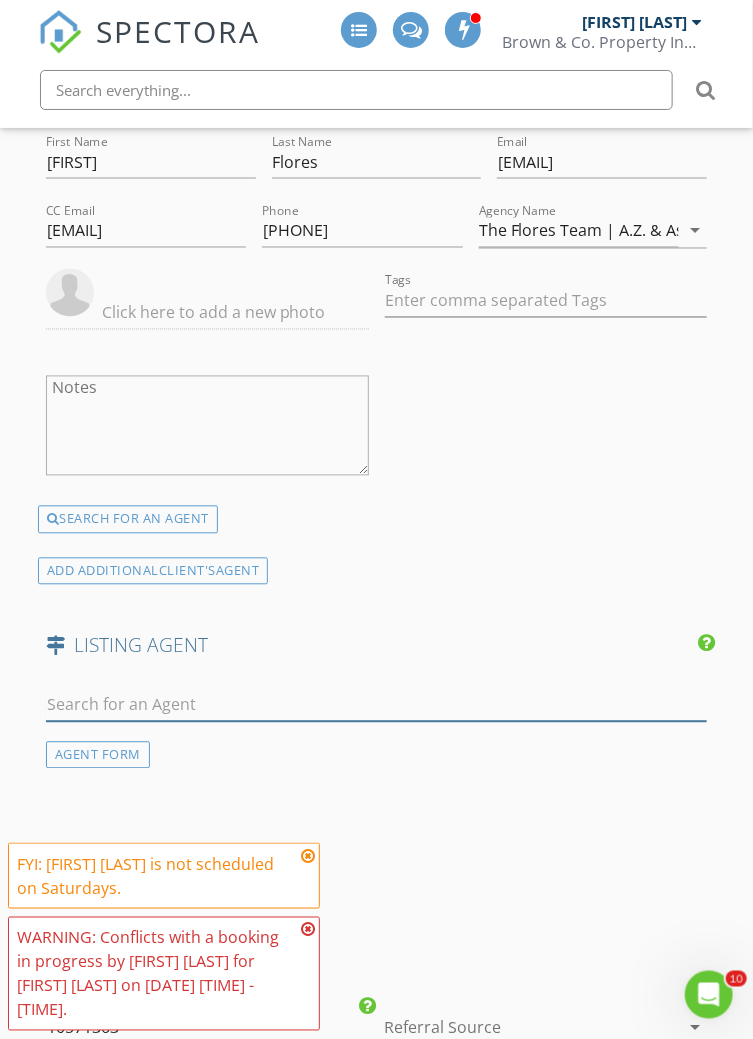 click at bounding box center [377, 705] 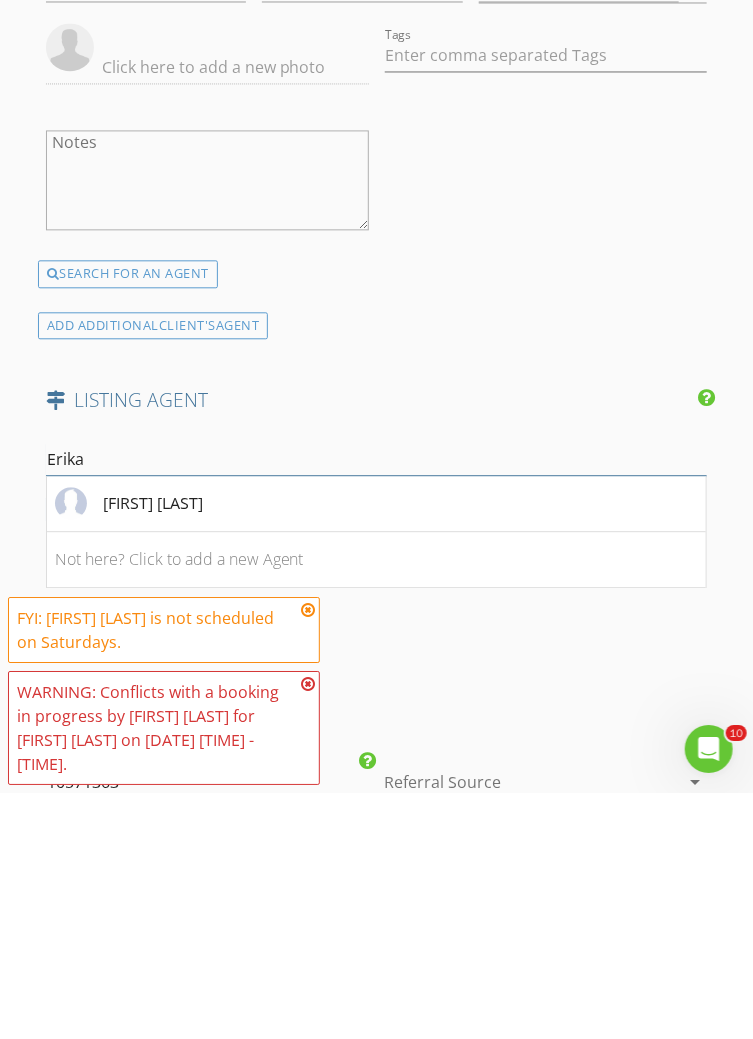 scroll, scrollTop: 2528, scrollLeft: 0, axis: vertical 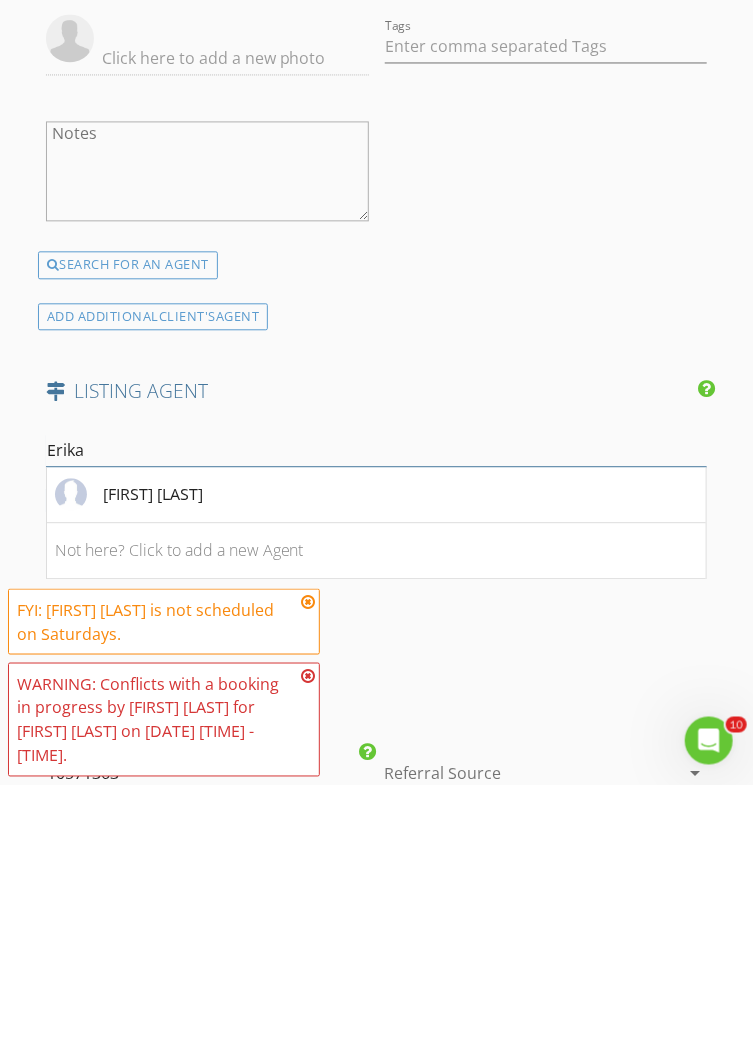 type on "Erika G" 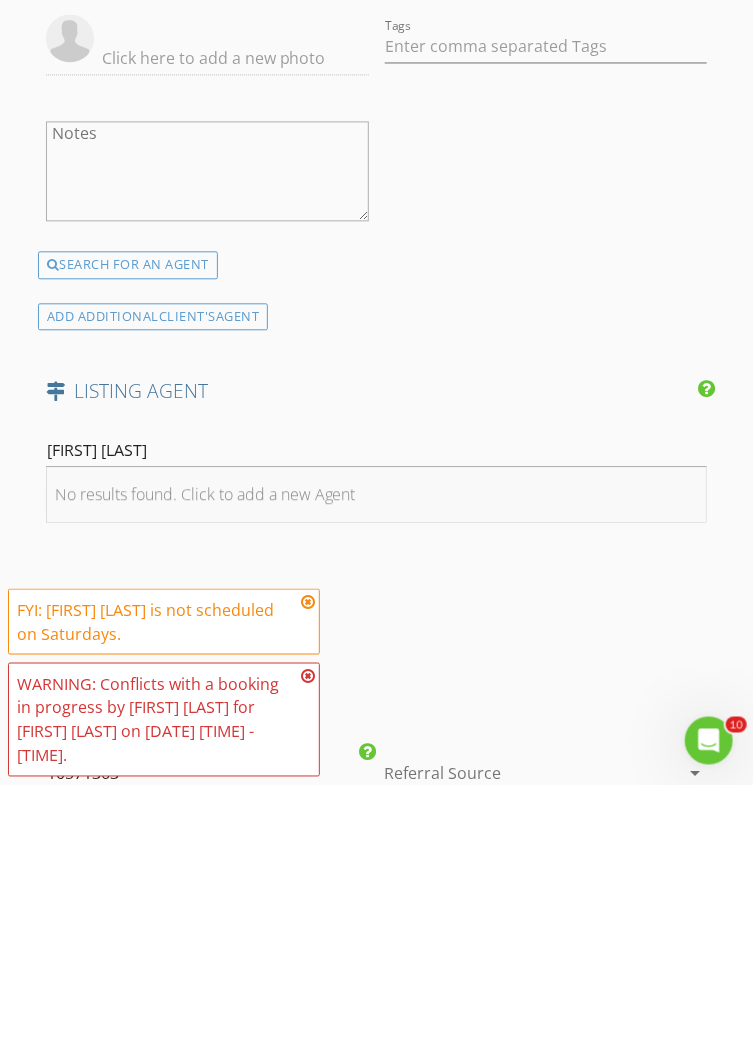 click on "No results found. Click to add a new Agent" at bounding box center [377, 750] 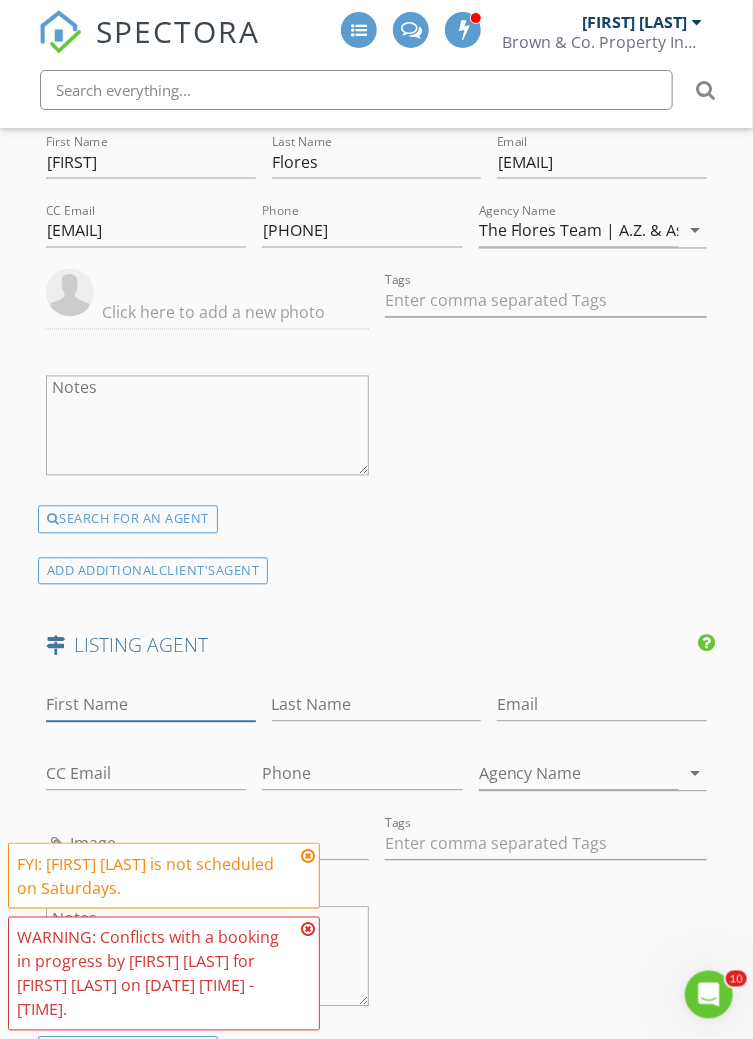 click on "First Name" at bounding box center (151, 705) 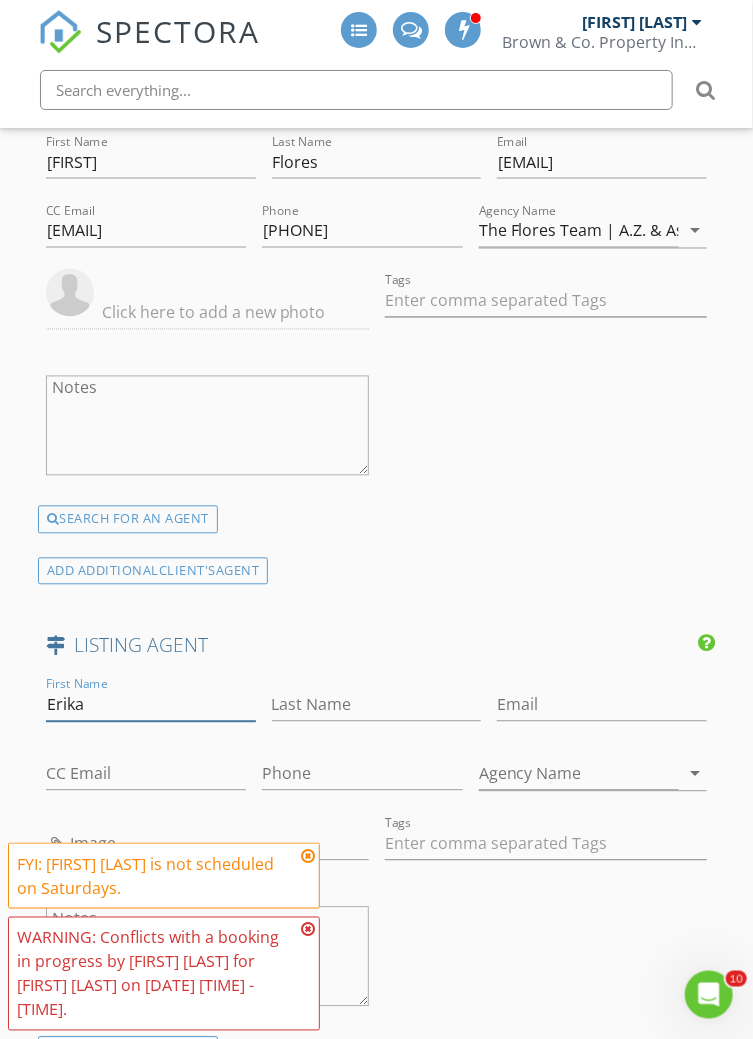 type on "Erika" 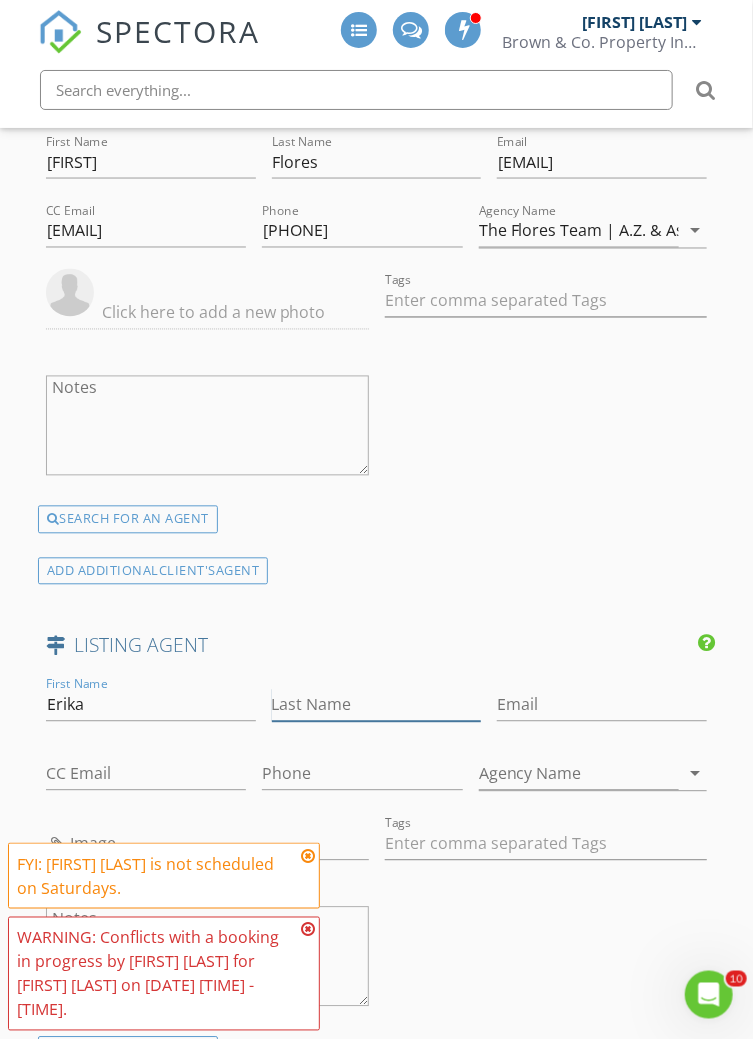 click on "Last Name" at bounding box center (377, 705) 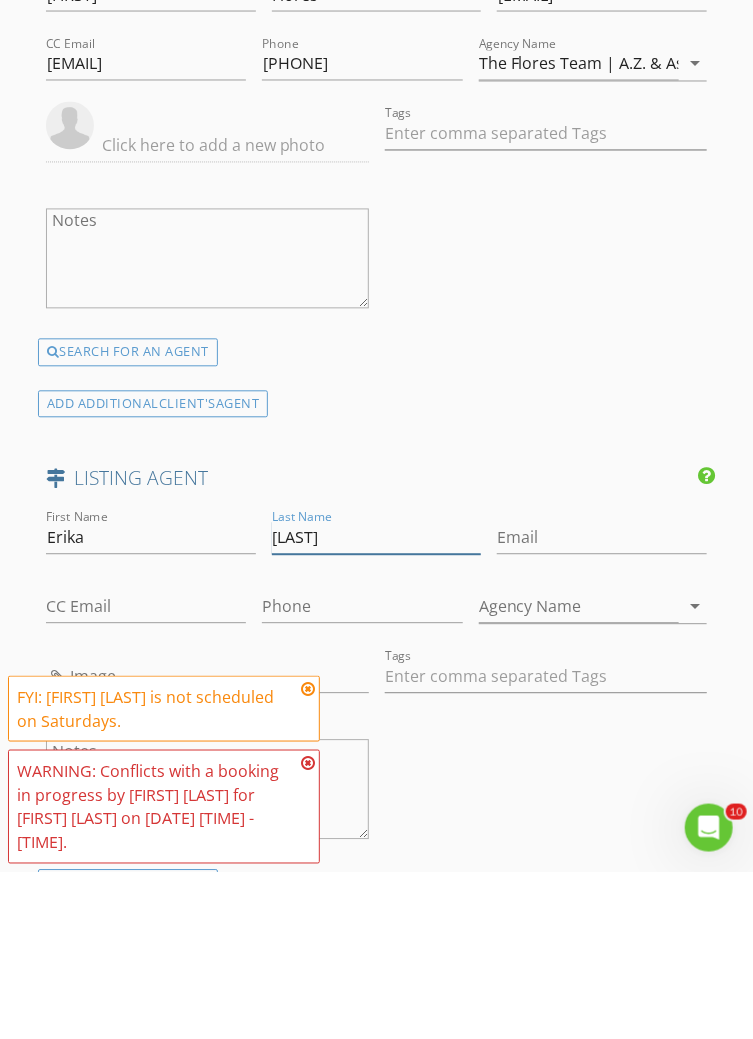 scroll, scrollTop: 2528, scrollLeft: 0, axis: vertical 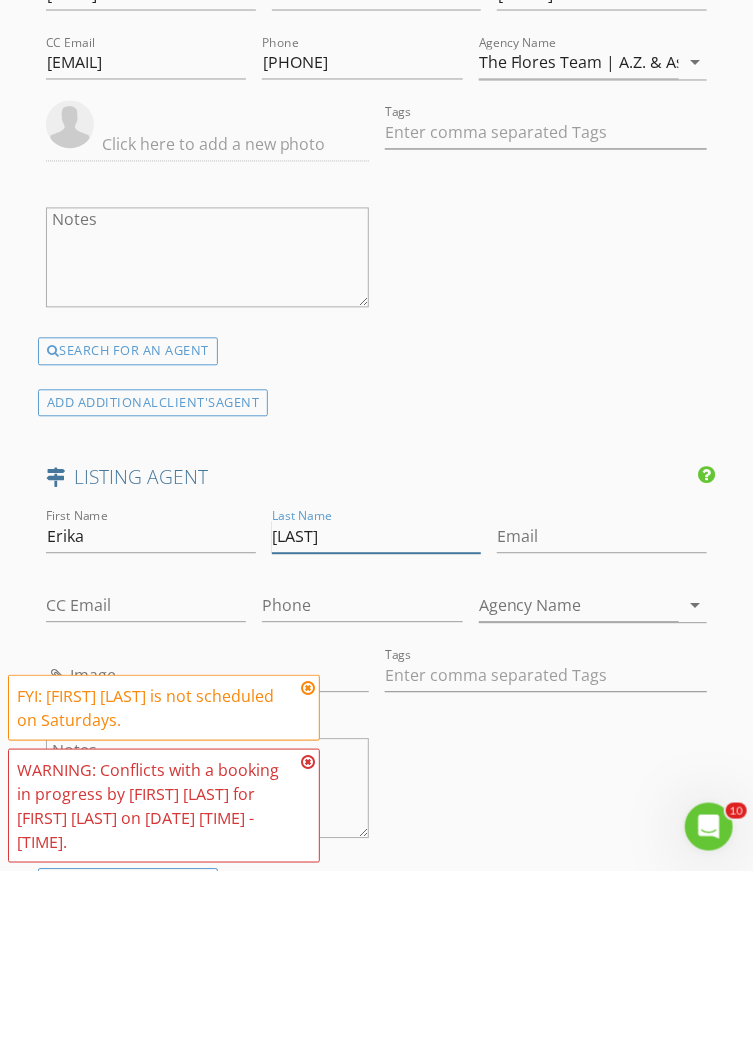 type on "Garza" 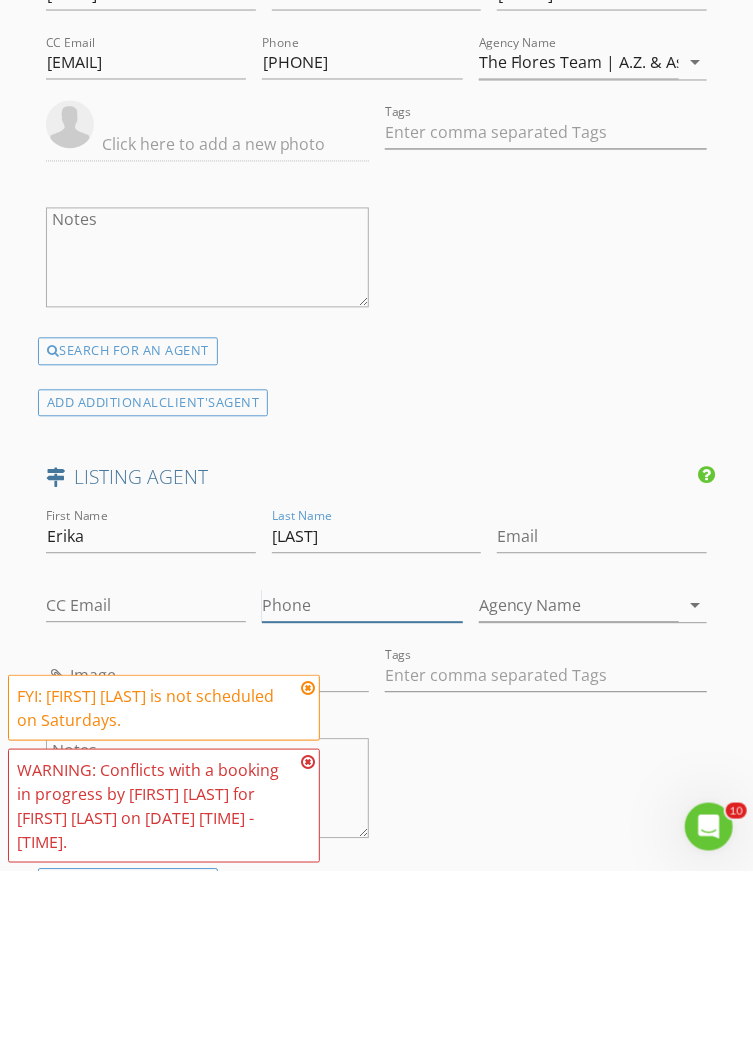 click on "Phone" at bounding box center (362, 774) 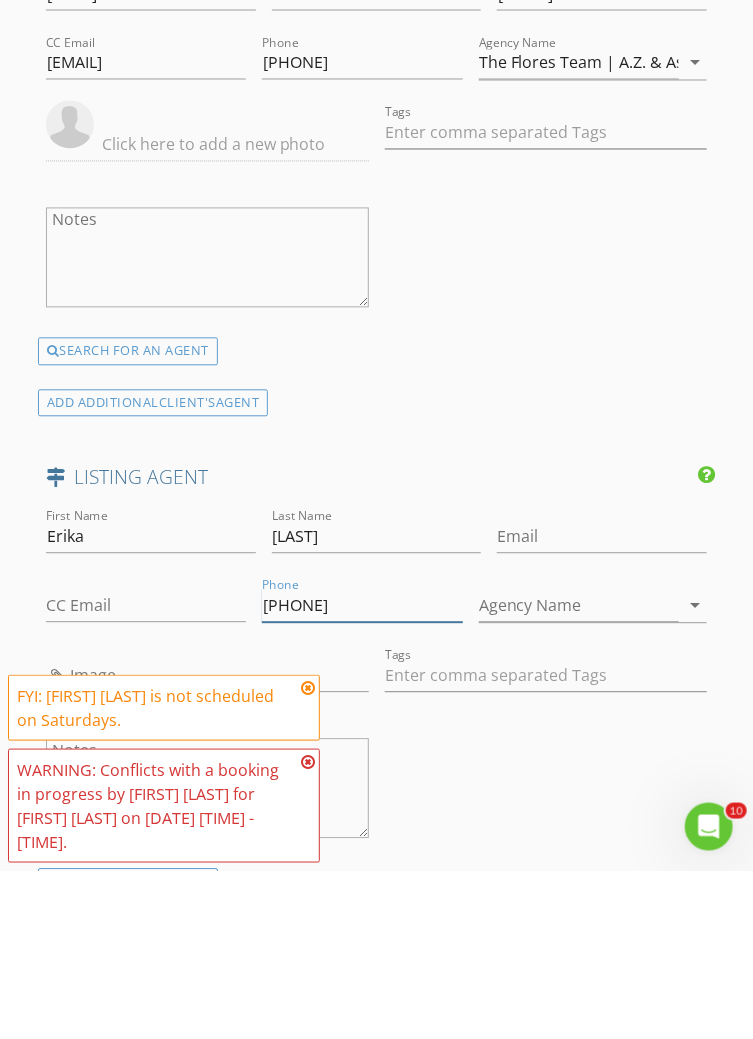 type on "623-281-4999" 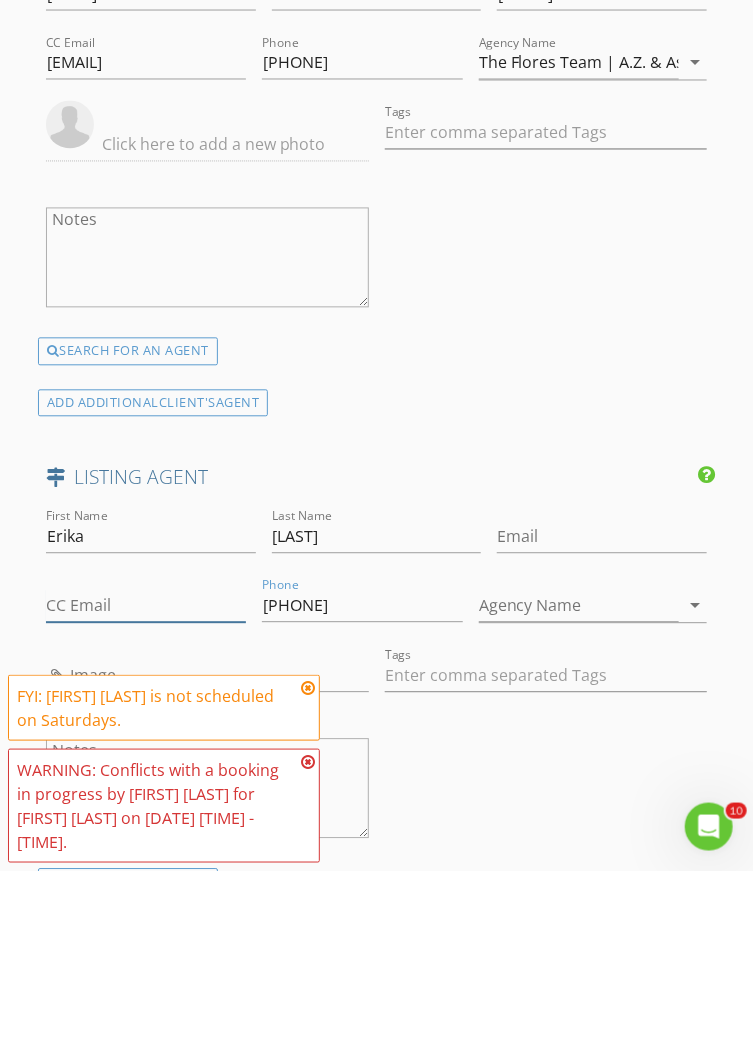 click on "CC Email" at bounding box center [146, 774] 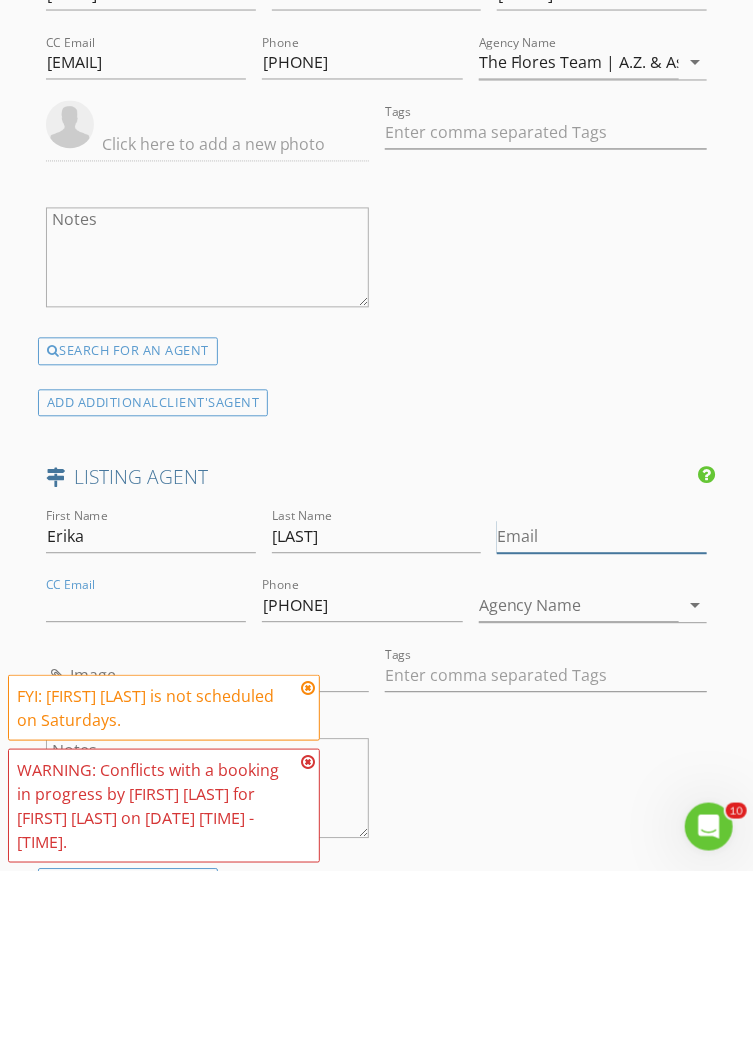 click on "Email" at bounding box center [602, 705] 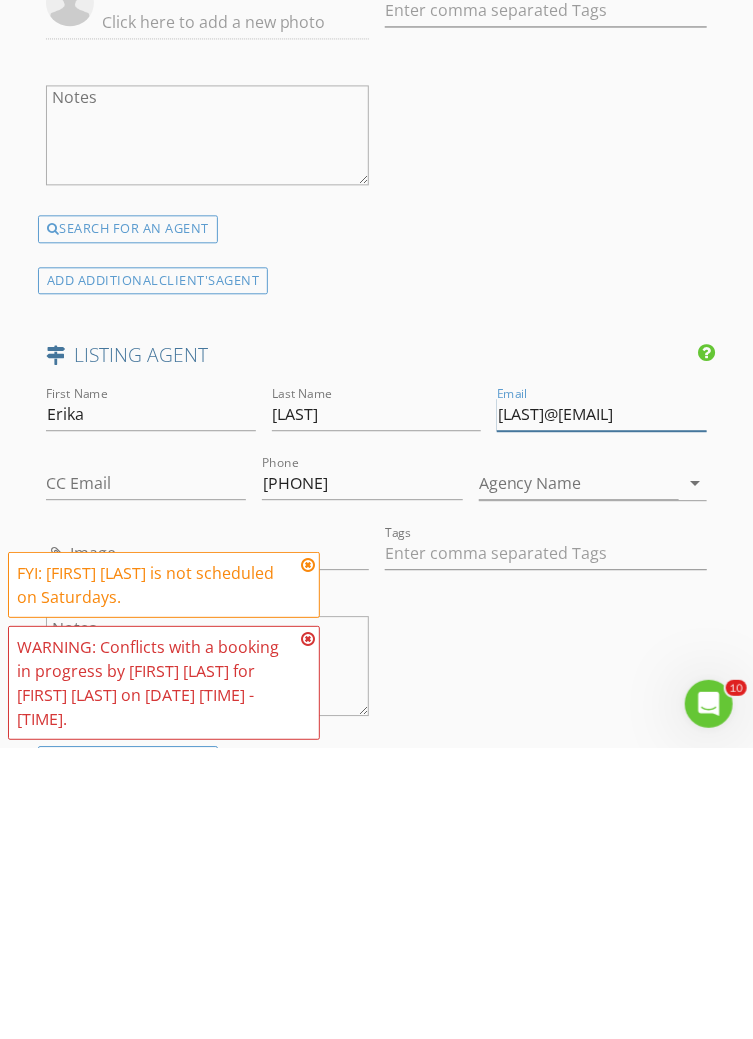 scroll, scrollTop: 2528, scrollLeft: 0, axis: vertical 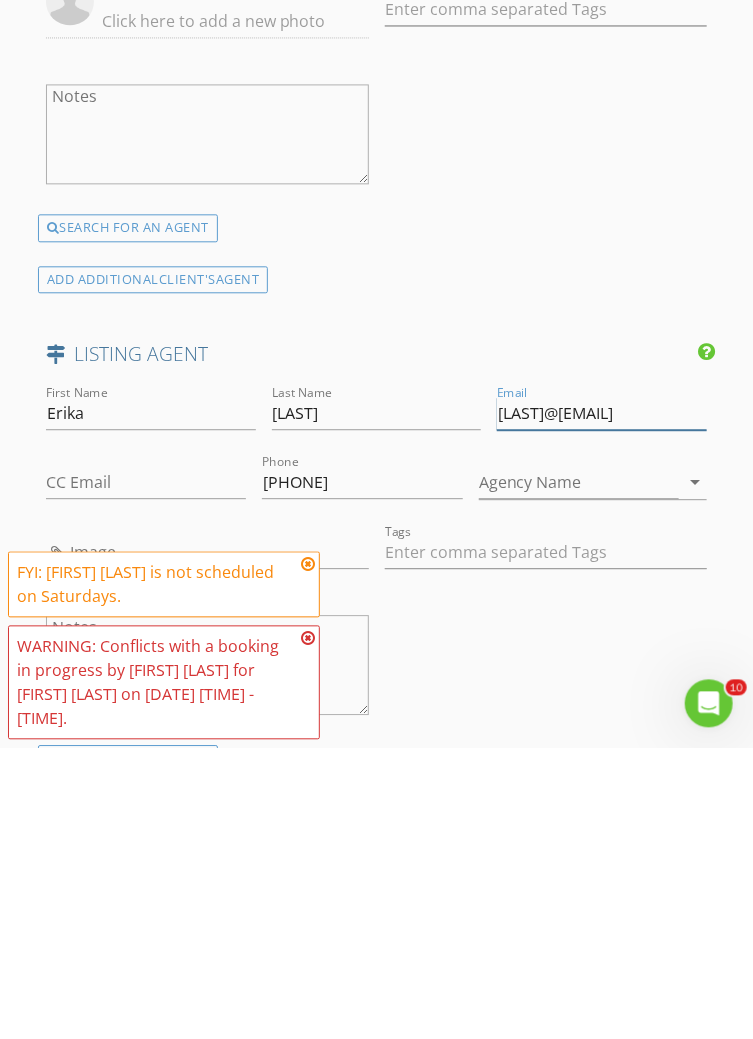 type on "Egarza@Khov.com" 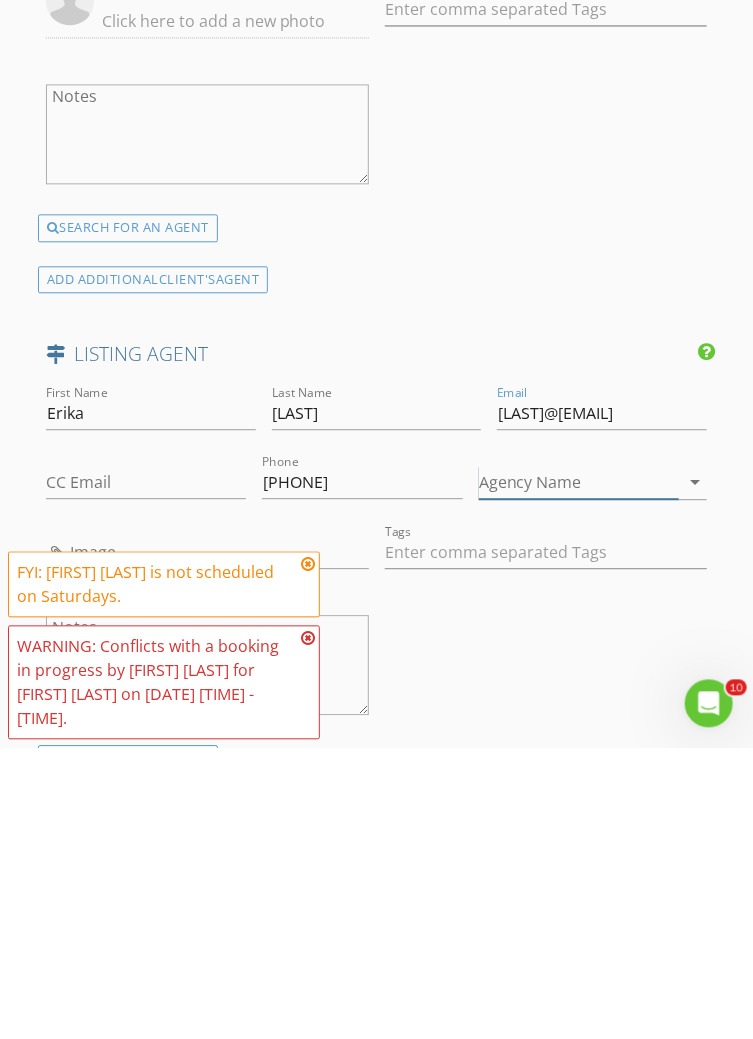 click on "Agency Name" at bounding box center [579, 774] 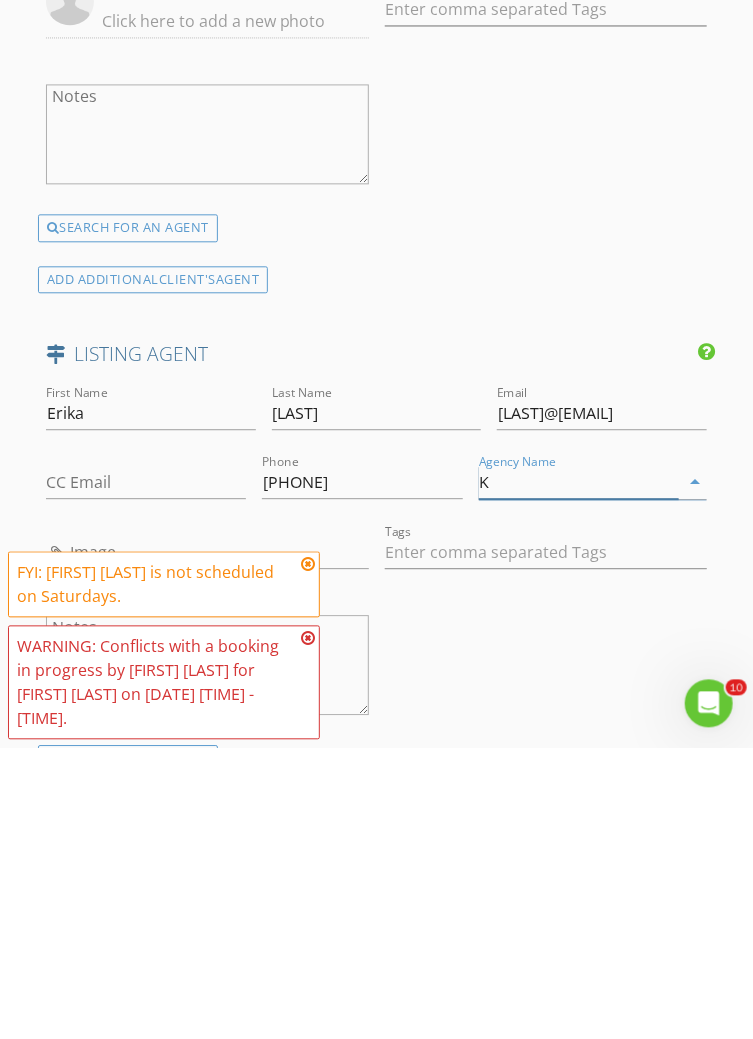 scroll, scrollTop: 2528, scrollLeft: 0, axis: vertical 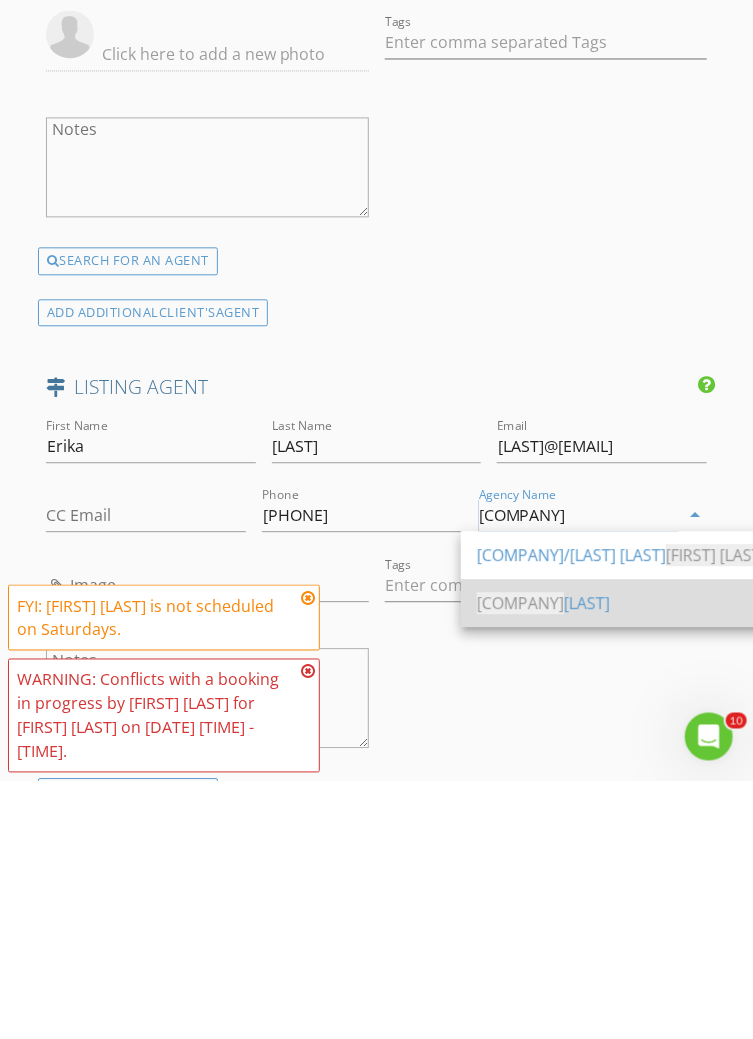 click on "K H ovnanian" at bounding box center [642, 862] 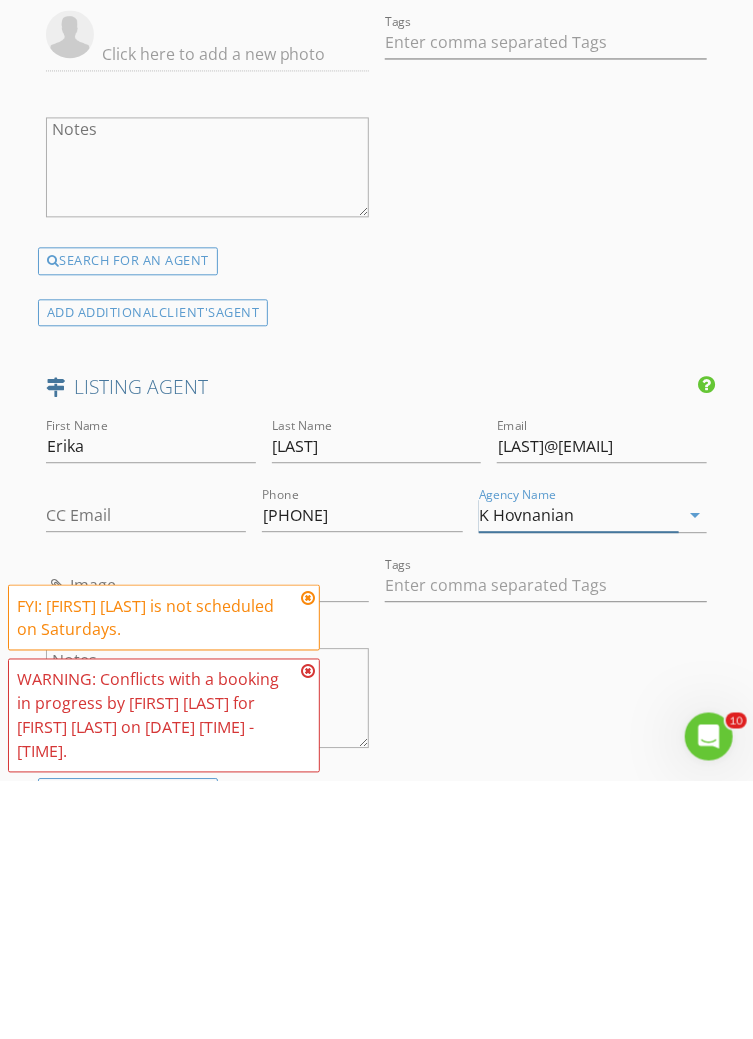 type on "K Hovnanian" 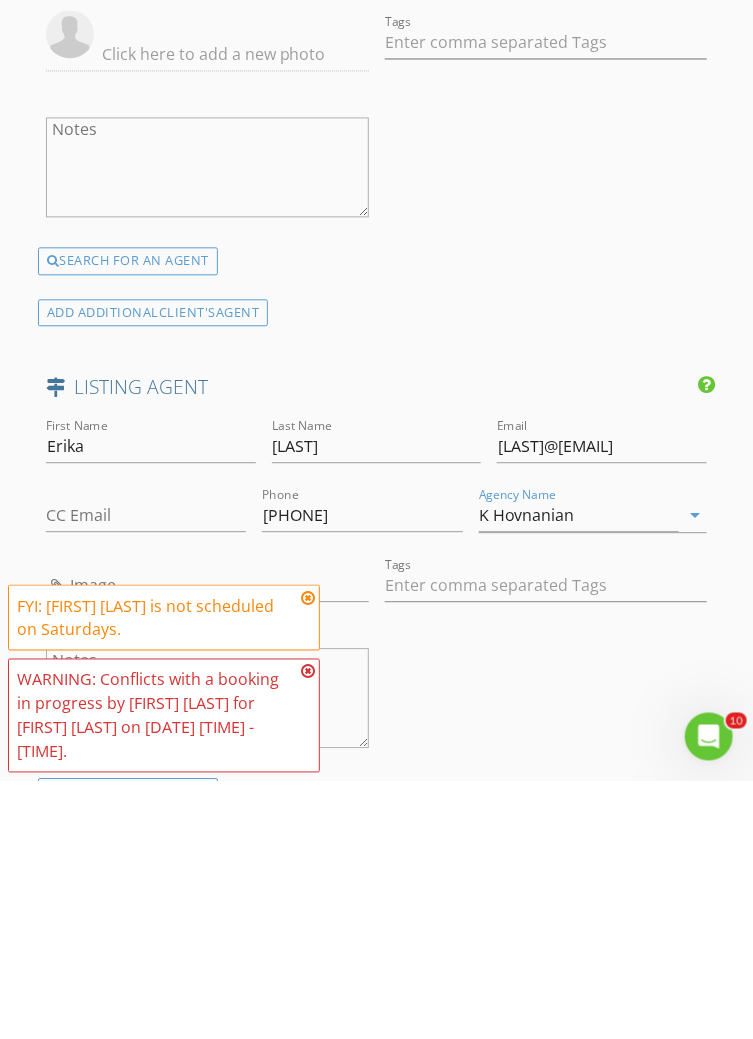 click on "First Name Erika   Last Name Garza   Email Egarza@Khov.com   CC Email   Phone 623-281-4999   Agency Name K Hovnanian arrow_drop_down       Image     Tags         Notes" at bounding box center [377, 855] 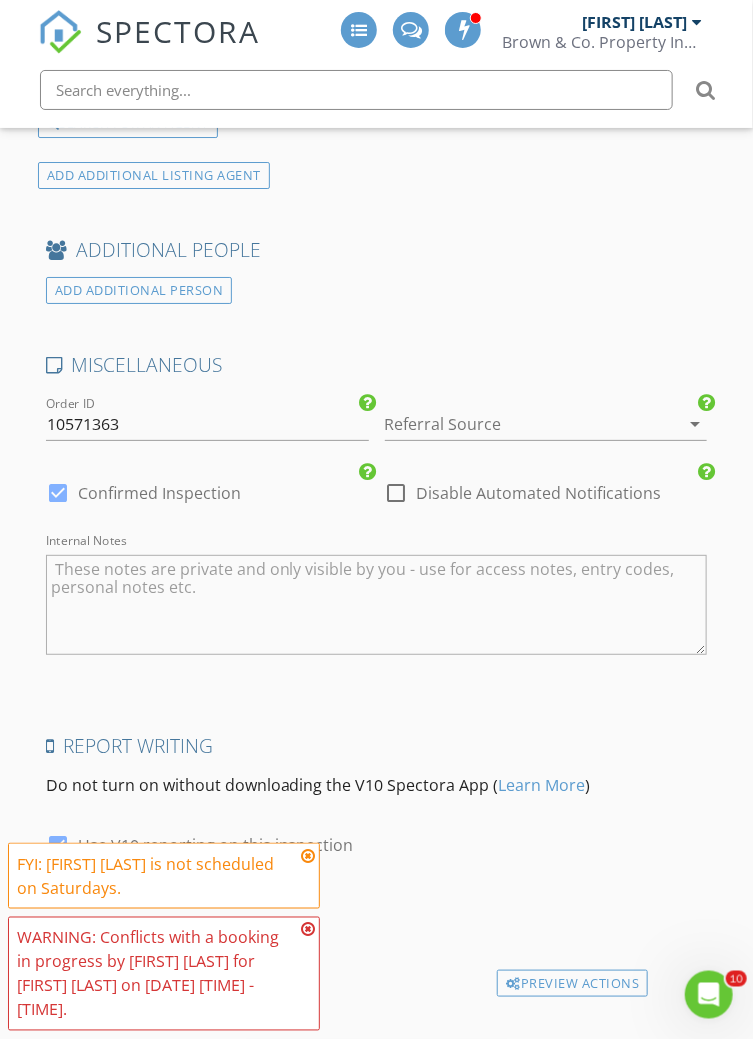 scroll, scrollTop: 3480, scrollLeft: 0, axis: vertical 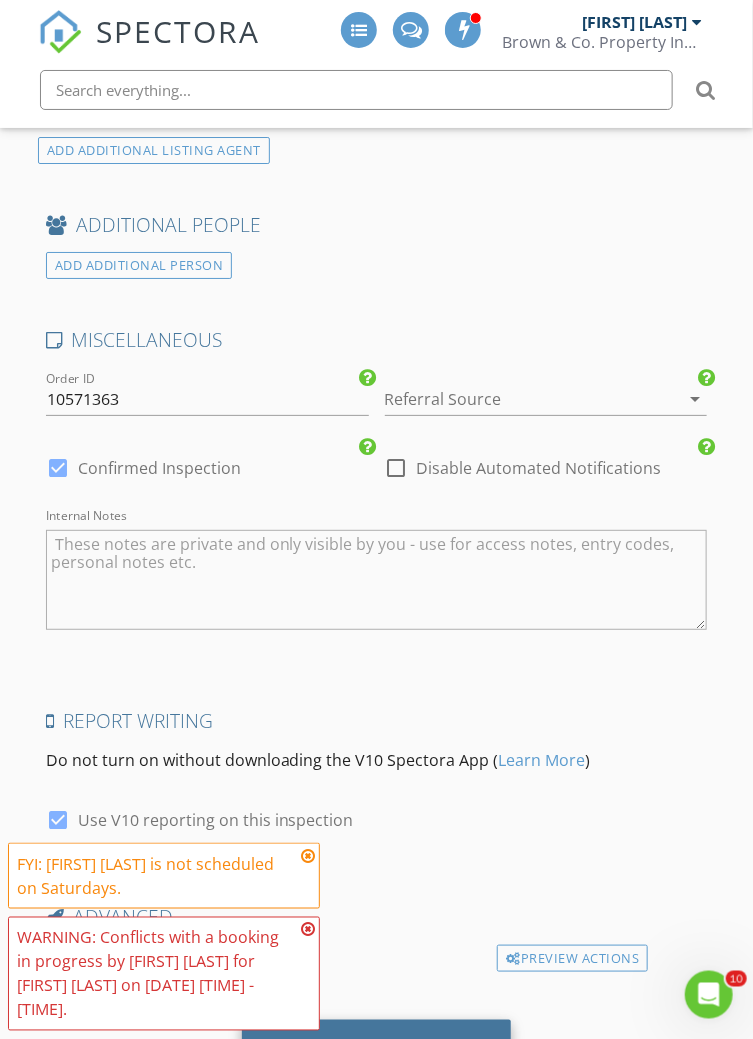 click on "Save Inspection" at bounding box center (376, 1046) 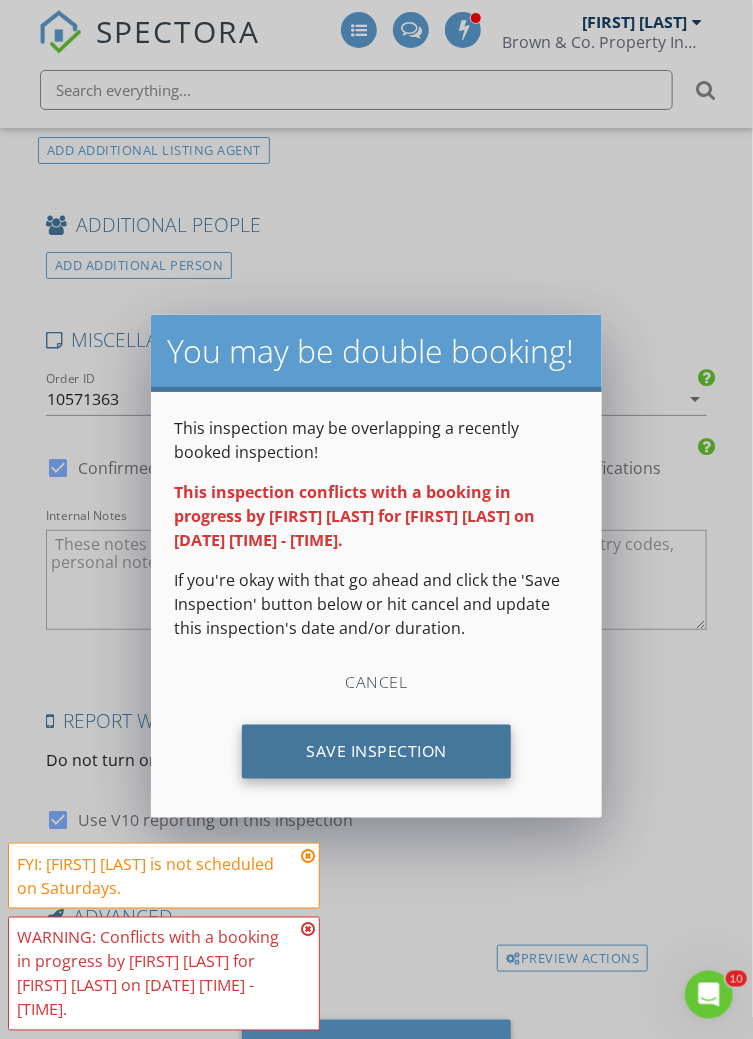 click on "Save Inspection" at bounding box center (376, 752) 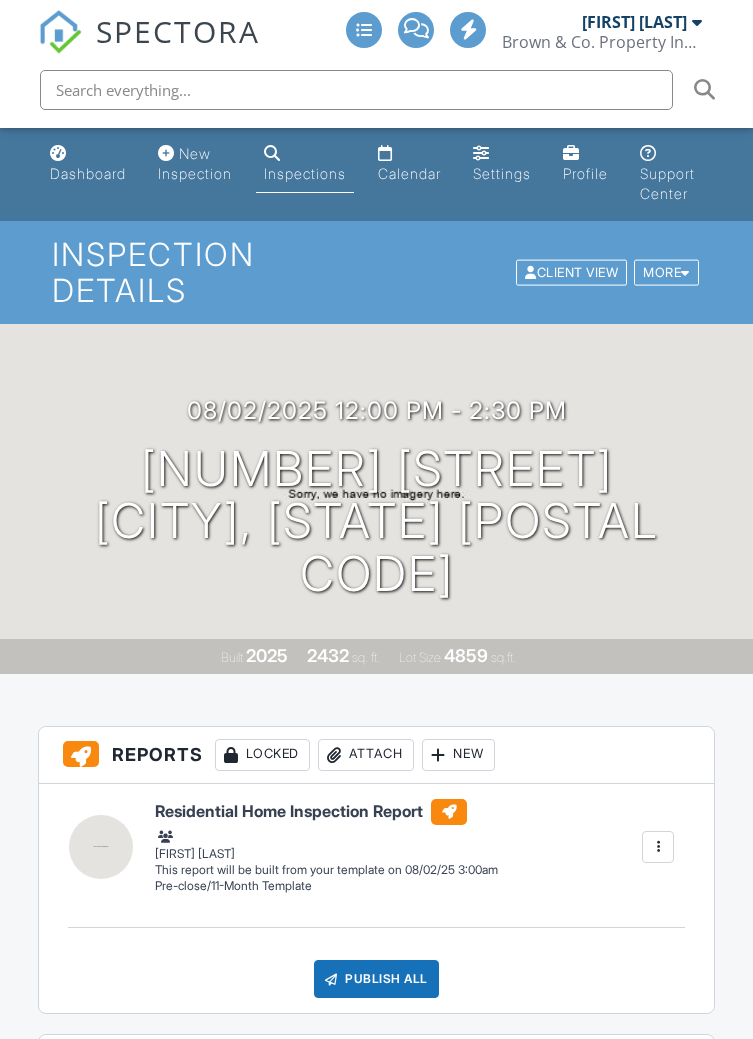 scroll, scrollTop: 0, scrollLeft: 0, axis: both 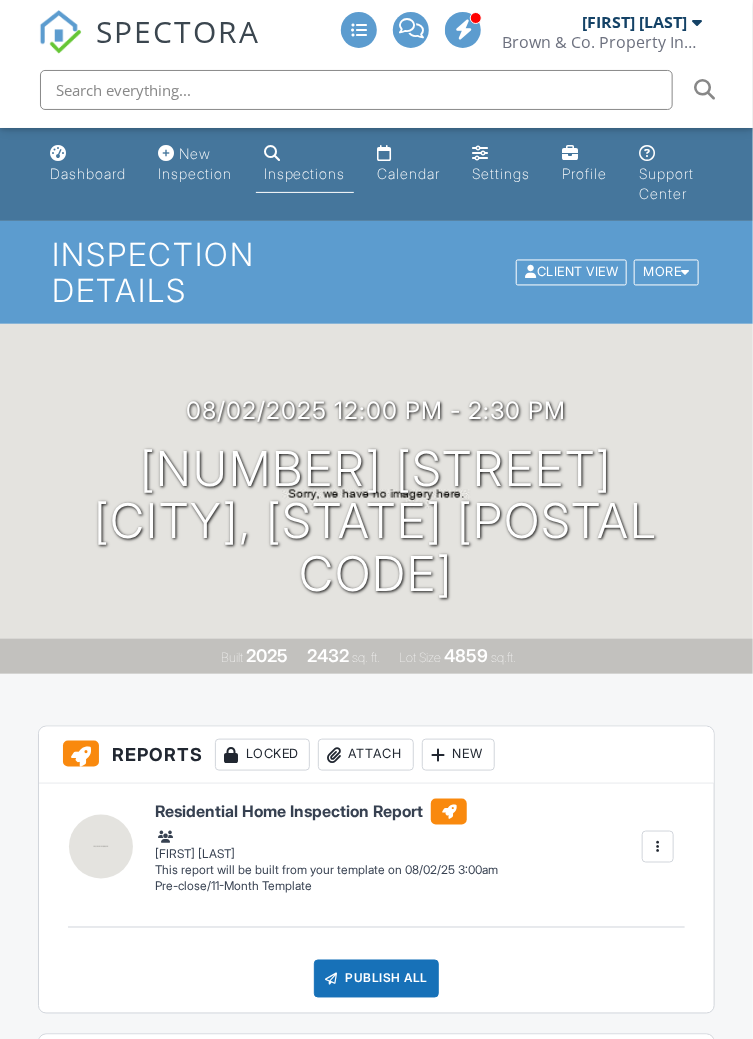 click on "Dashboard" at bounding box center (88, 164) 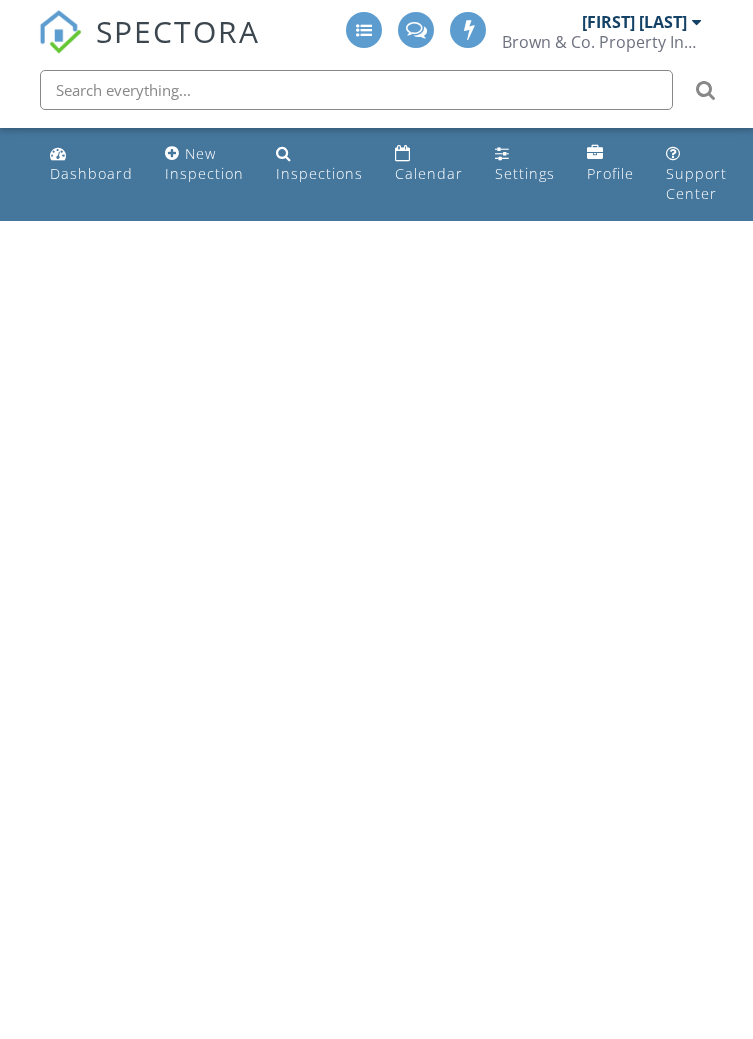scroll, scrollTop: 0, scrollLeft: 0, axis: both 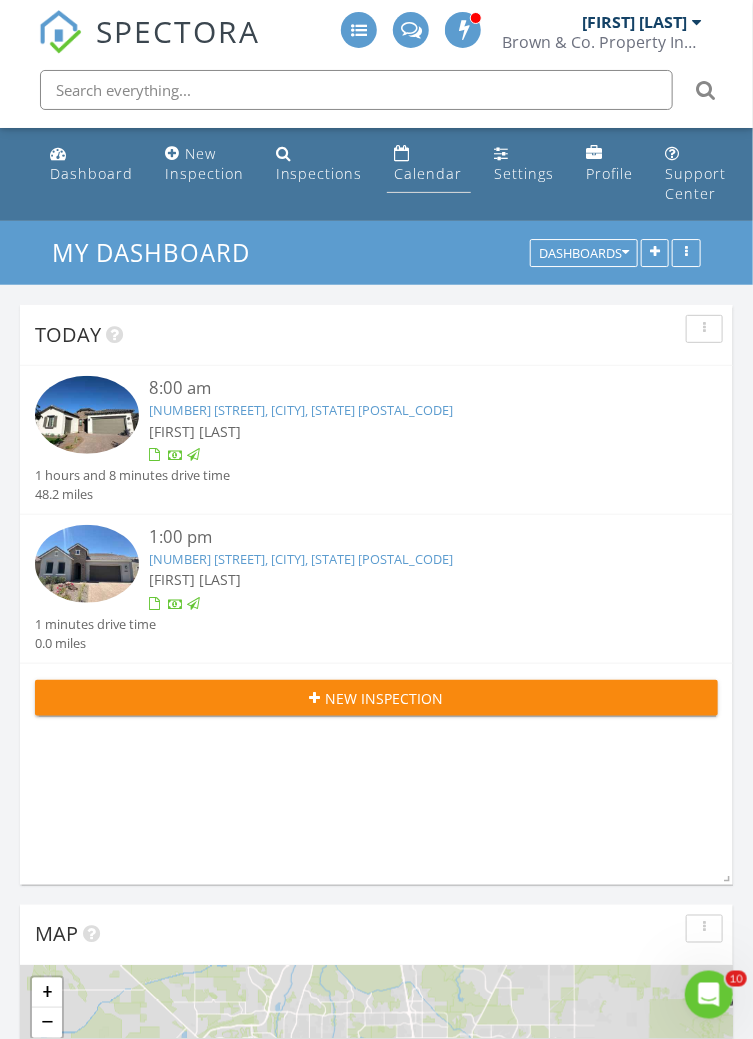 click on "Calendar" at bounding box center (429, 173) 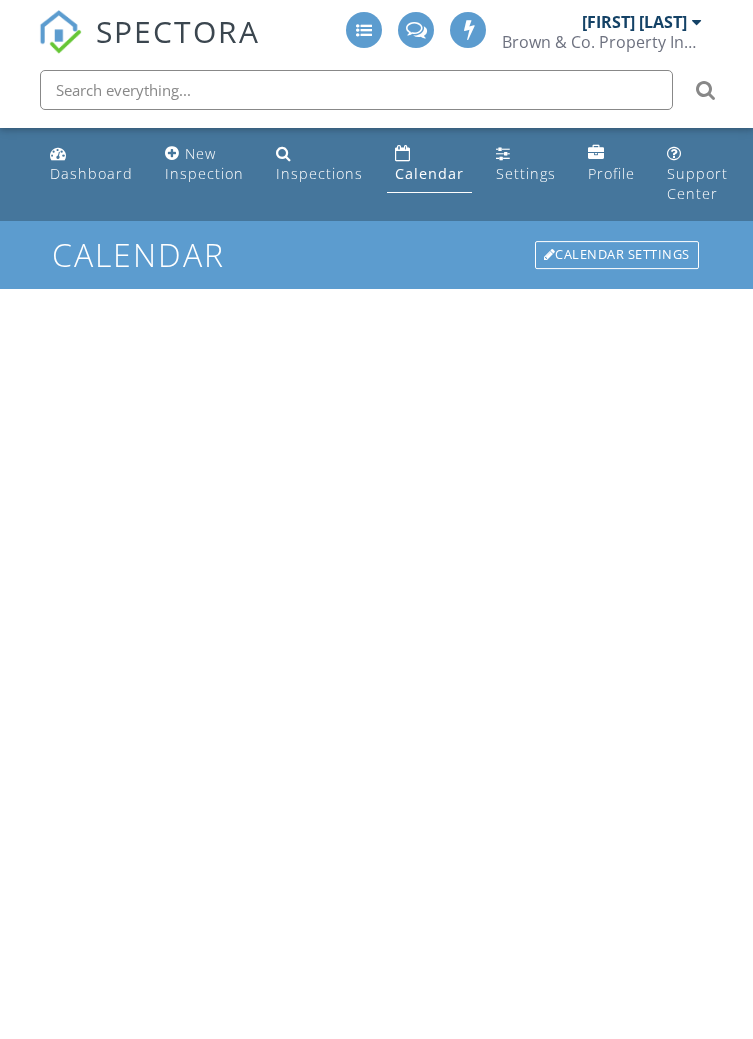 scroll, scrollTop: 0, scrollLeft: 0, axis: both 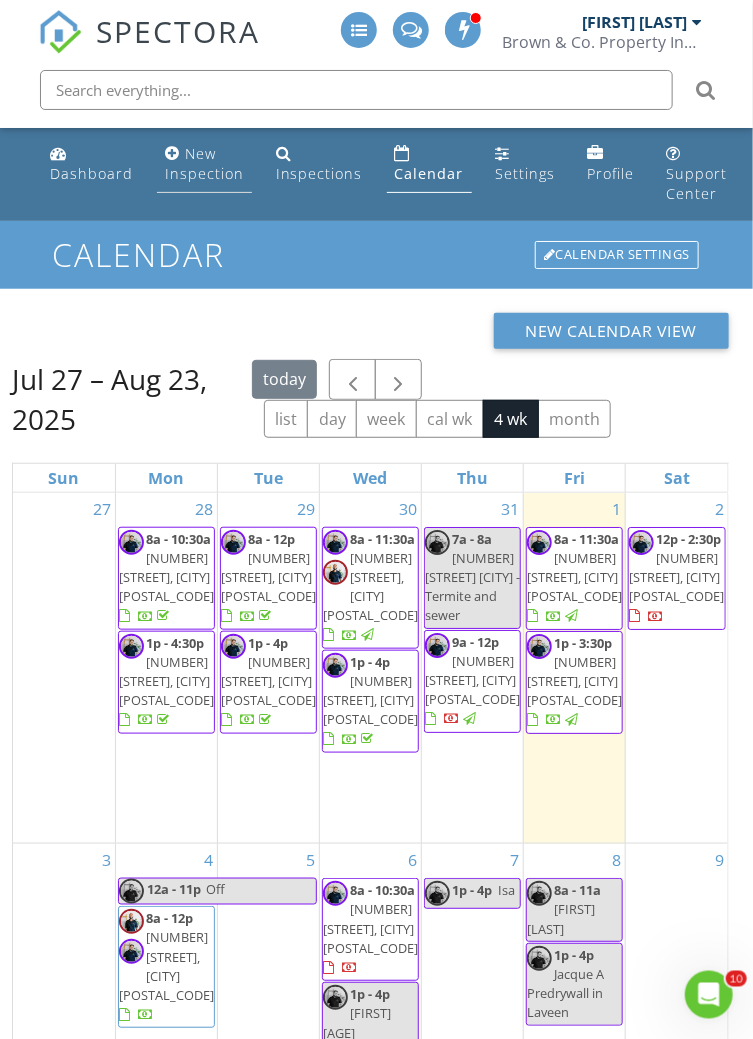 click on "New Inspection" at bounding box center (204, 163) 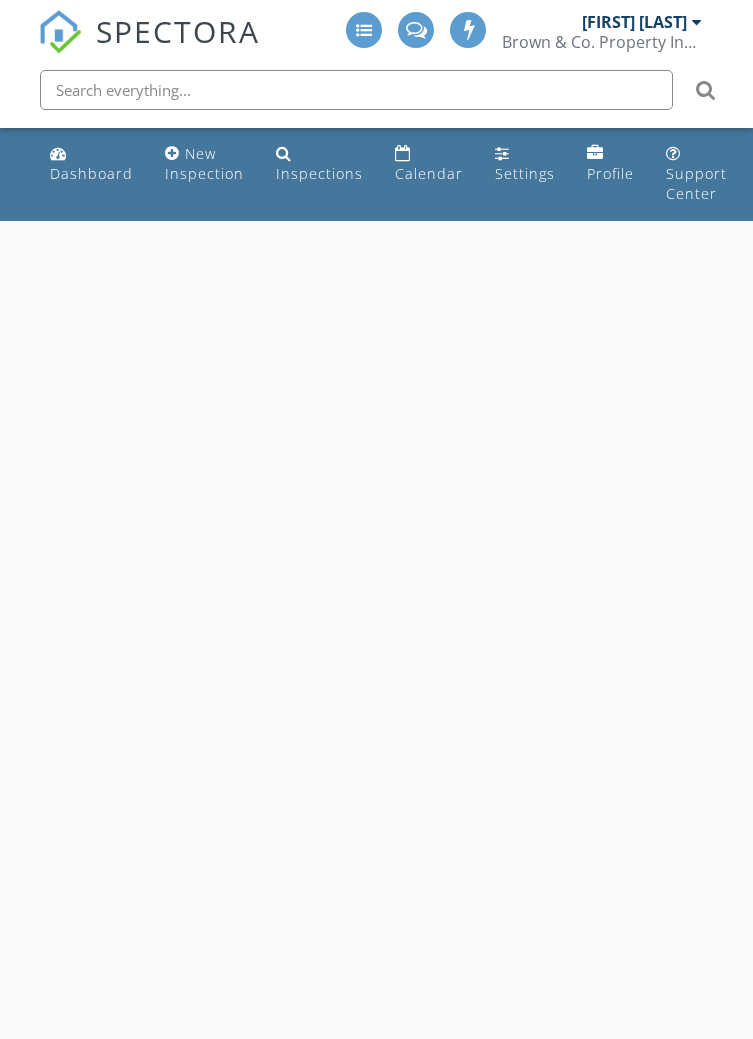 scroll, scrollTop: 0, scrollLeft: 0, axis: both 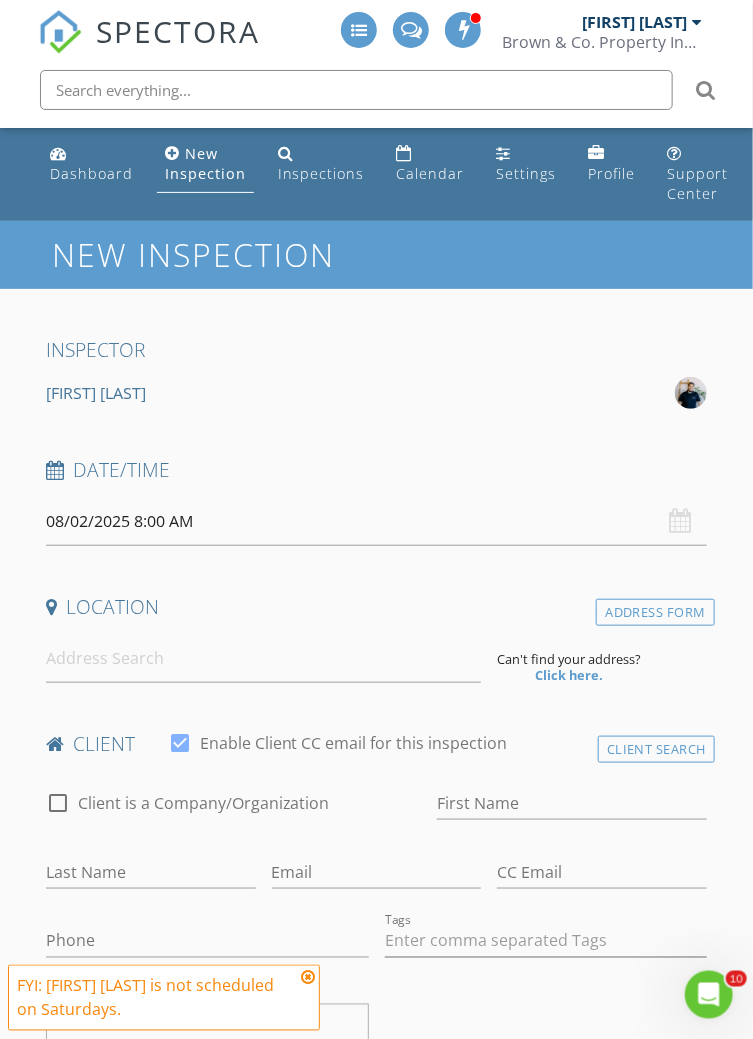 click on "08/02/2025 8:00 AM" at bounding box center [377, 521] 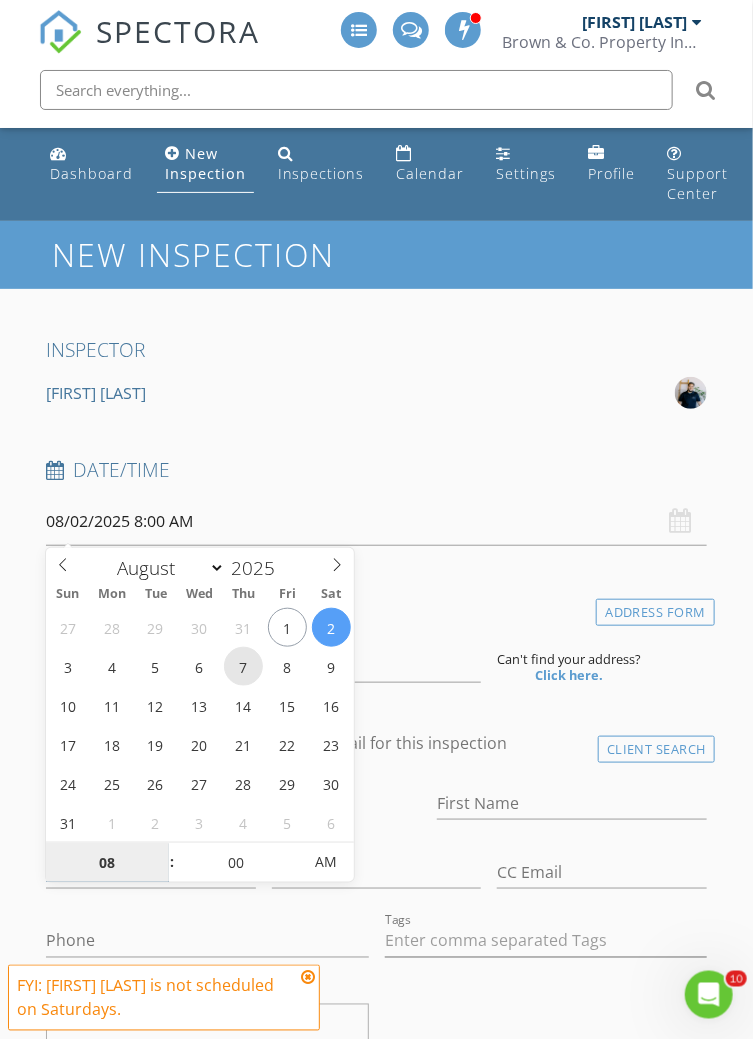 type on "08/07/2025 8:00 AM" 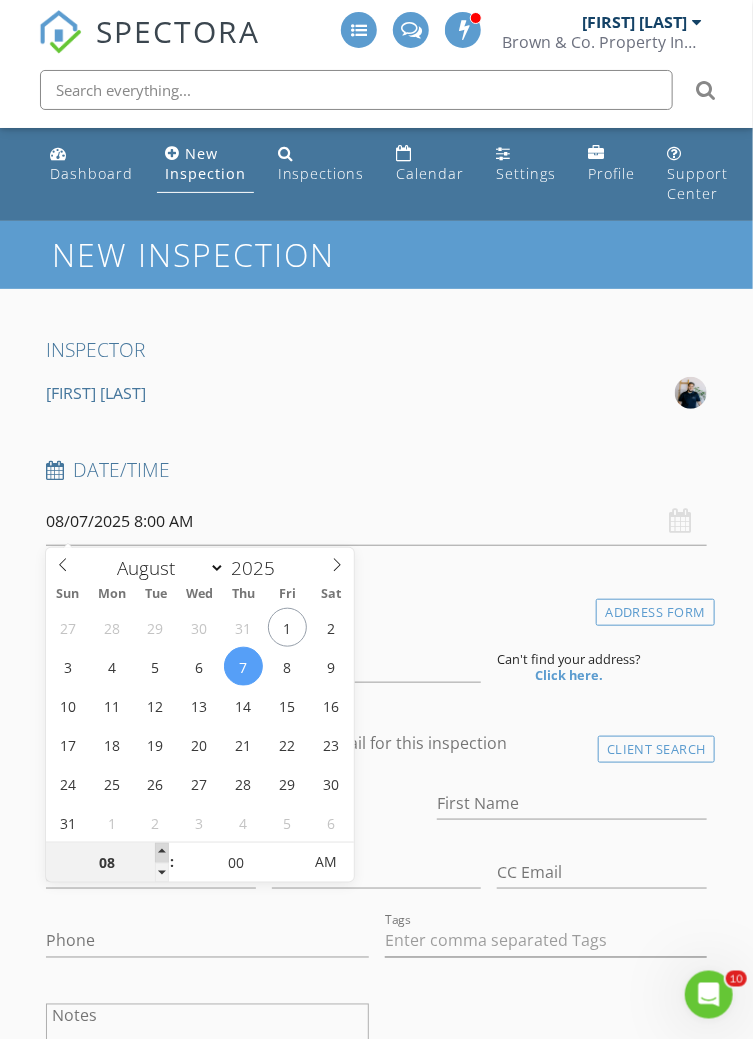 click at bounding box center [162, 853] 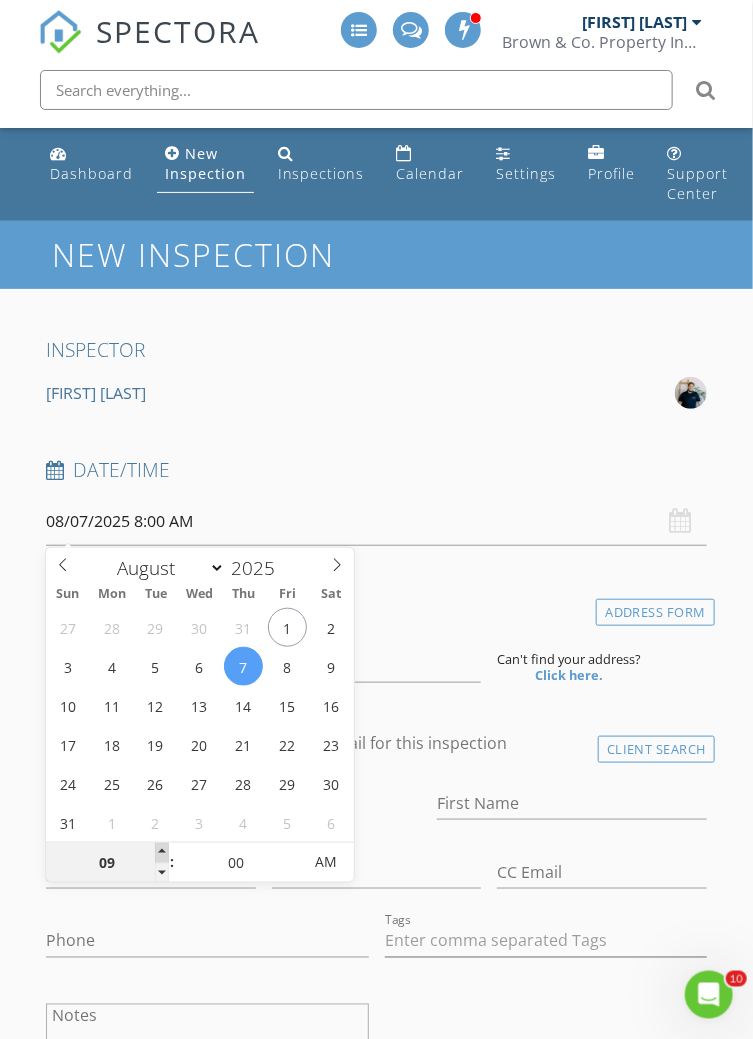 type on "08/07/2025 9:00 AM" 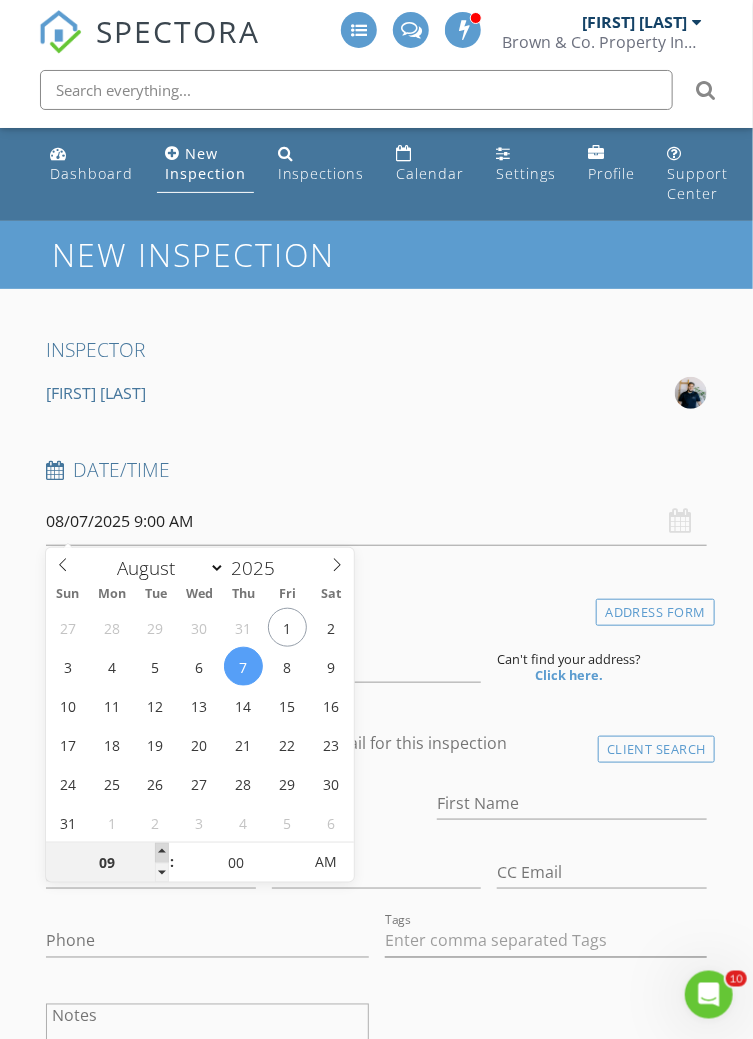 click at bounding box center (162, 853) 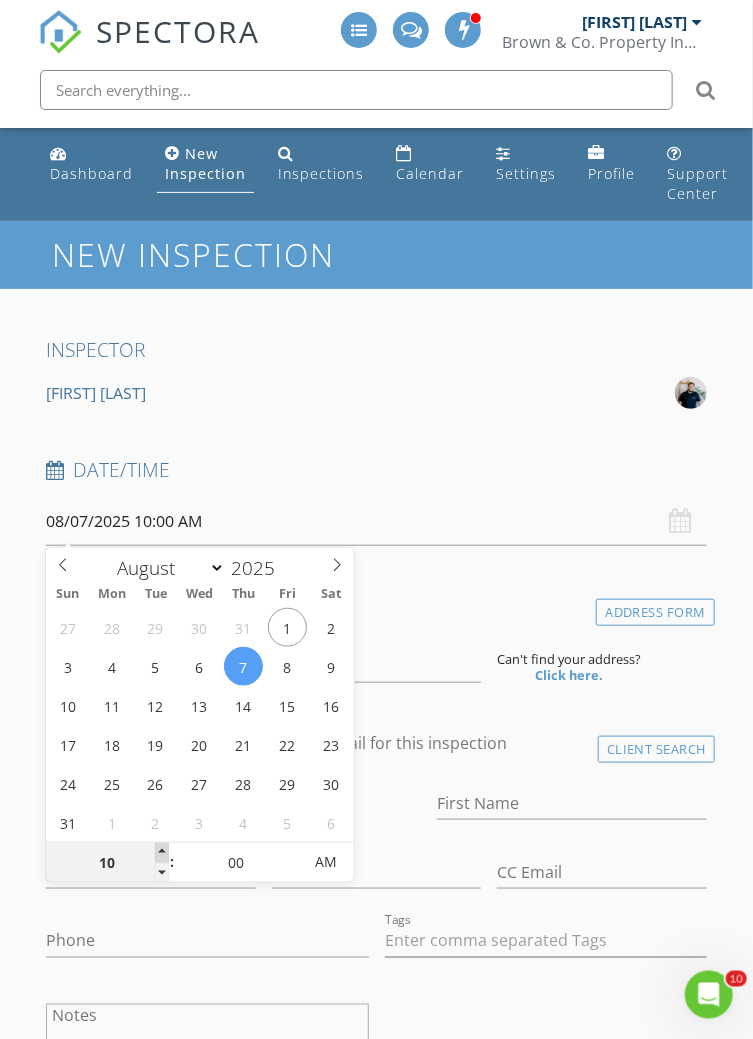 click at bounding box center [162, 853] 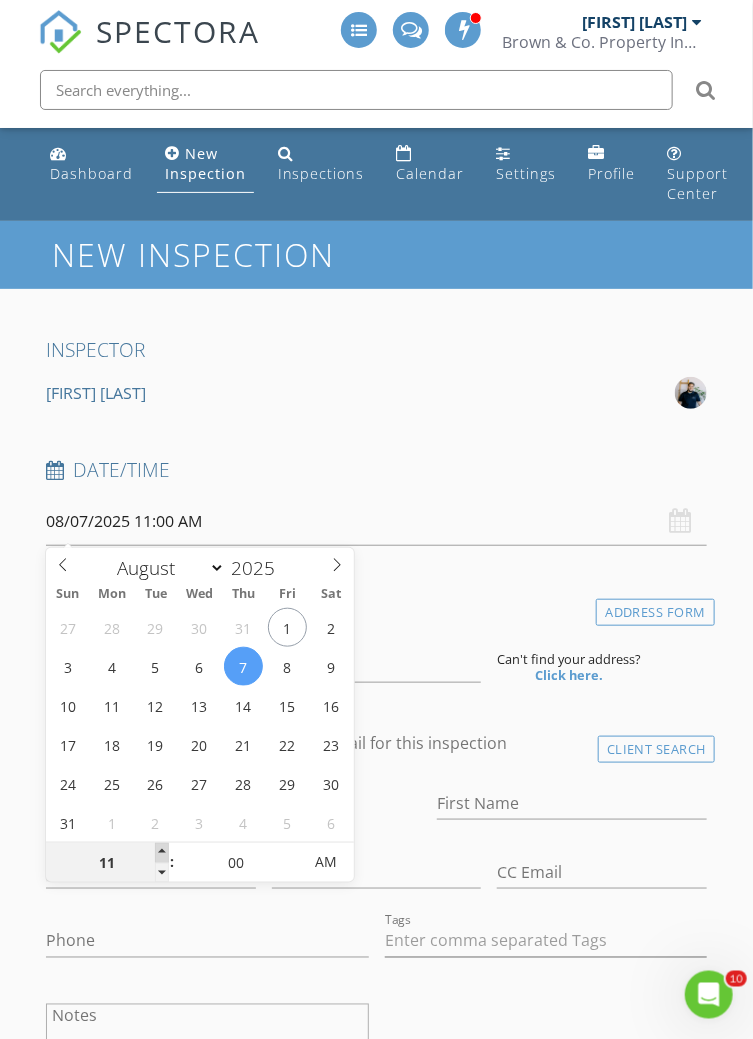 click at bounding box center [162, 853] 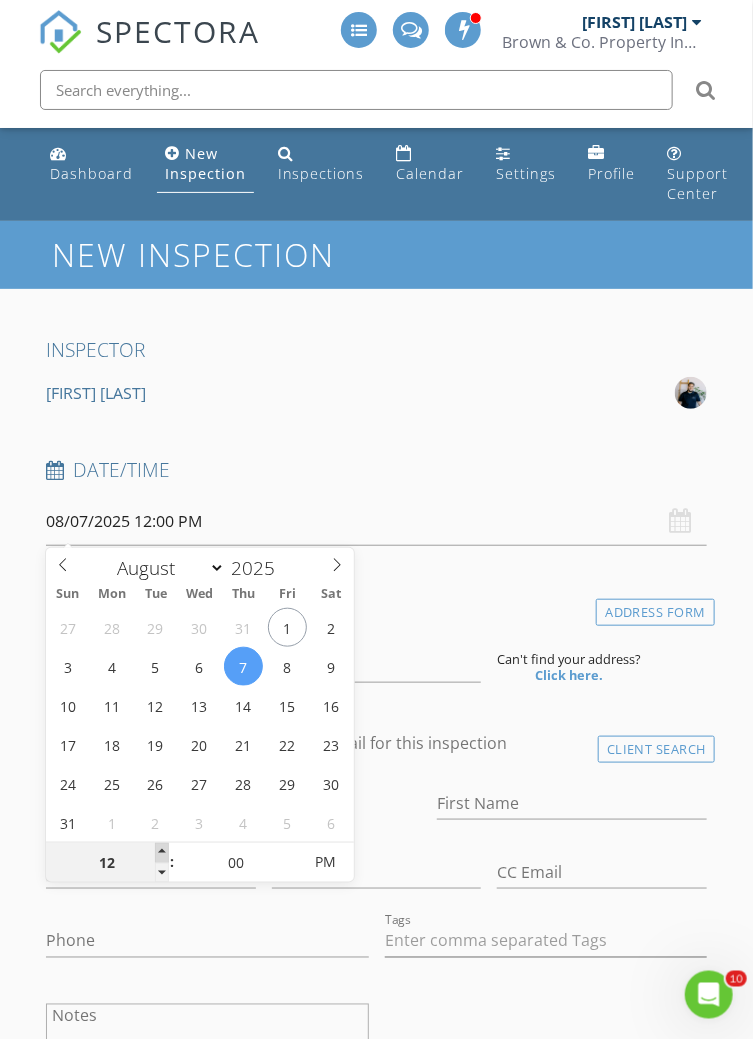click at bounding box center [162, 853] 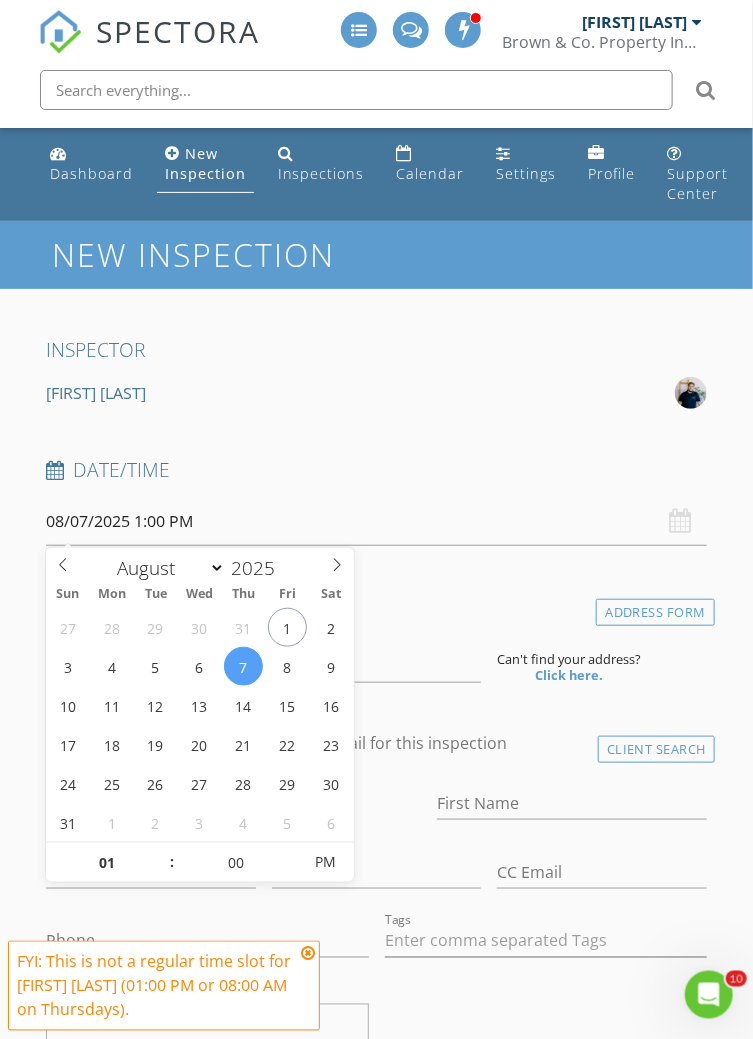 click on "INSPECTOR    Rogelio Duarte
Date/Time
08/07/2025 1:00 PM
Location
Address Form       Can't find your address?   Click here.
client
check_box Enable Client CC email for this inspection   Client Search     check_box_outline_blank Client is a Company/Organization     First Name   Last Name   Email   CC Email   Phone         Tags         Notes
ADD ADDITIONAL client
SERVICES
check_box_outline_blank   Residential Home Inspection     Residential home inspection & report  check_box_outline_blank   New Home 11-Month Warranty Inspection    New home builder warranty inspection & report  check_box_outline_blank   New Home Pre-Closing Inspection   New construction home inspection & report  check_box_outline_blank   New Home Pre-Drywall Inspection    New construction pre-drywall inspection & report  check_box_outline_blank" at bounding box center [377, 1824] 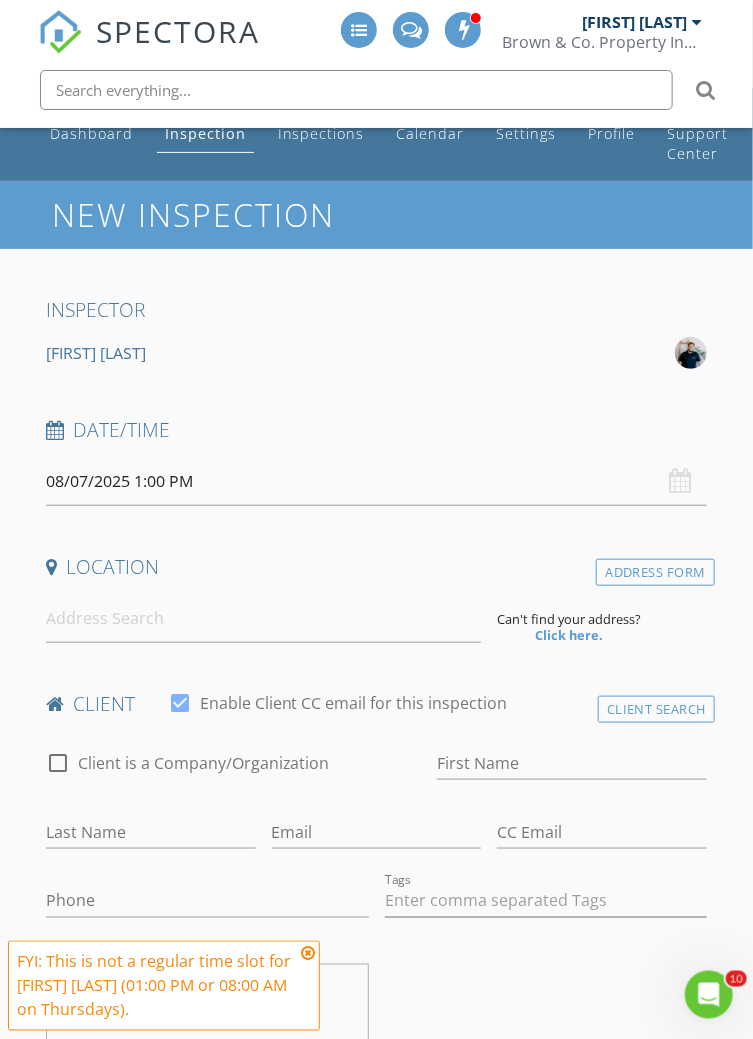 scroll, scrollTop: 51, scrollLeft: 0, axis: vertical 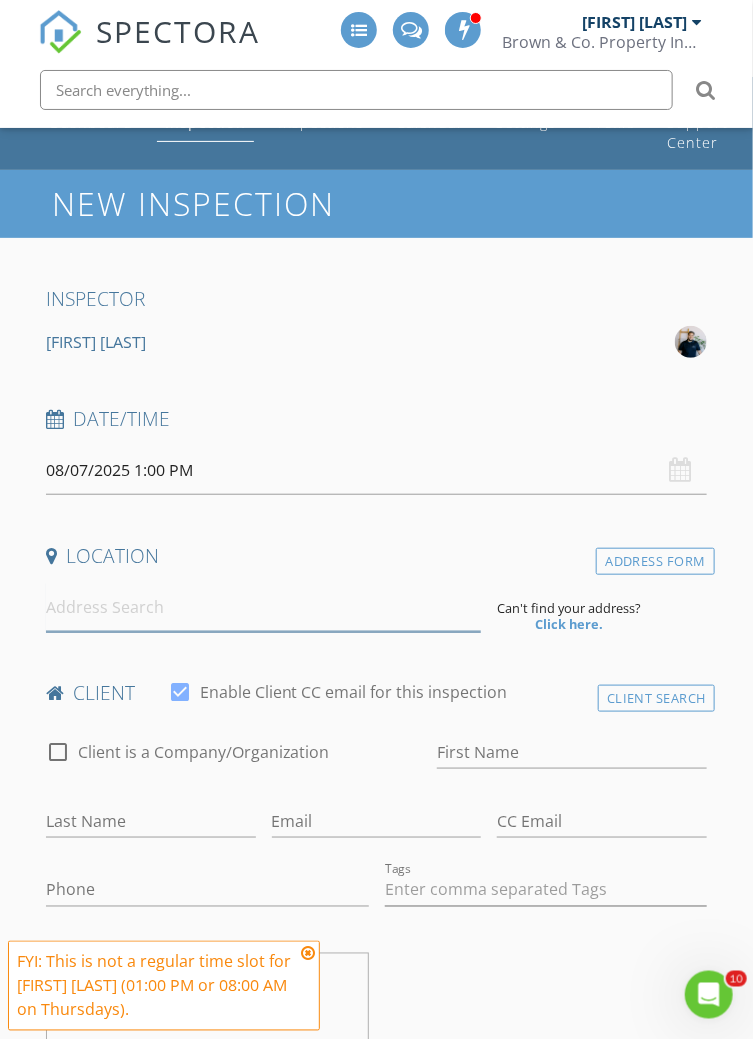 click at bounding box center (264, 607) 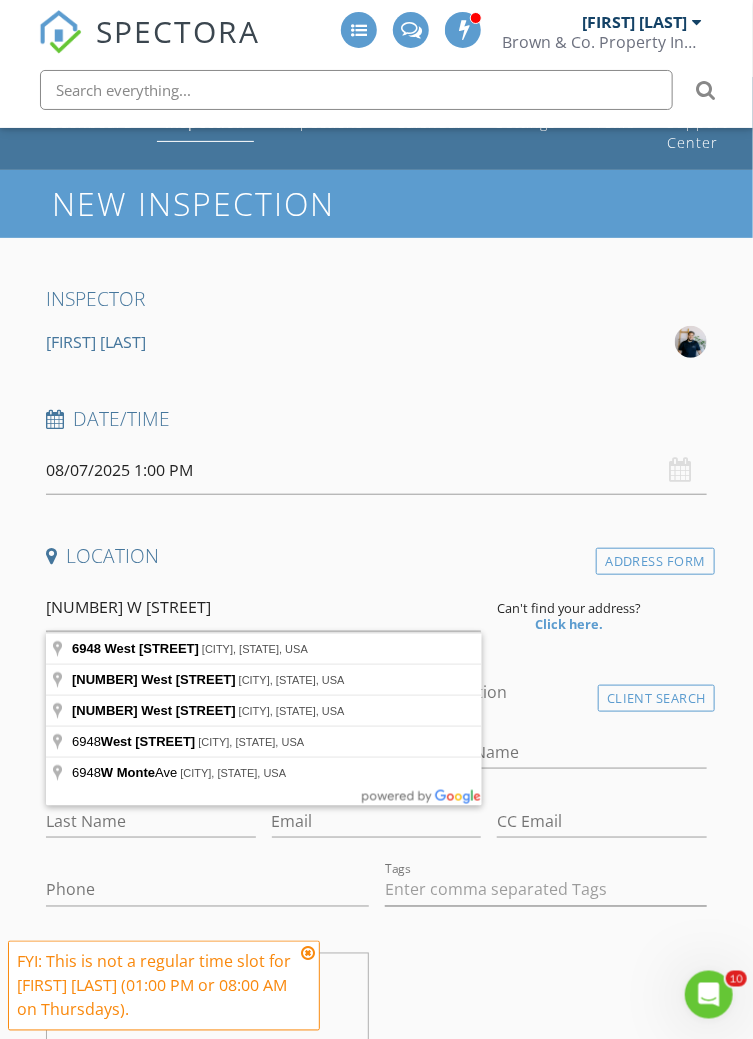 type on "6948 West Monte Vista Road, Phoenix, AZ, USA" 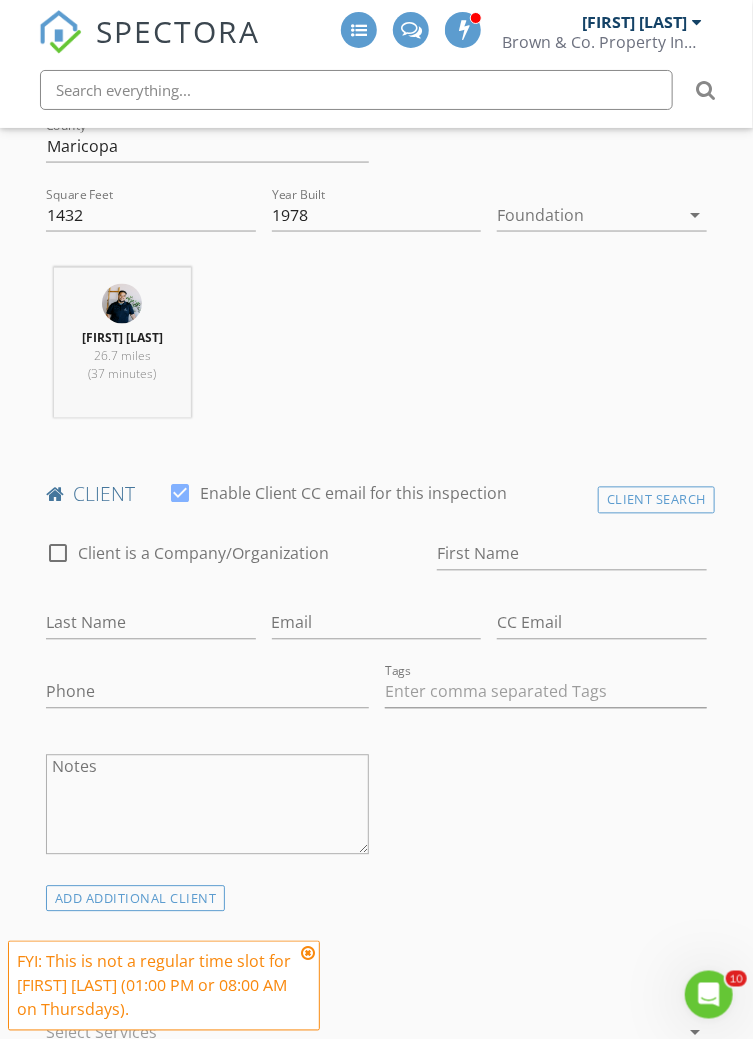 scroll, scrollTop: 661, scrollLeft: 0, axis: vertical 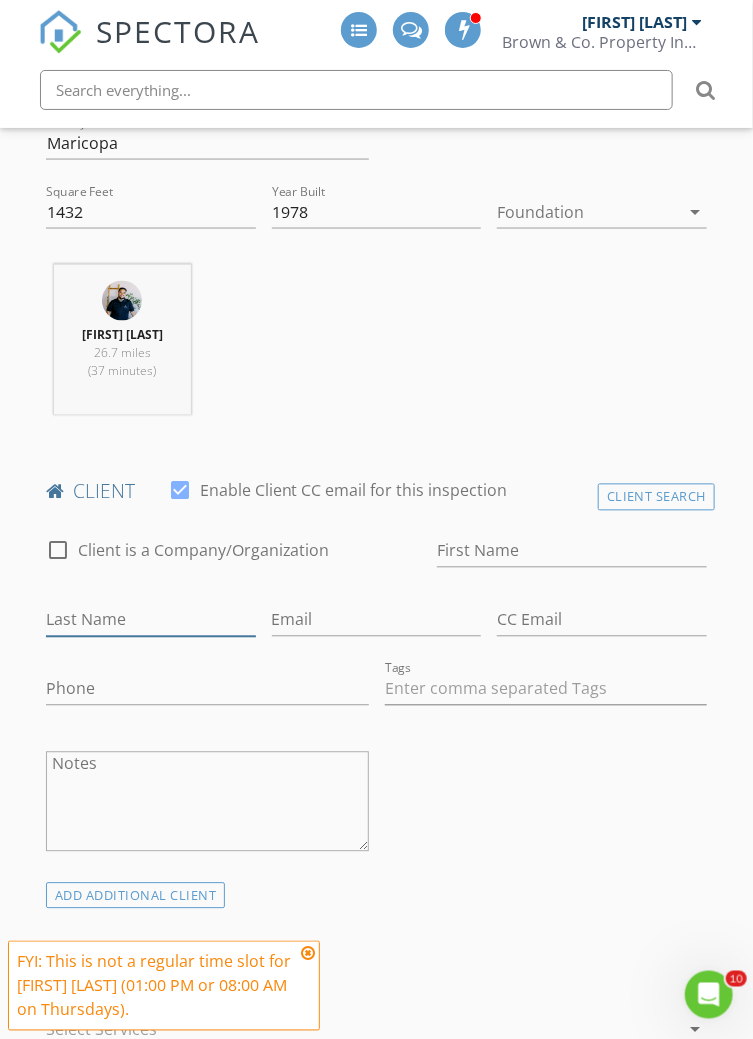 click on "Last Name" at bounding box center [151, 620] 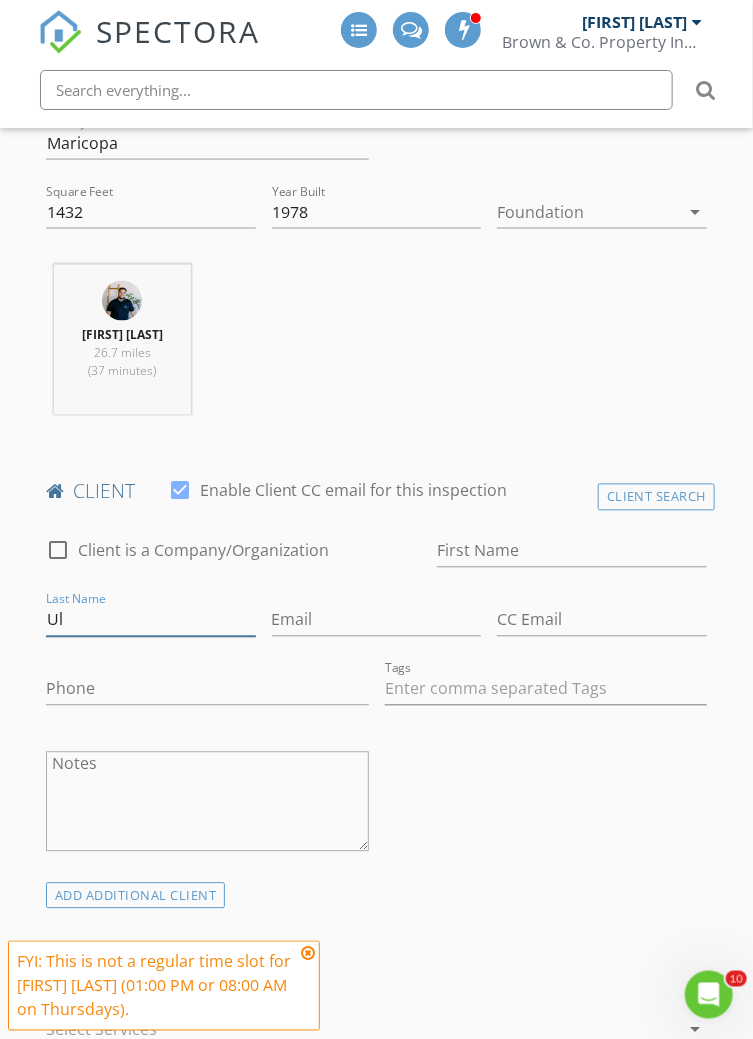 type on "U" 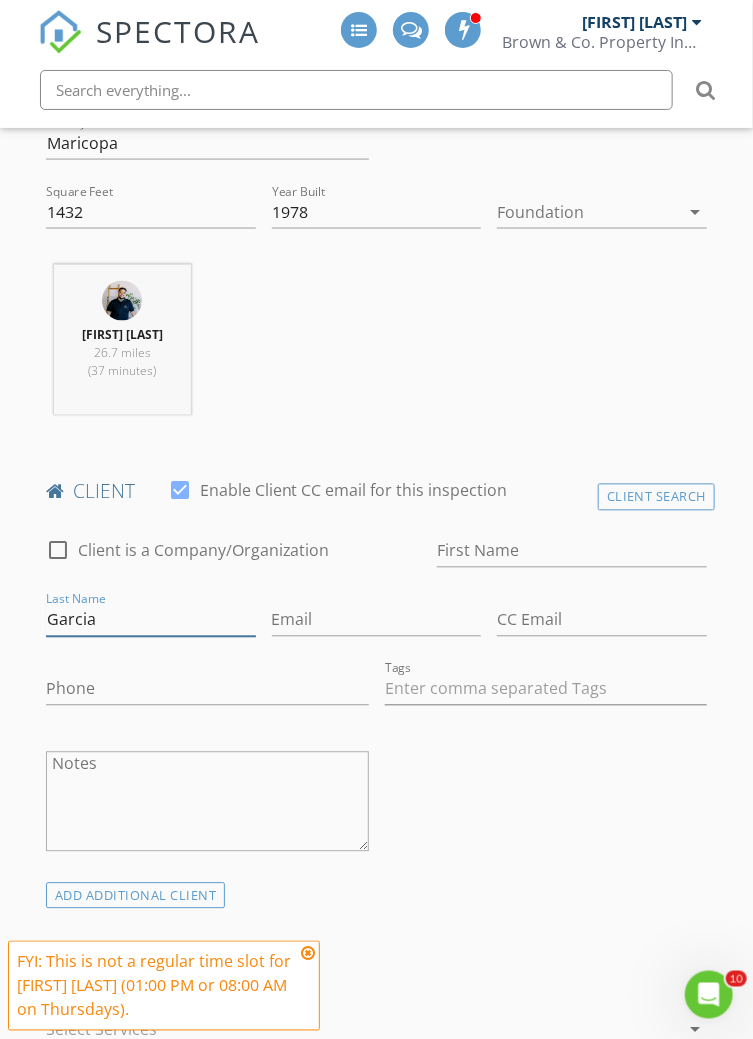 type on "Garcia" 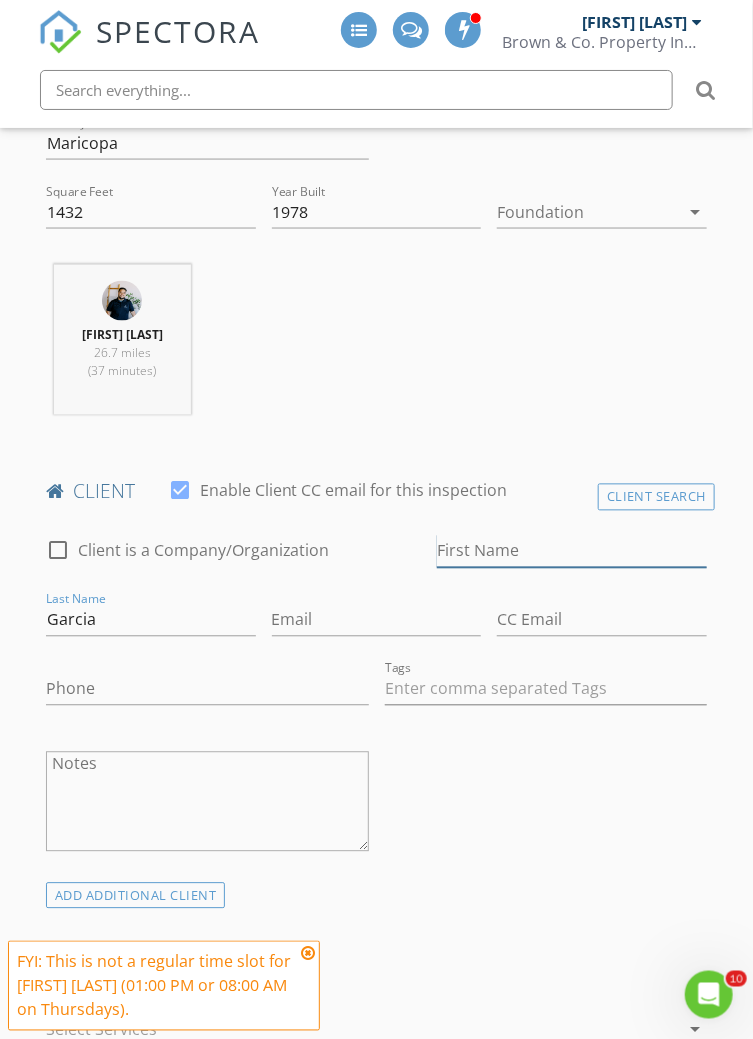 click on "First Name" at bounding box center (572, 551) 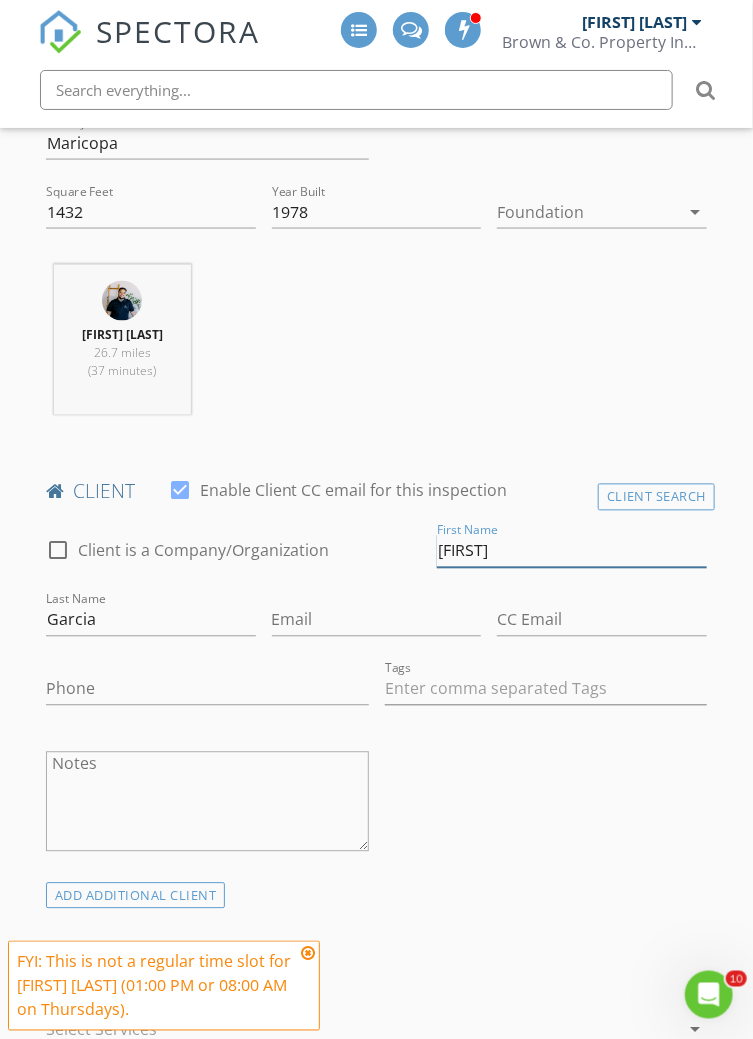 type on "Ulises" 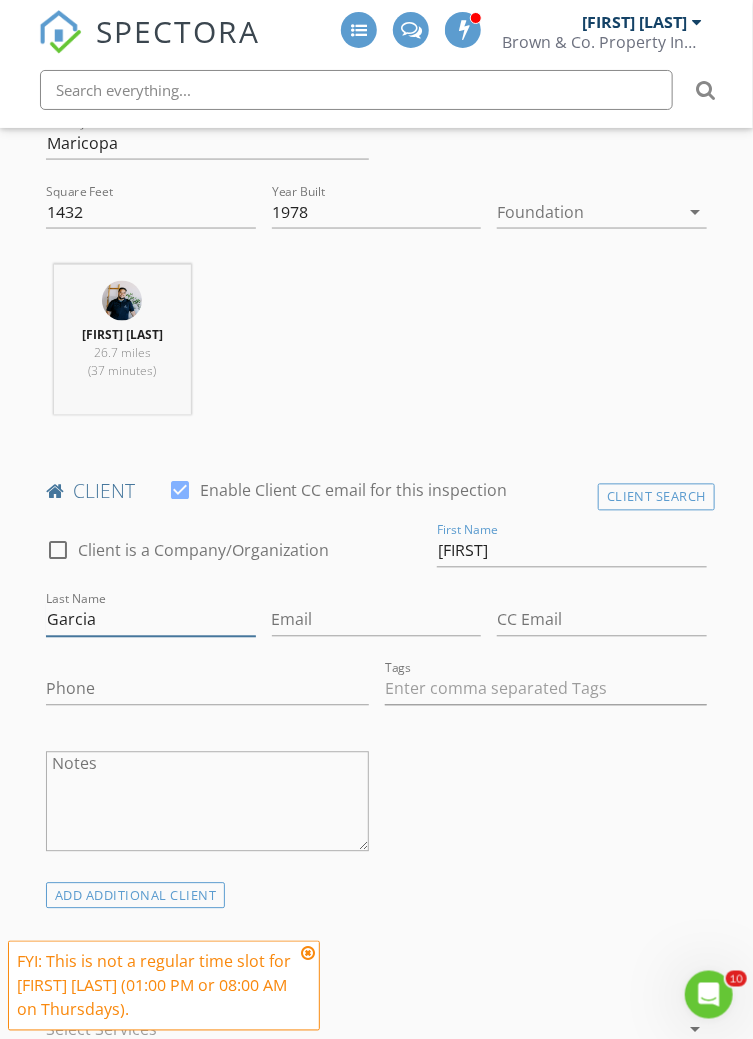 click on "Garcia" at bounding box center [151, 620] 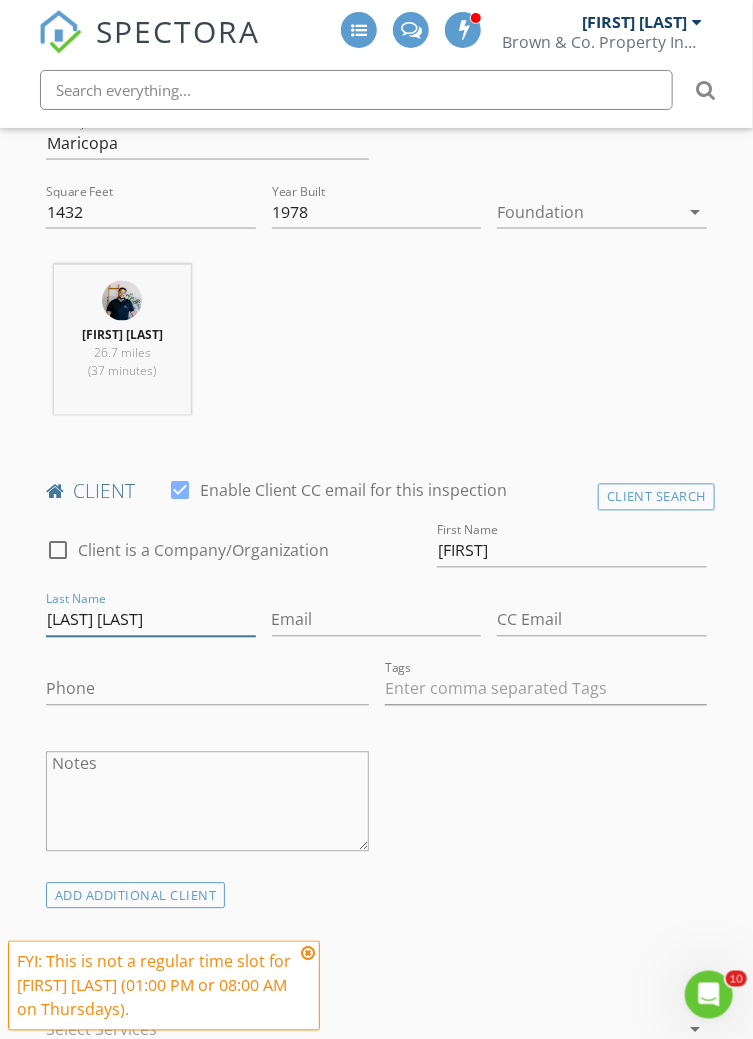 type on "Garcia Garcia" 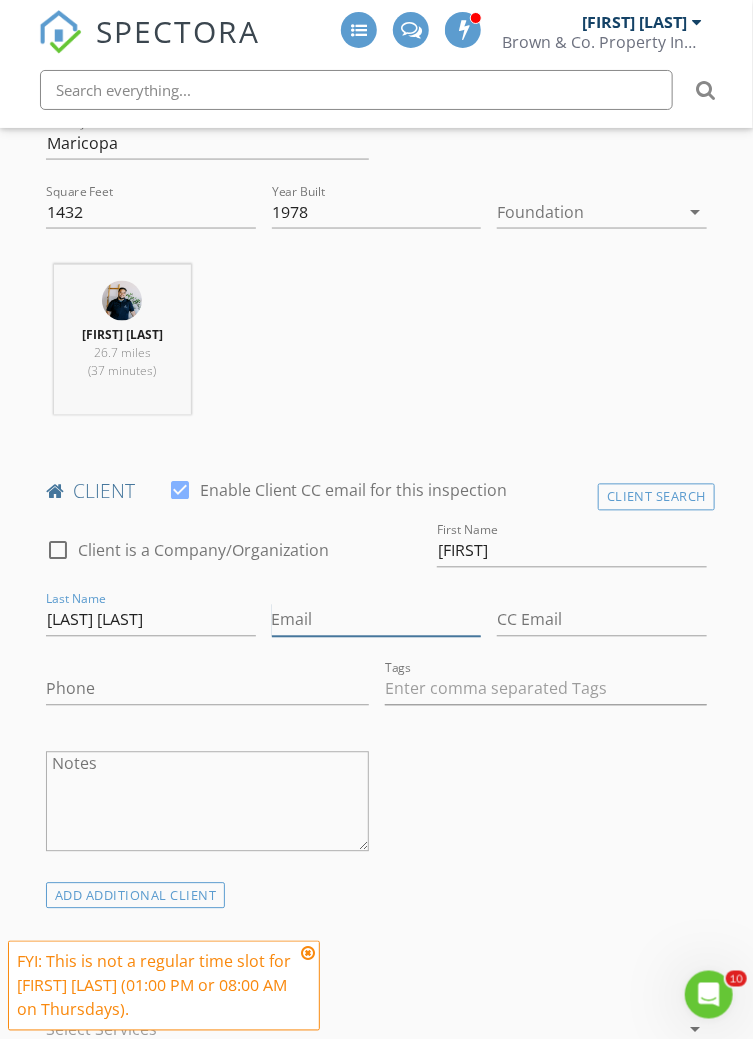 click on "Email" at bounding box center [377, 620] 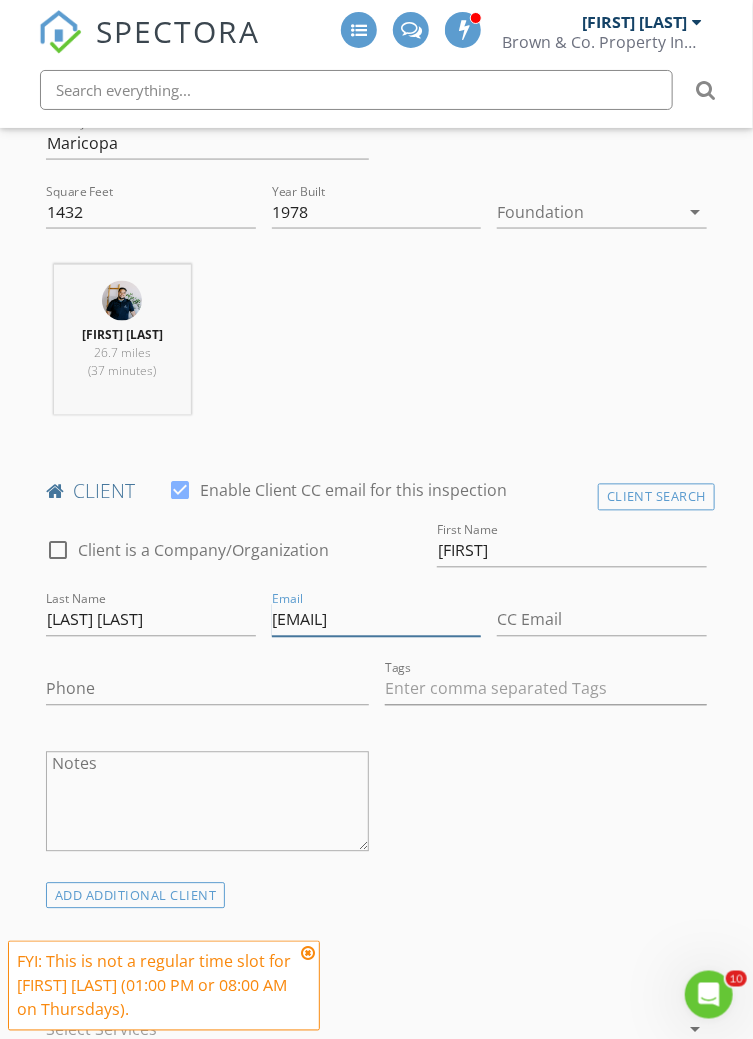 type on "U.garcia45@icloud.com" 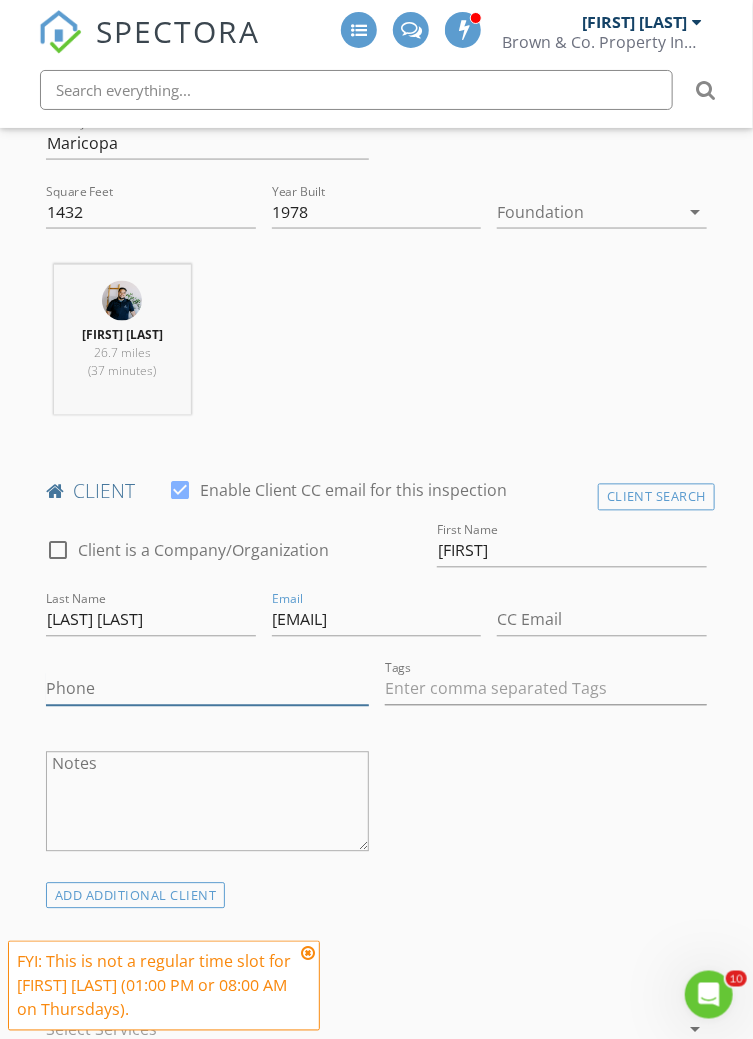 click on "Phone" at bounding box center [207, 689] 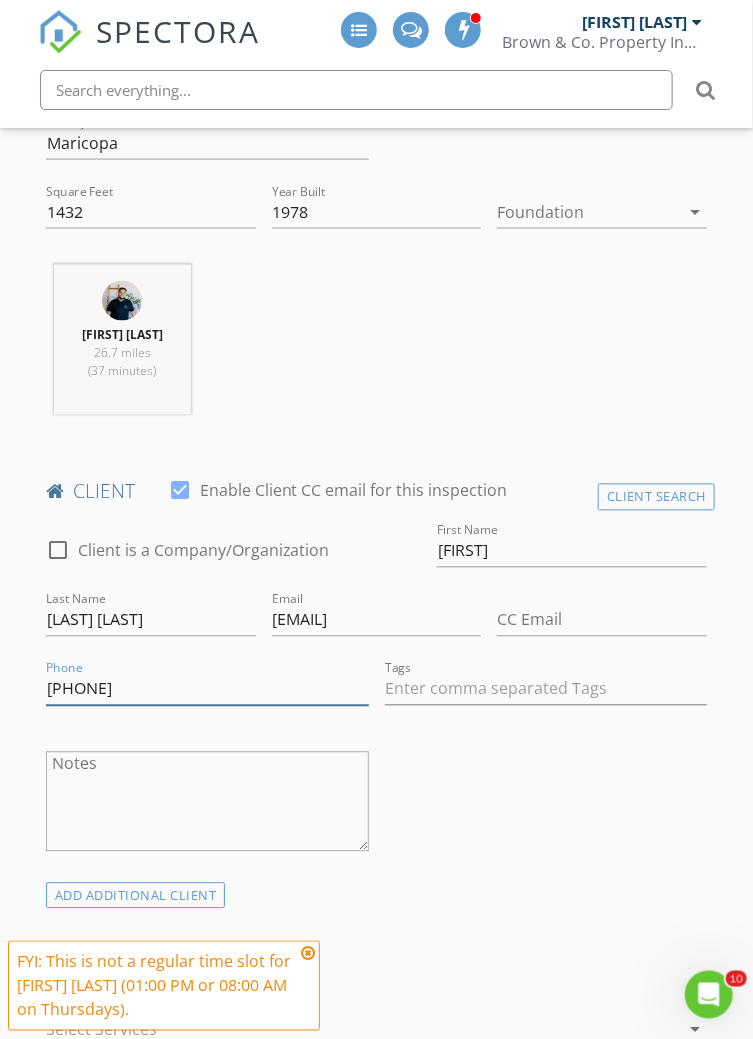 type on "602-880-4190" 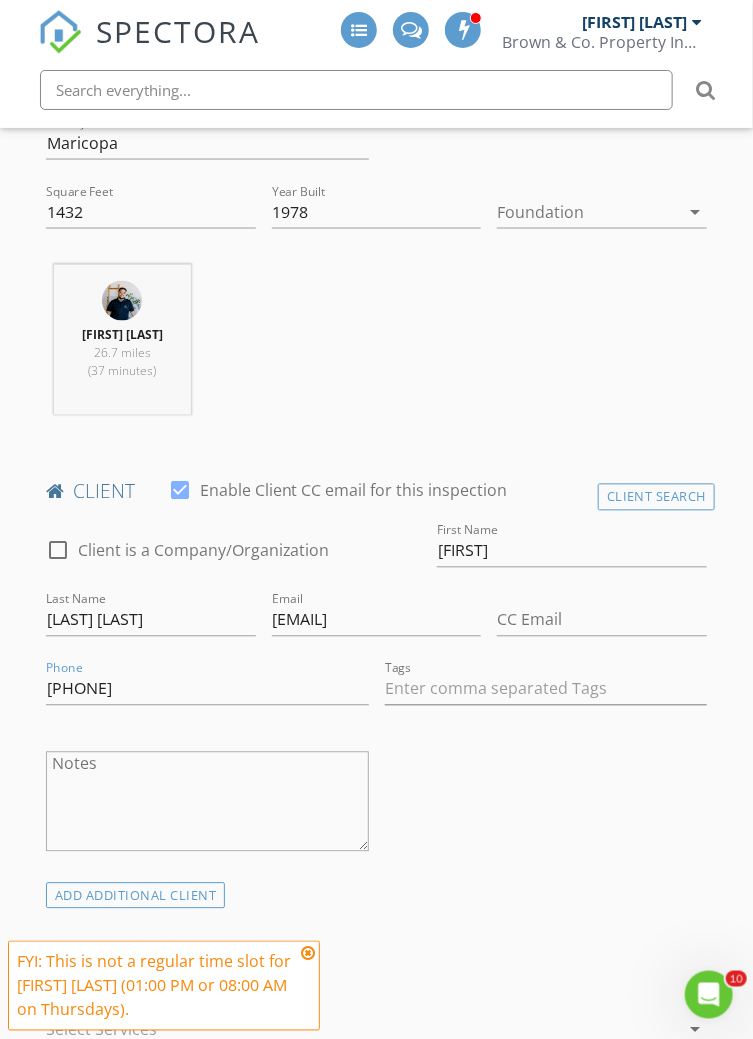 click on "check_box_outline_blank Client is a Company/Organization     First Name Ulises   Last Name Garcia Garcia   Email U.garcia45@icloud.com   CC Email   Phone 602-880-4190         Tags         Notes" at bounding box center [377, 700] 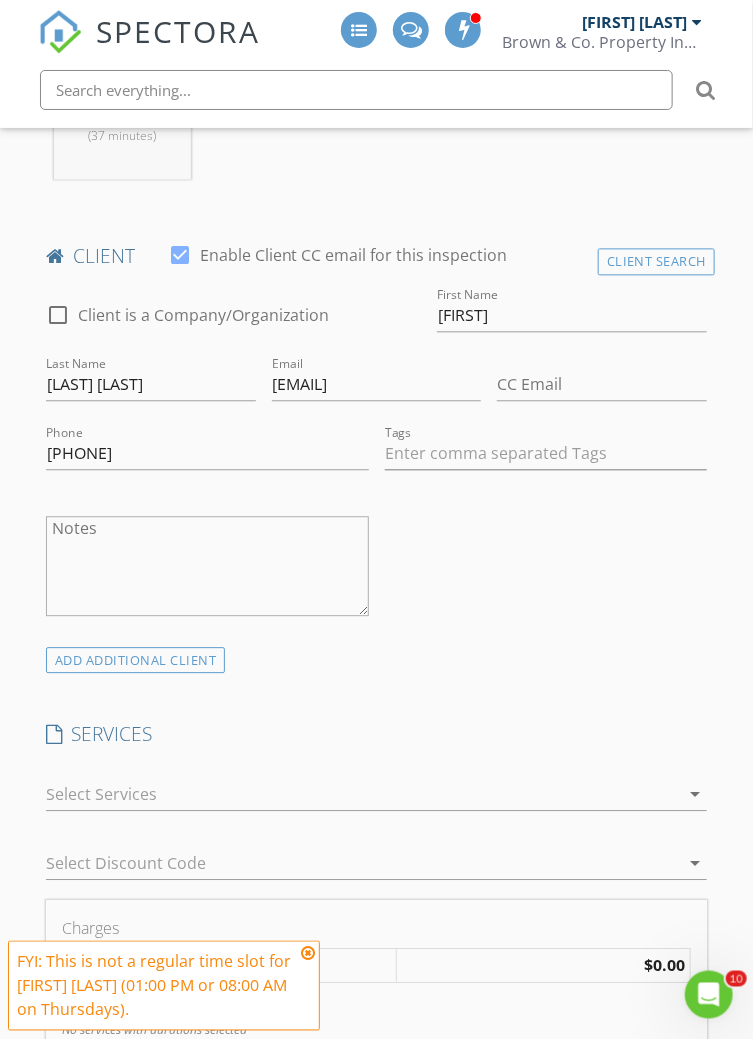 scroll, scrollTop: 1062, scrollLeft: 0, axis: vertical 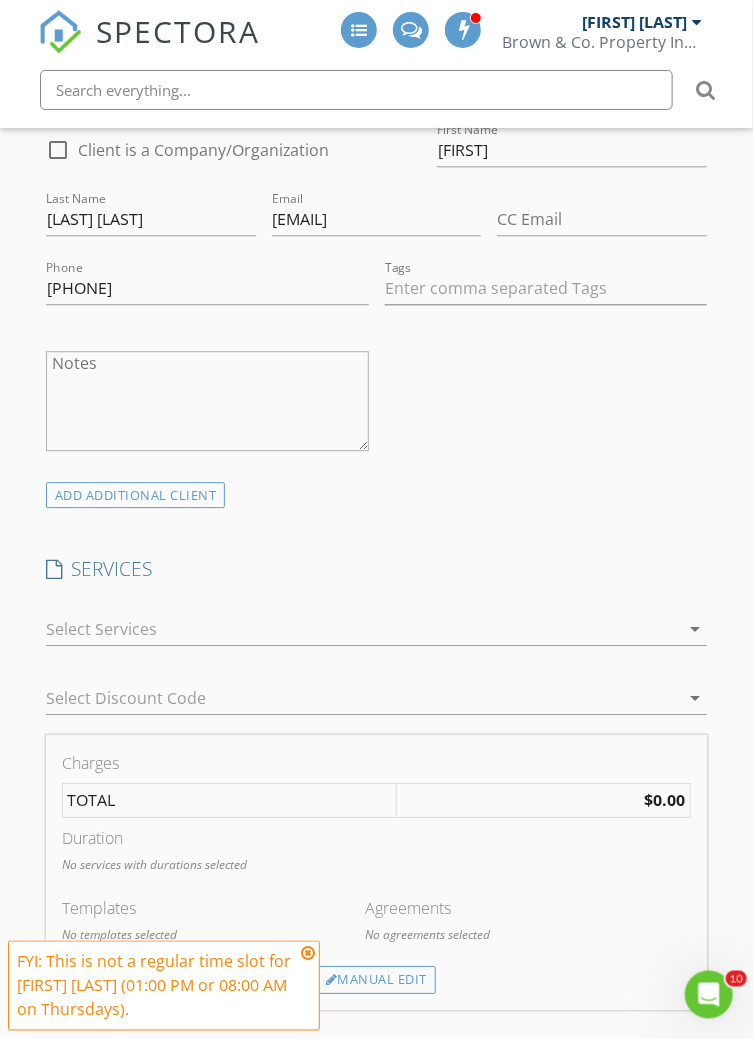 click on "arrow_drop_down" at bounding box center [695, 629] 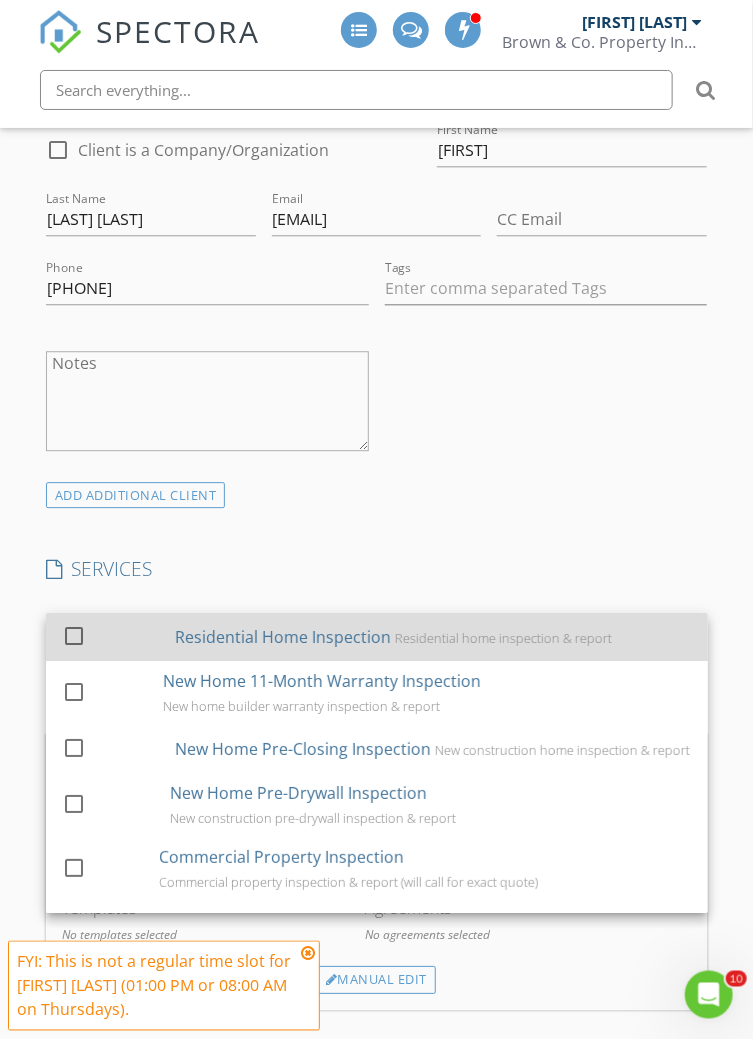 click at bounding box center [74, 635] 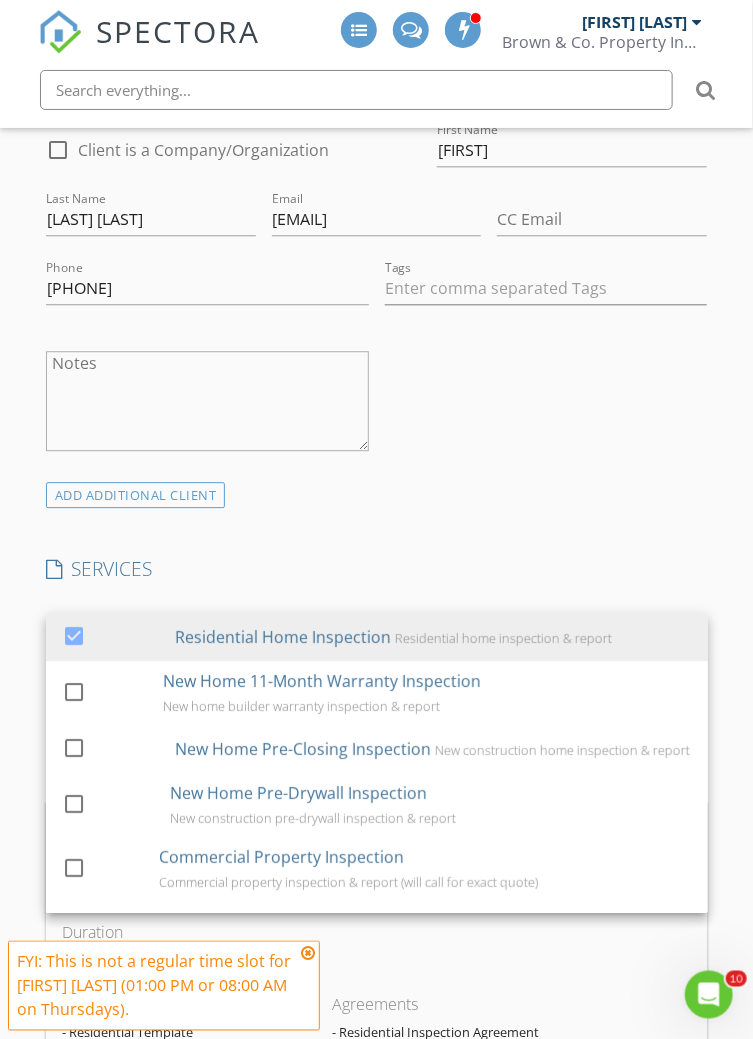 click on "ADD ADDITIONAL client" at bounding box center [377, 494] 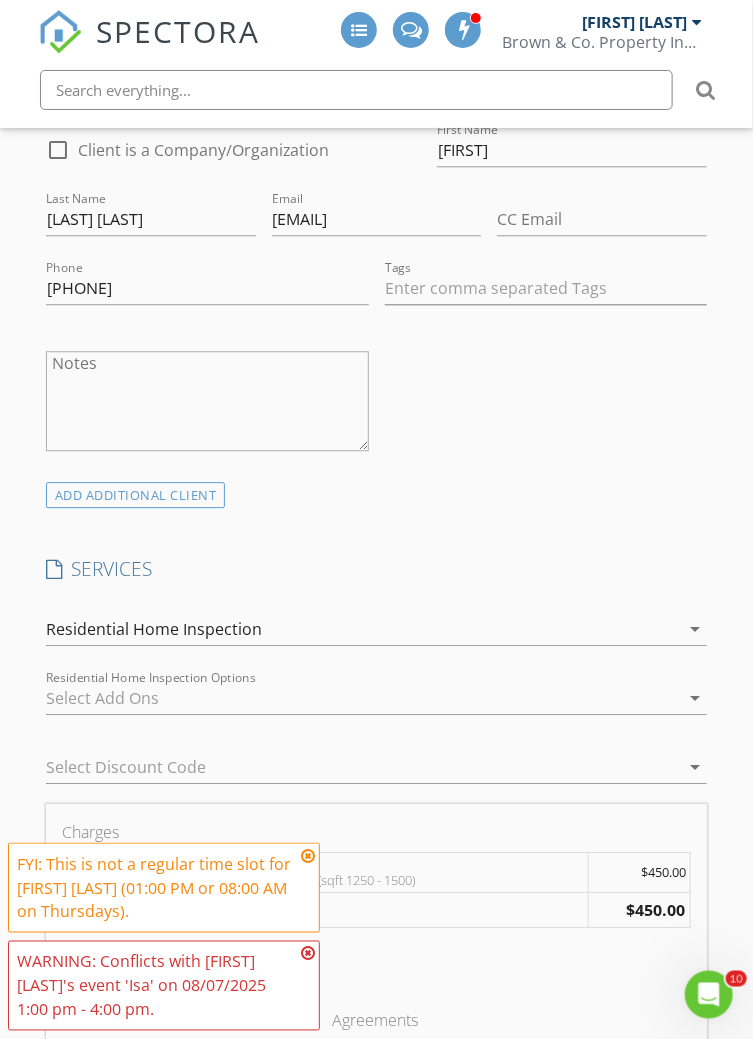 click at bounding box center (363, 698) 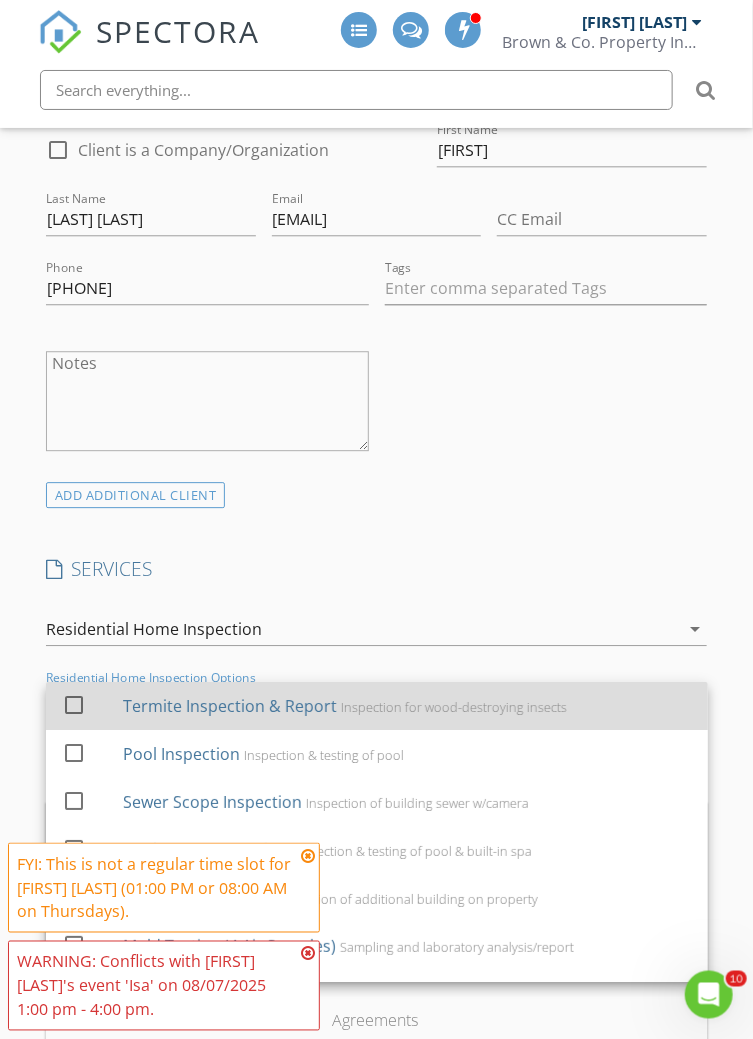click at bounding box center (74, 704) 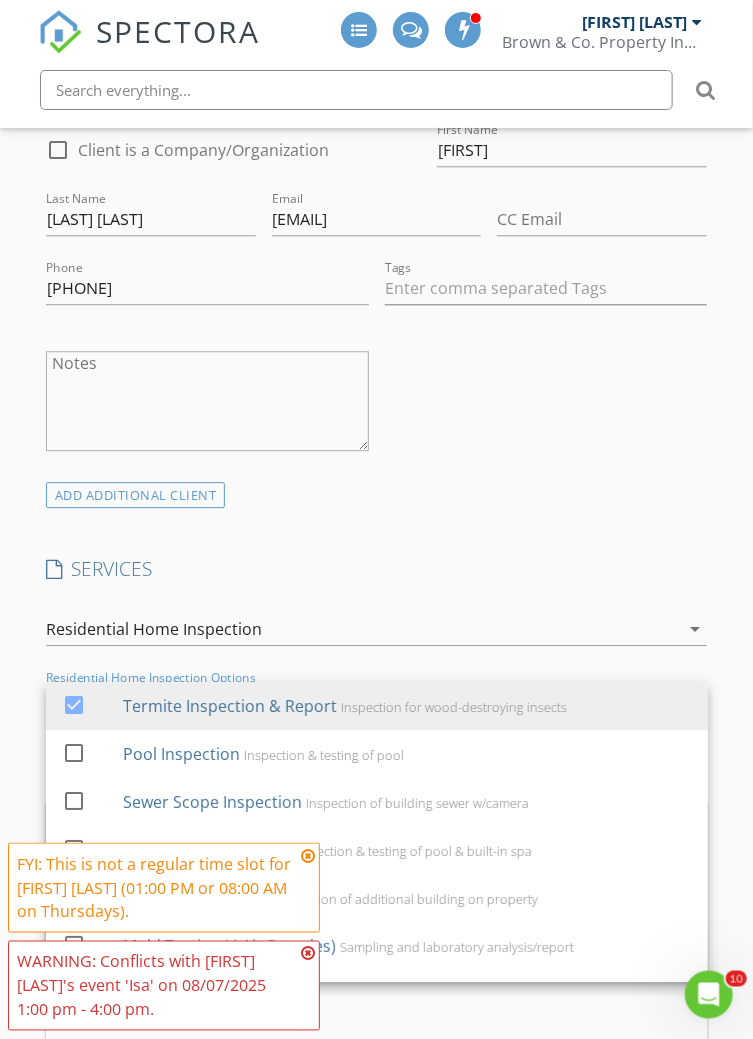 click on "ADD ADDITIONAL client" at bounding box center (377, 494) 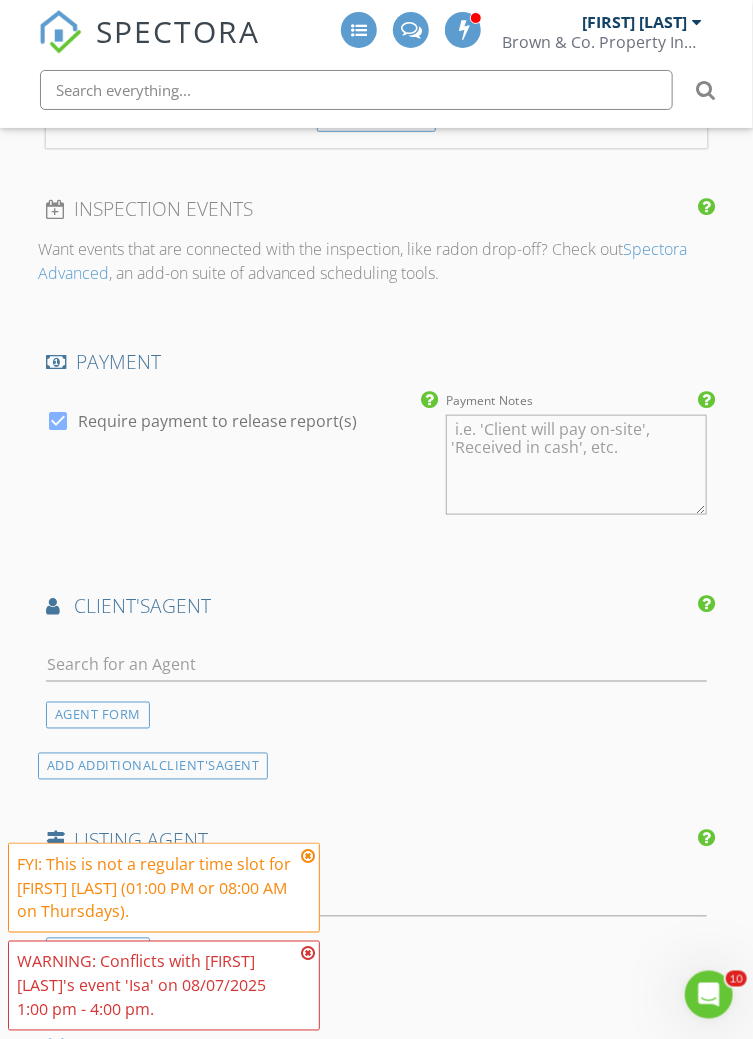 scroll, scrollTop: 2153, scrollLeft: 0, axis: vertical 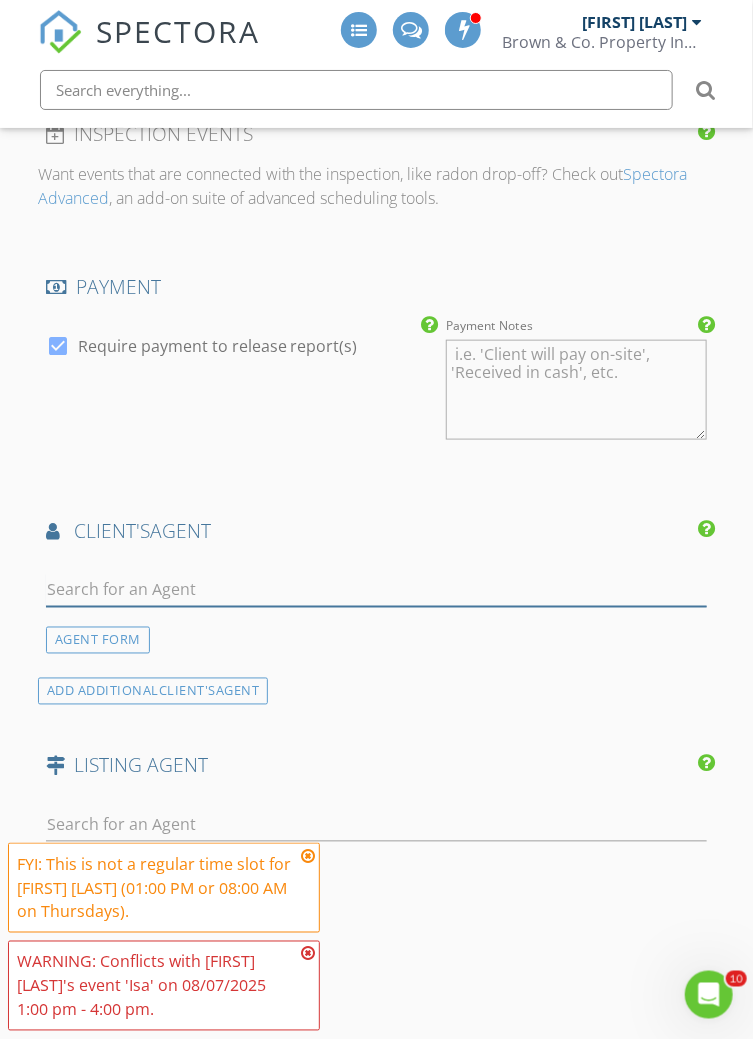 click at bounding box center (377, 590) 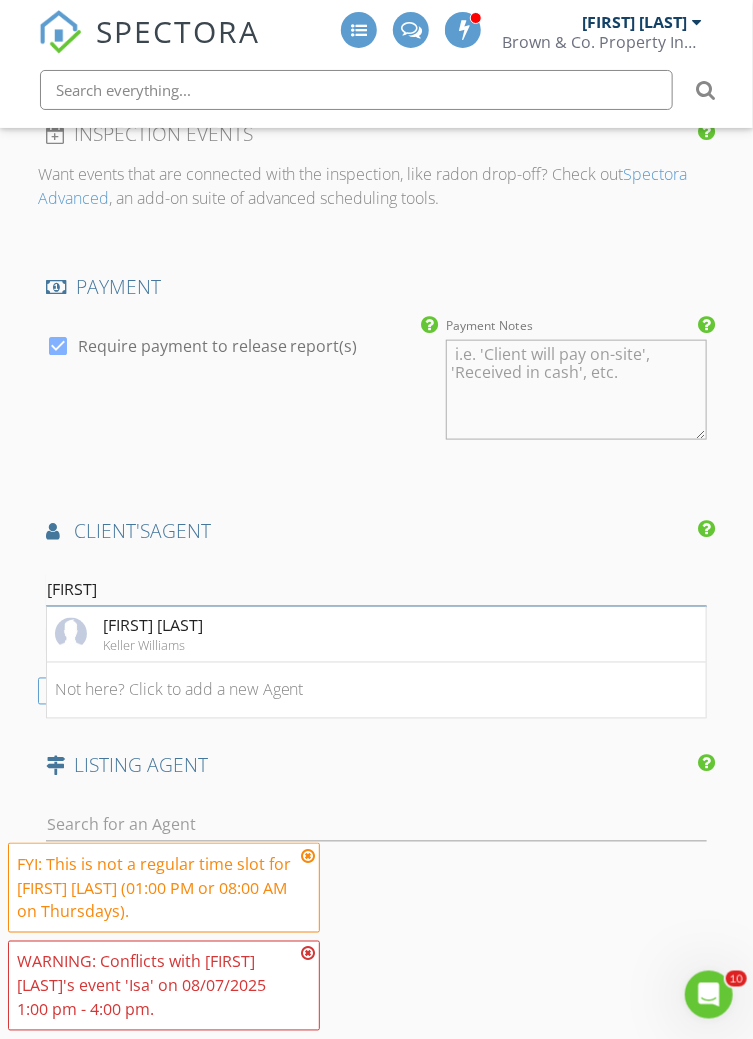 type on "Ariana" 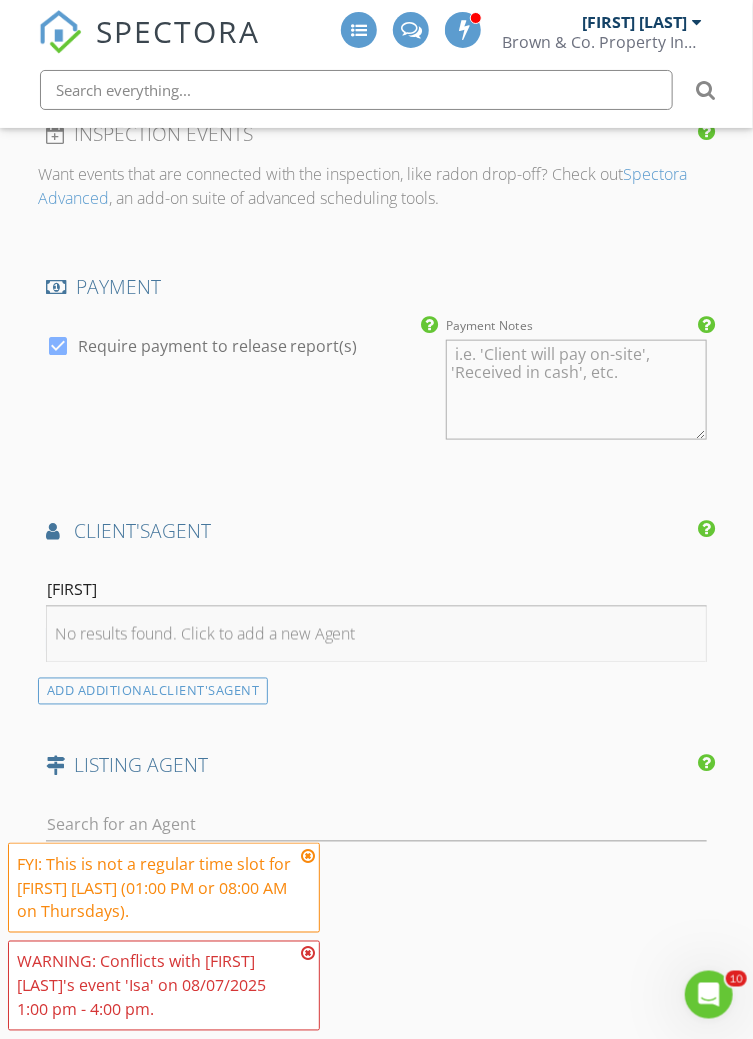 click on "No results found. Click to add a new Agent" at bounding box center (205, 634) 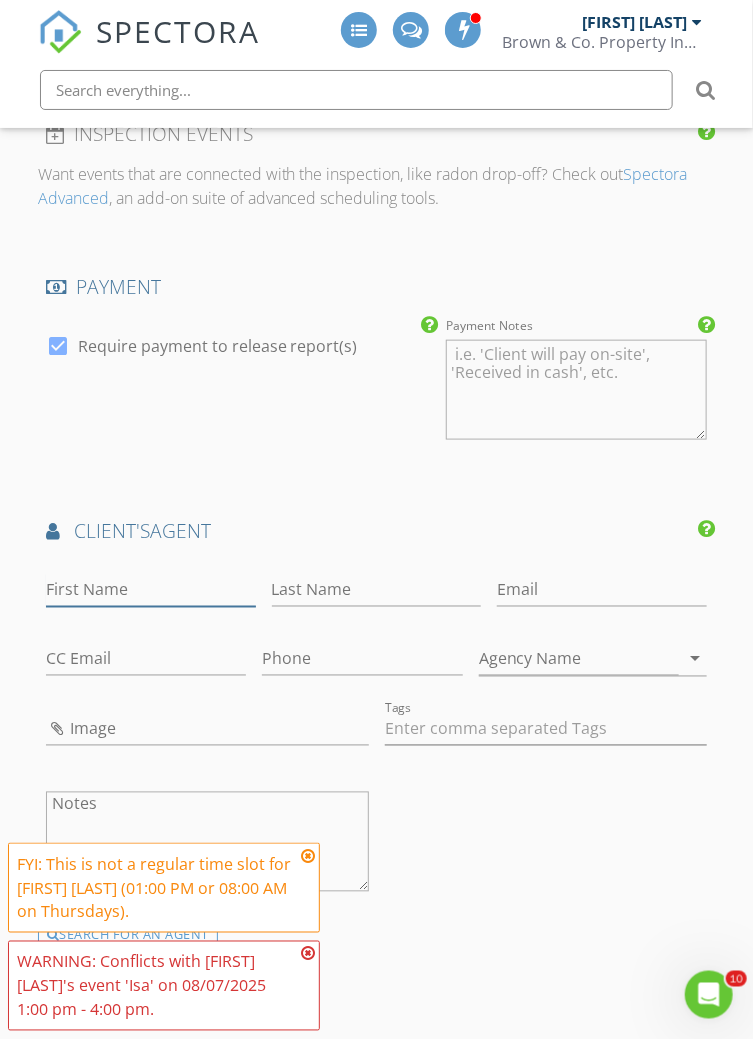 click on "First Name" at bounding box center [151, 590] 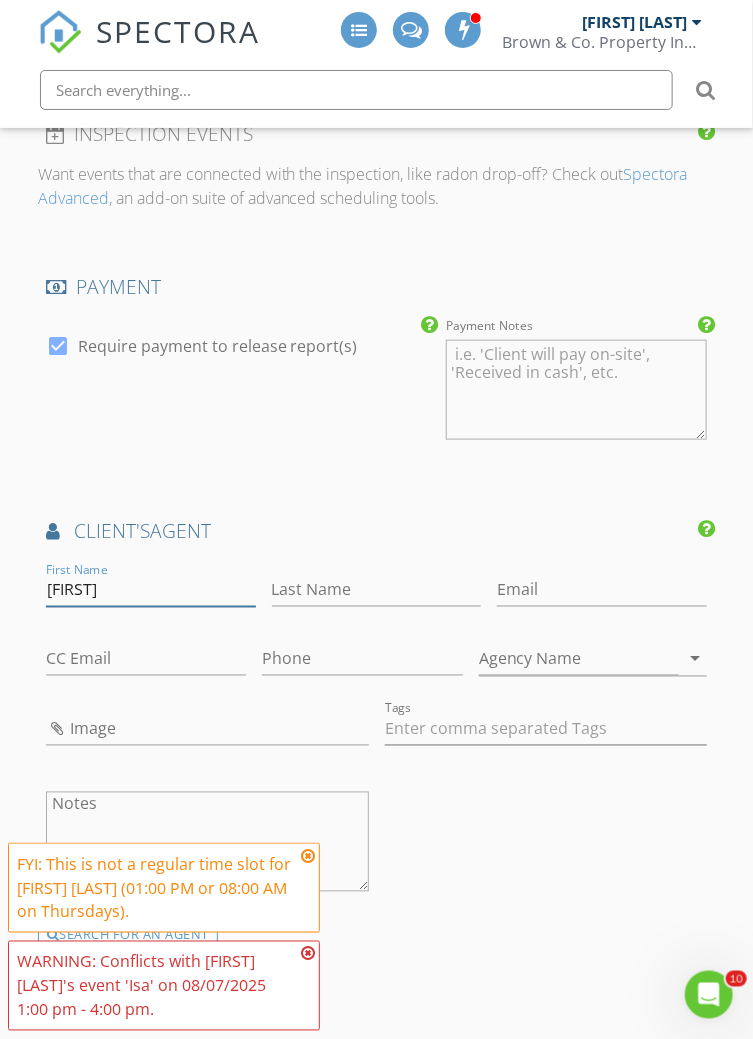 type on "Ariana" 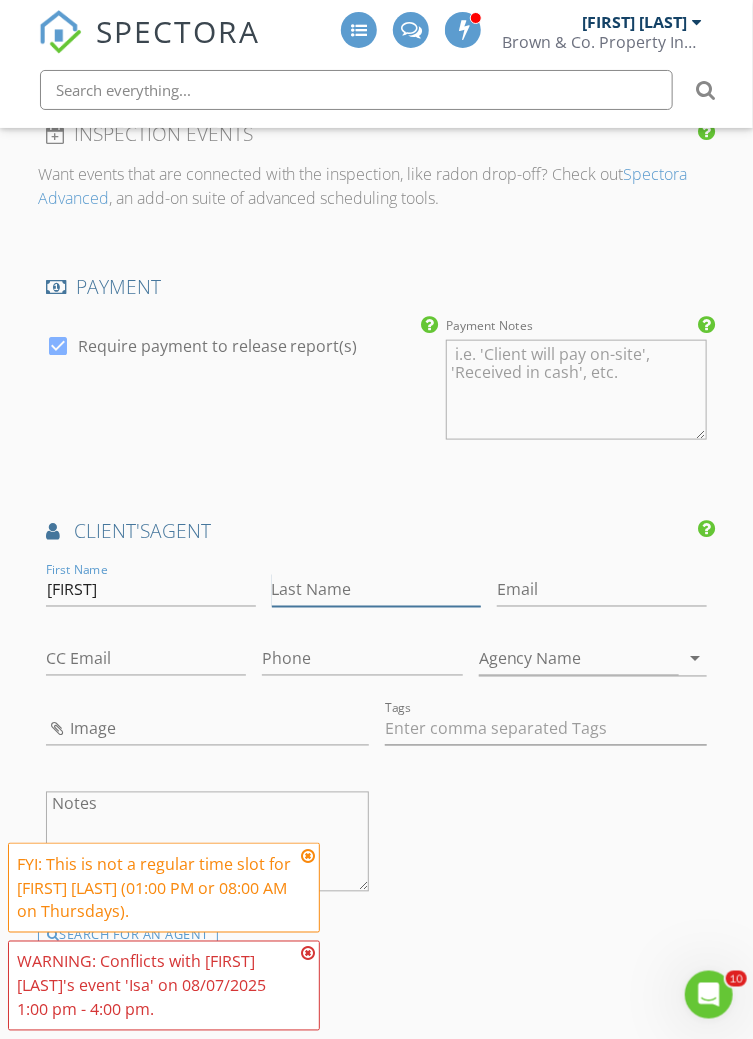 click on "Last Name" at bounding box center [377, 590] 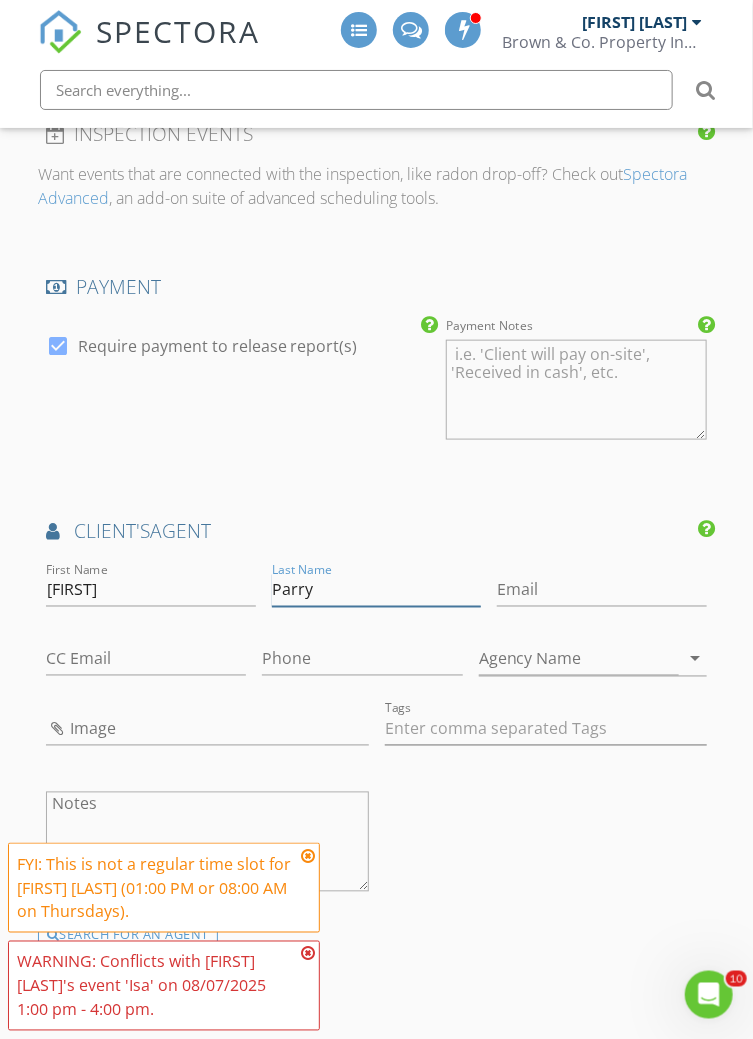 type on "Parry" 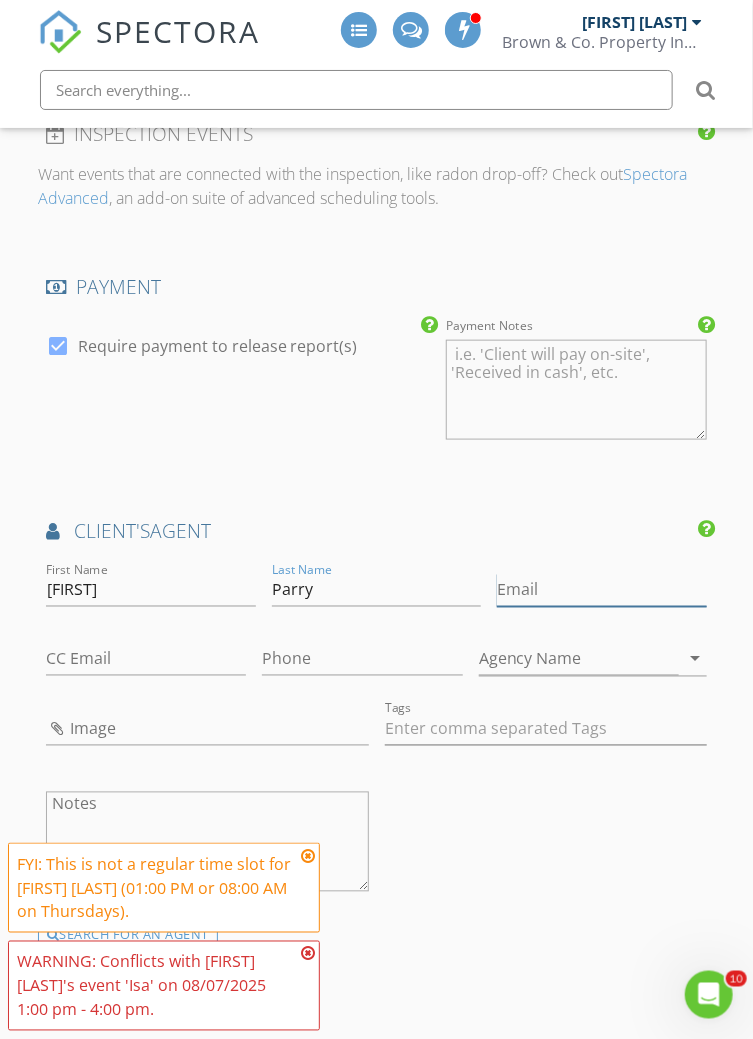 click on "Email" at bounding box center (602, 590) 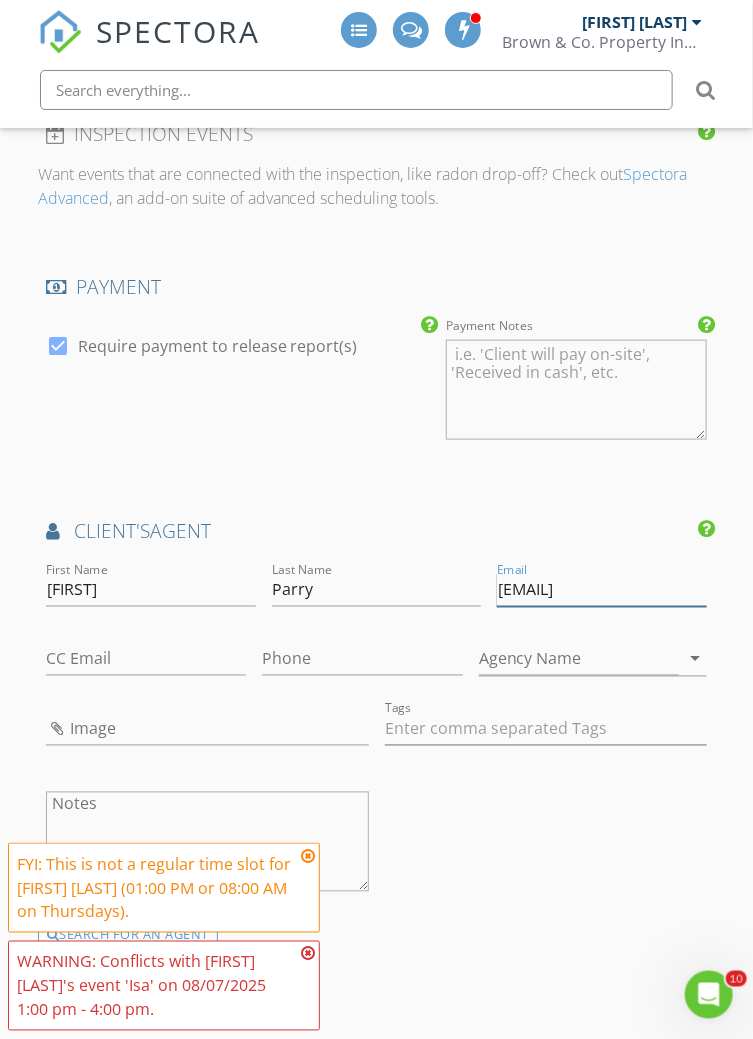 type on "Ariana@thebrokery.com" 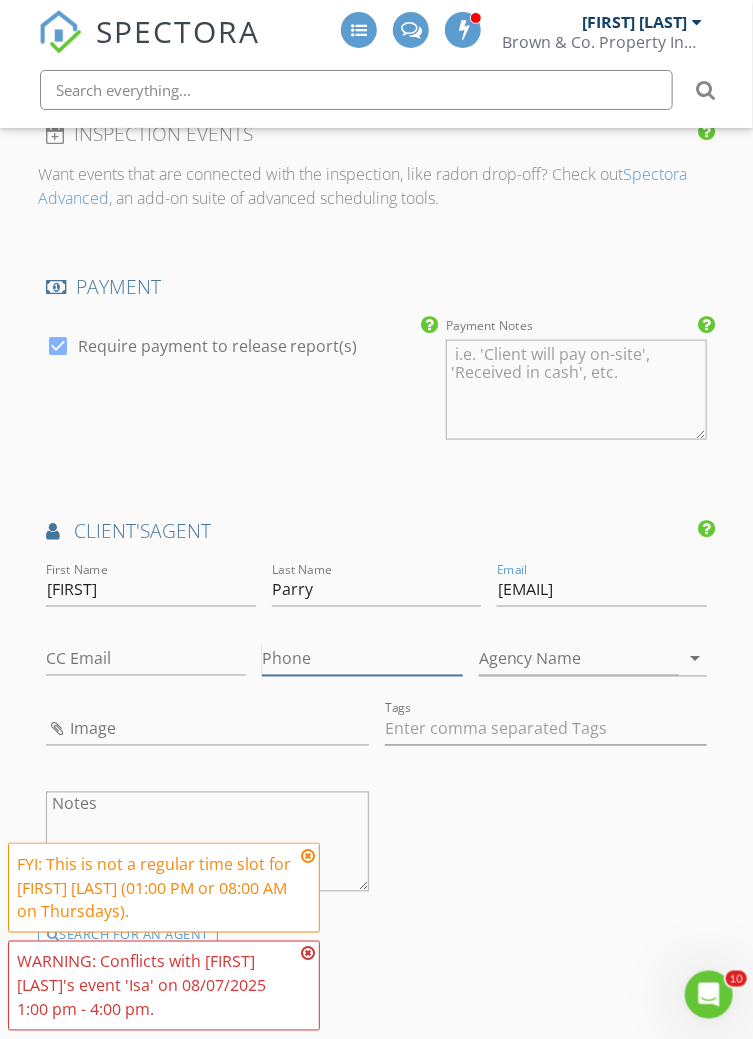 click on "Phone" at bounding box center (362, 659) 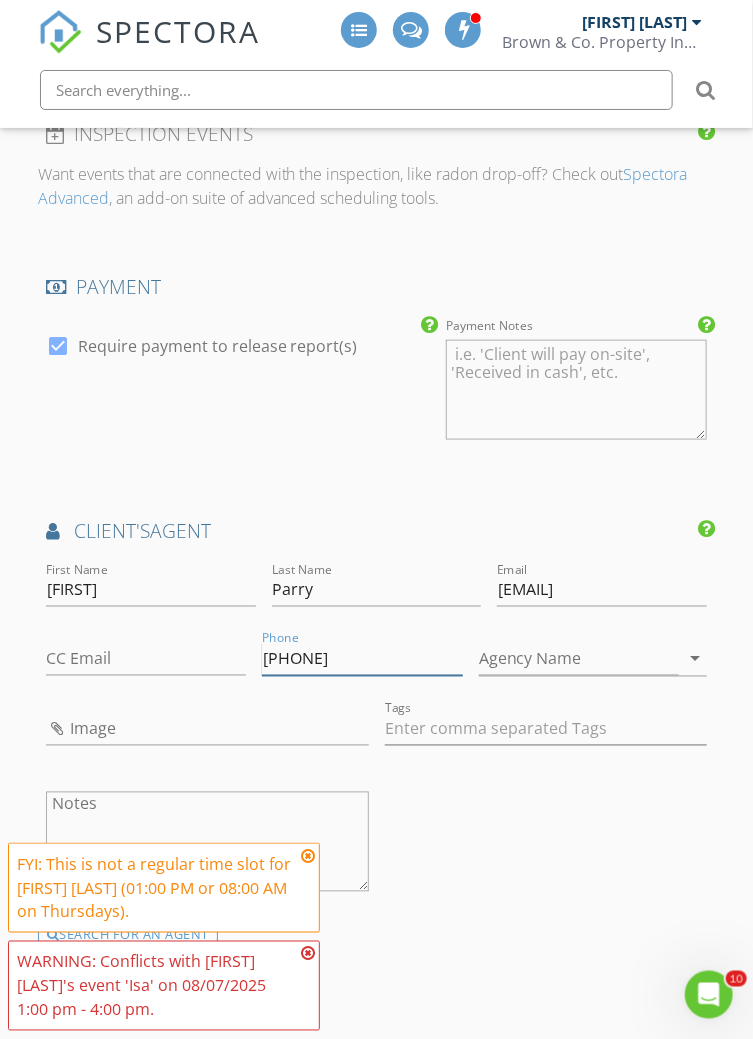 type on "602-910-1883" 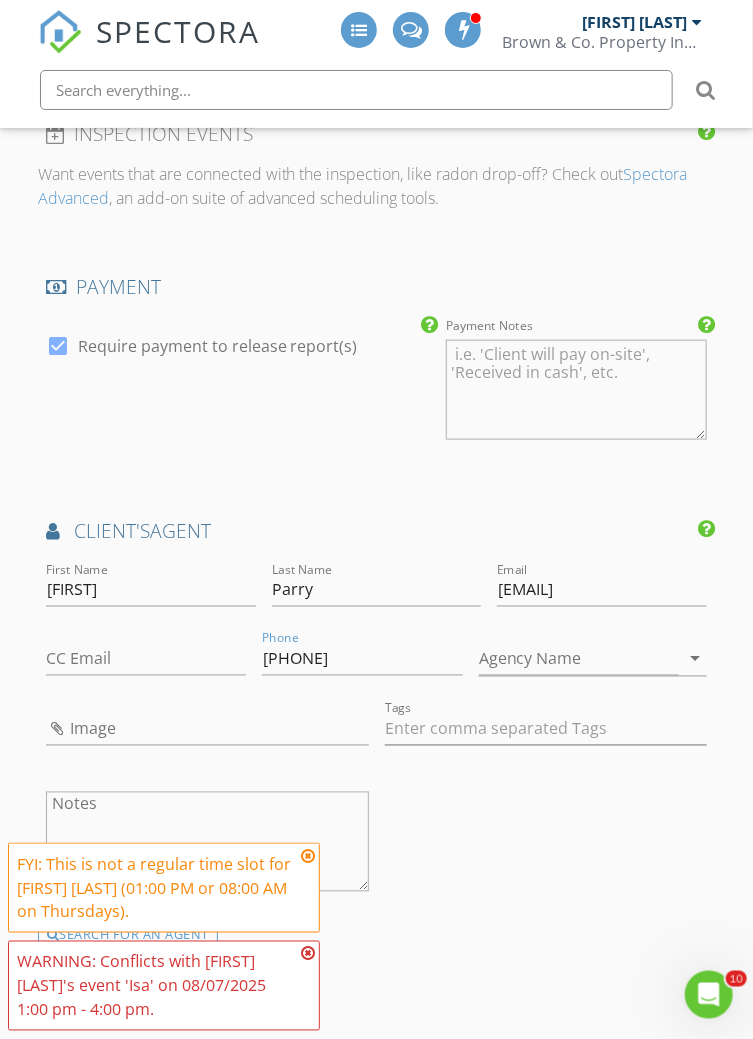 click on "INSPECTOR    Rogelio Duarte
Date/Time
08/07/2025 1:00 PM
Location
Address Search       Address 6948 W Monte Vista Rd   Unit   City Phoenix   State AZ   Zip 85035   County Maricopa     Square Feet 1432   Year Built 1978   Foundation arrow_drop_down     Rogelio Duarte     26.7 miles     (37 minutes)
client
check_box Enable Client CC email for this inspection   Client Search     check_box_outline_blank Client is a Company/Organization     First Name Ulises   Last Name Garcia Garcia   Email U.garcia45@icloud.com   CC Email   Phone 602-880-4190         Tags         Notes
ADD ADDITIONAL client
SERVICES
check_box   Residential Home Inspection     Residential home inspection & report  check_box_outline_blank   New Home 11-Month Warranty Inspection    New home builder warranty inspection & report" at bounding box center (377, 101) 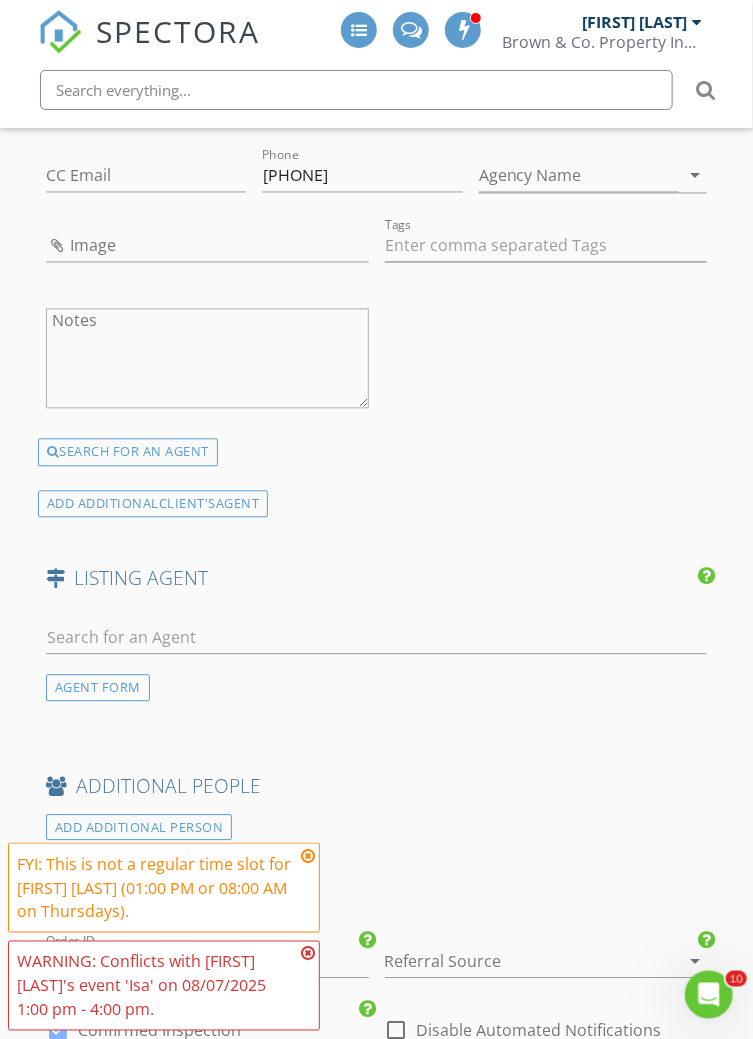 scroll, scrollTop: 2637, scrollLeft: 0, axis: vertical 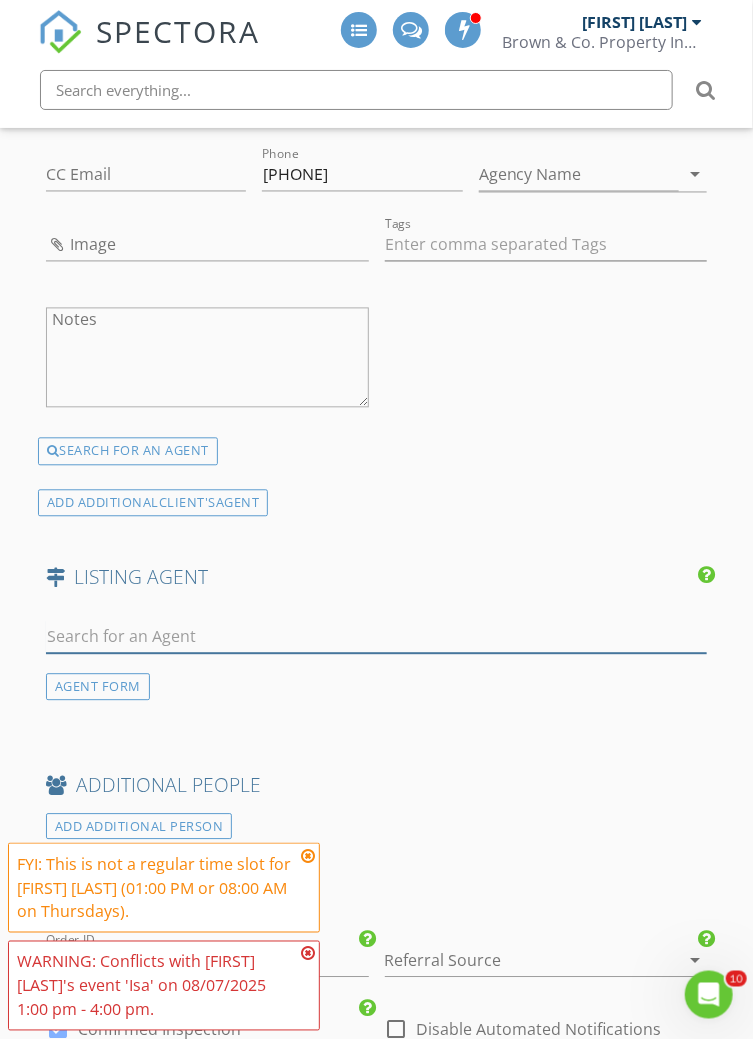 click at bounding box center [377, 637] 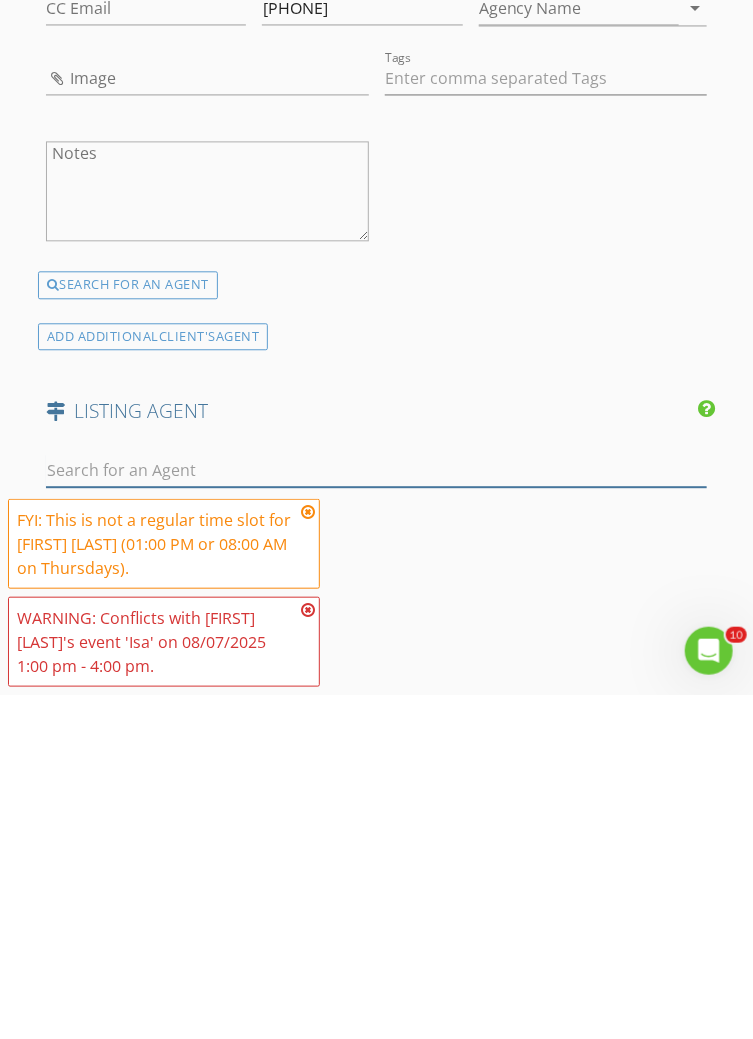 scroll, scrollTop: 2466, scrollLeft: 0, axis: vertical 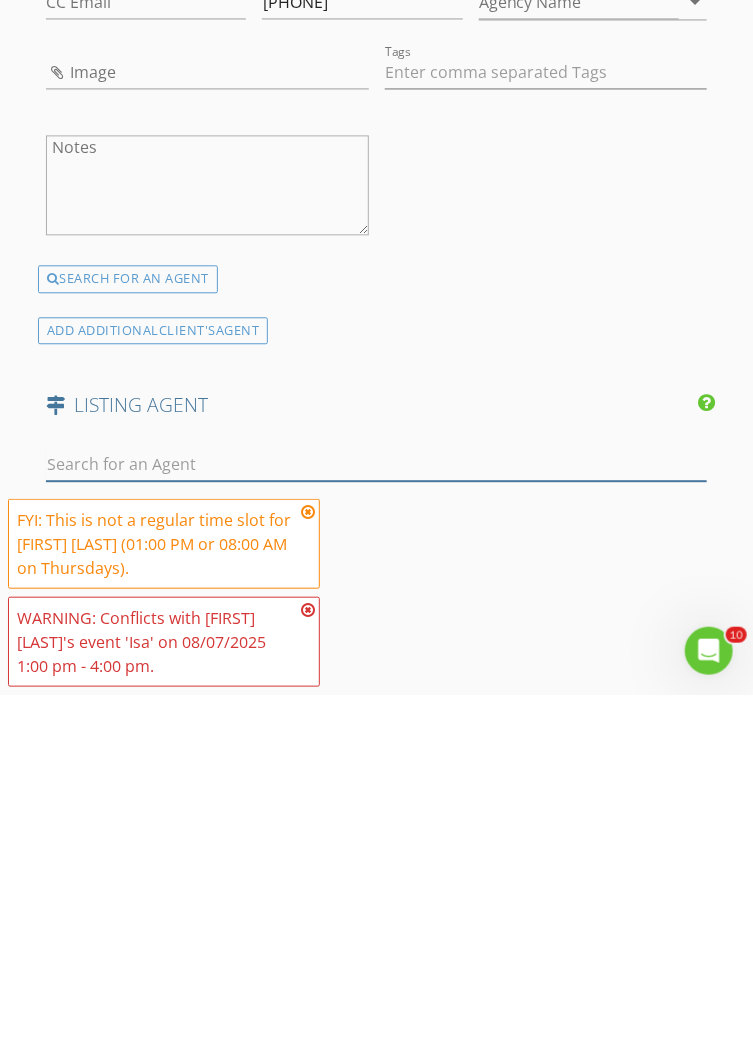 click at bounding box center [377, 808] 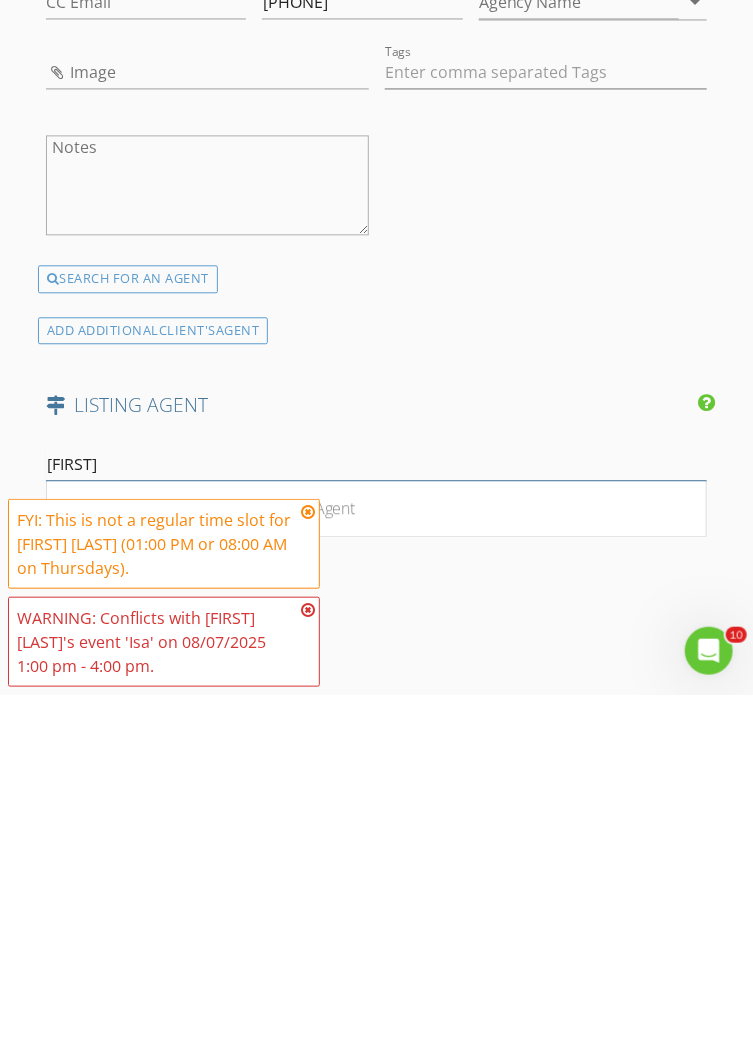 type on "Ariana" 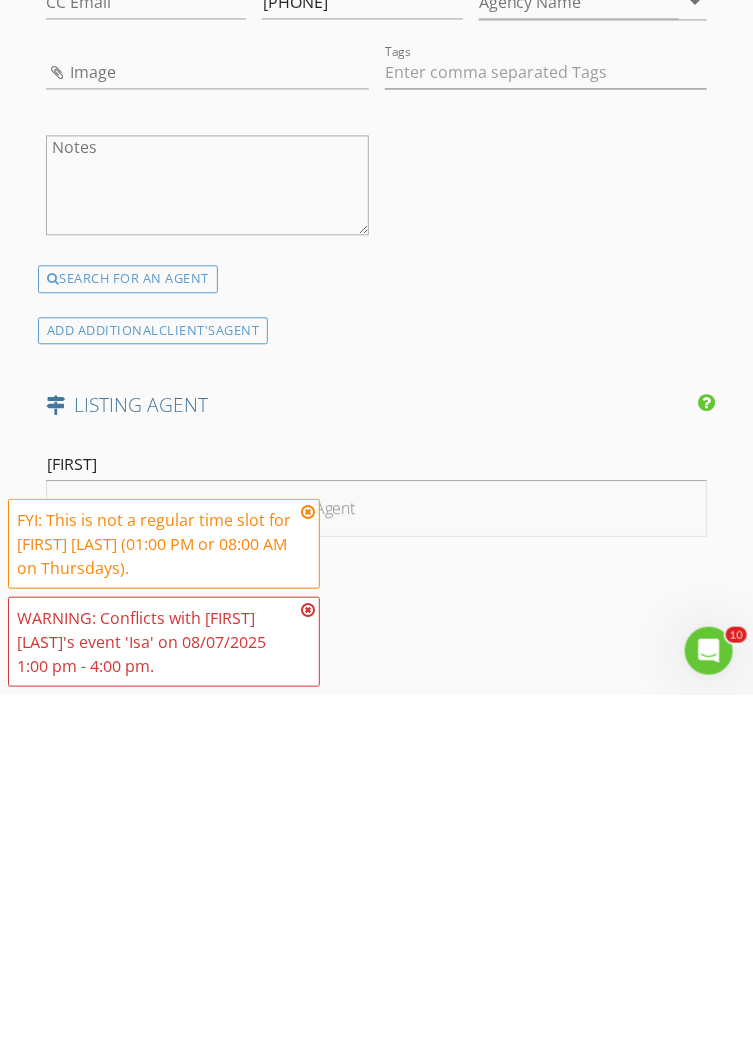 click on "No results found. Click to add a new Agent" at bounding box center [377, 853] 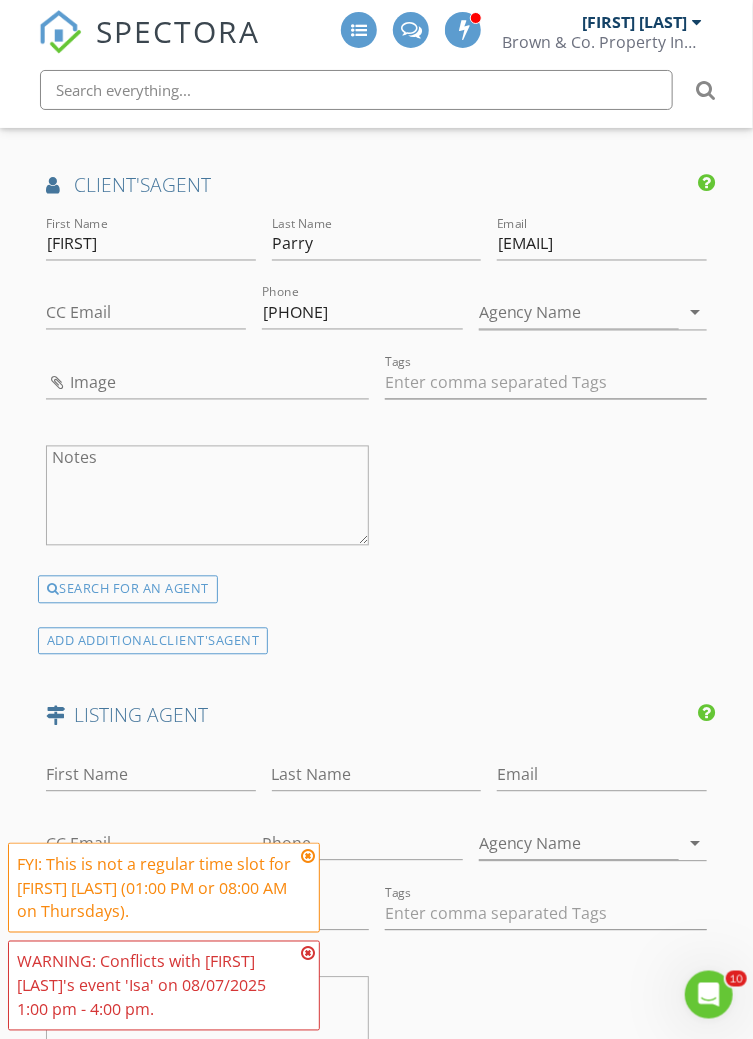 scroll, scrollTop: 2502, scrollLeft: 0, axis: vertical 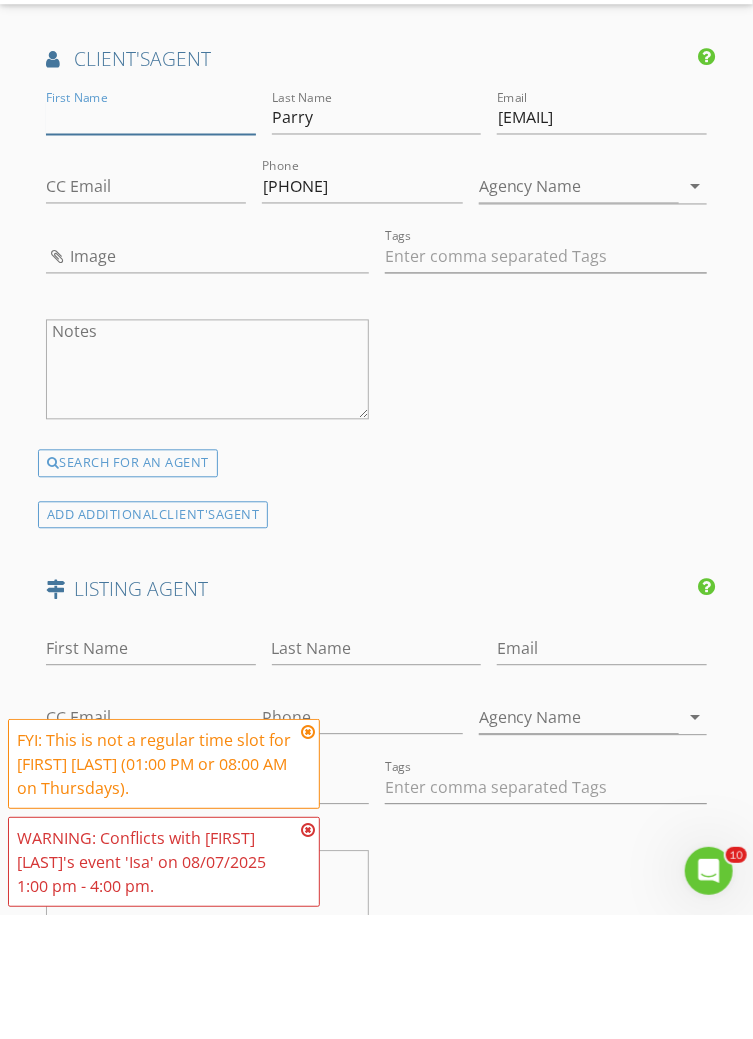 type 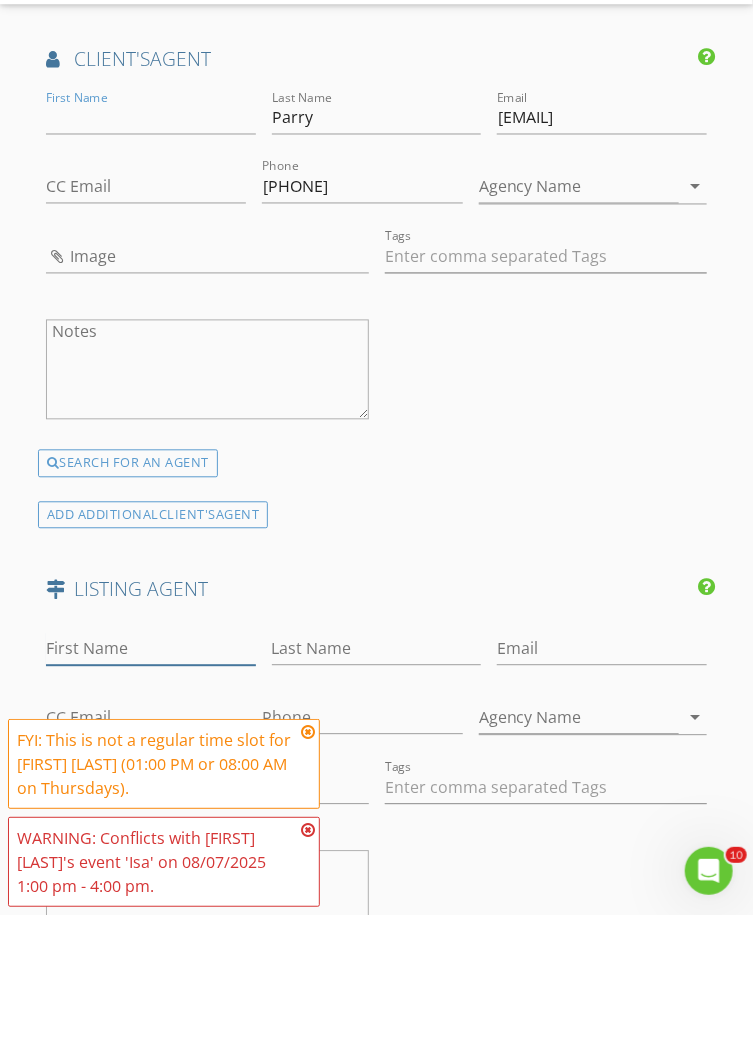 click on "First Name" at bounding box center (151, 772) 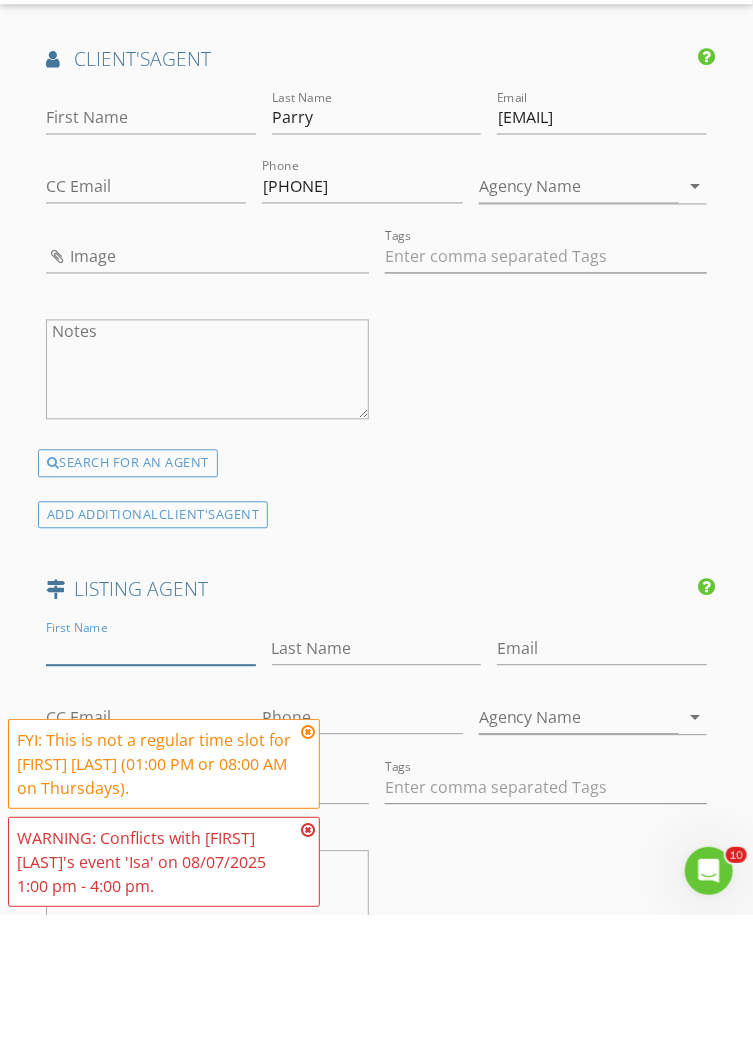 click on "First Name" at bounding box center [151, 772] 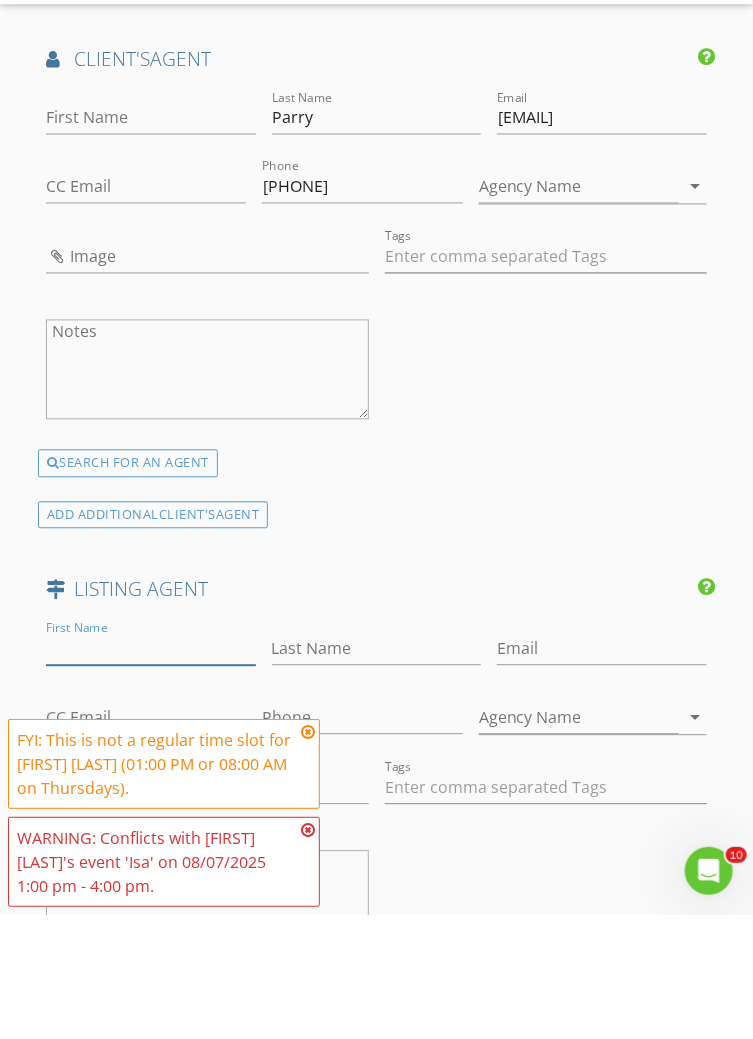 paste on "Ariana" 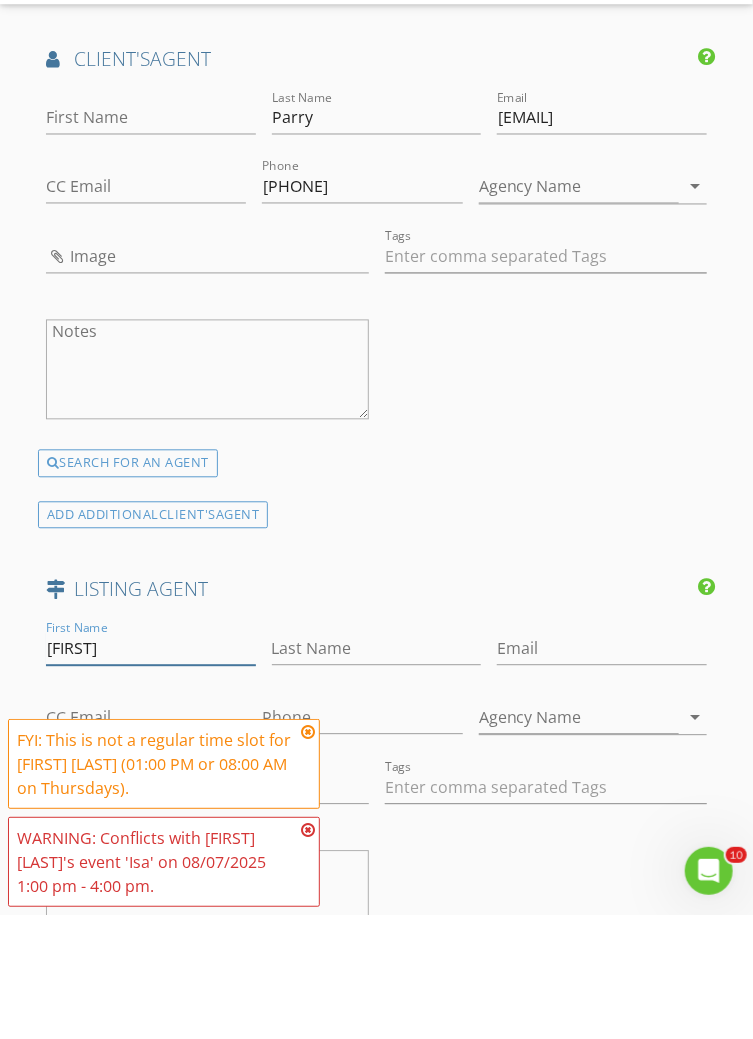 scroll, scrollTop: 2502, scrollLeft: 0, axis: vertical 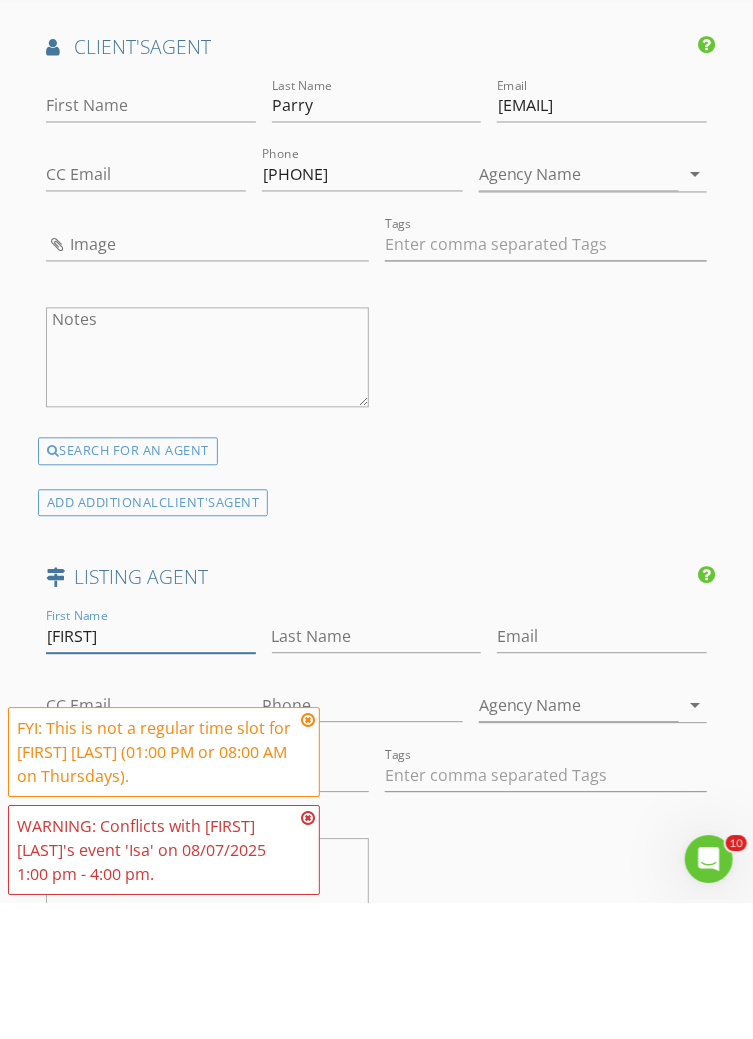 type on "Ariana" 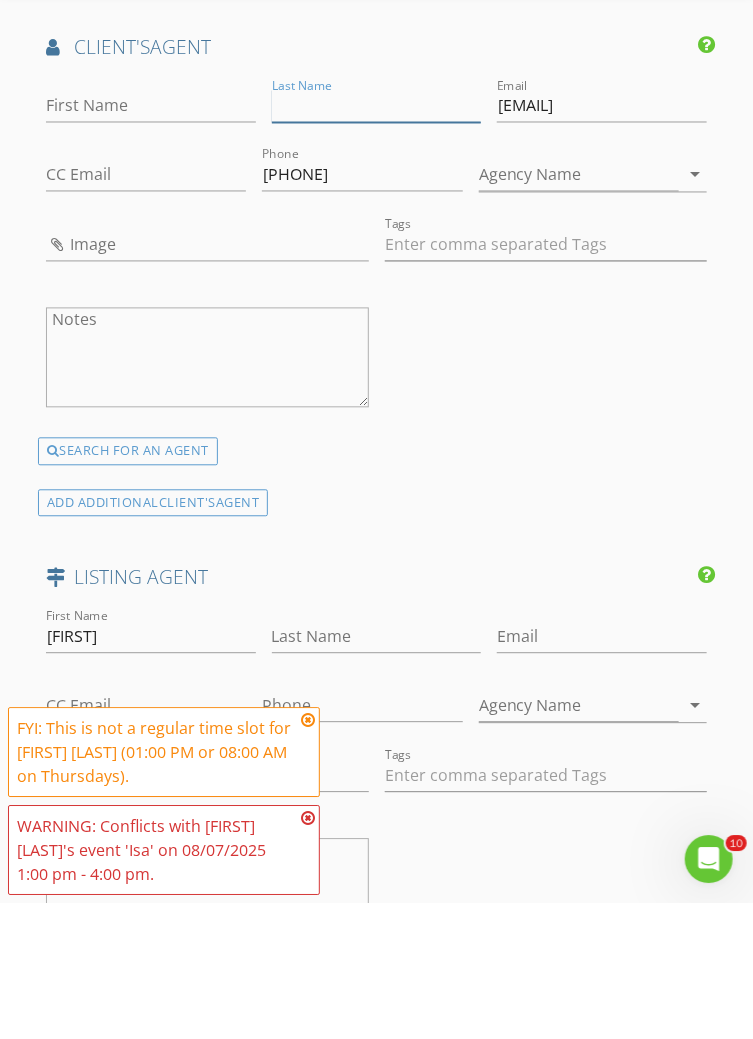 type 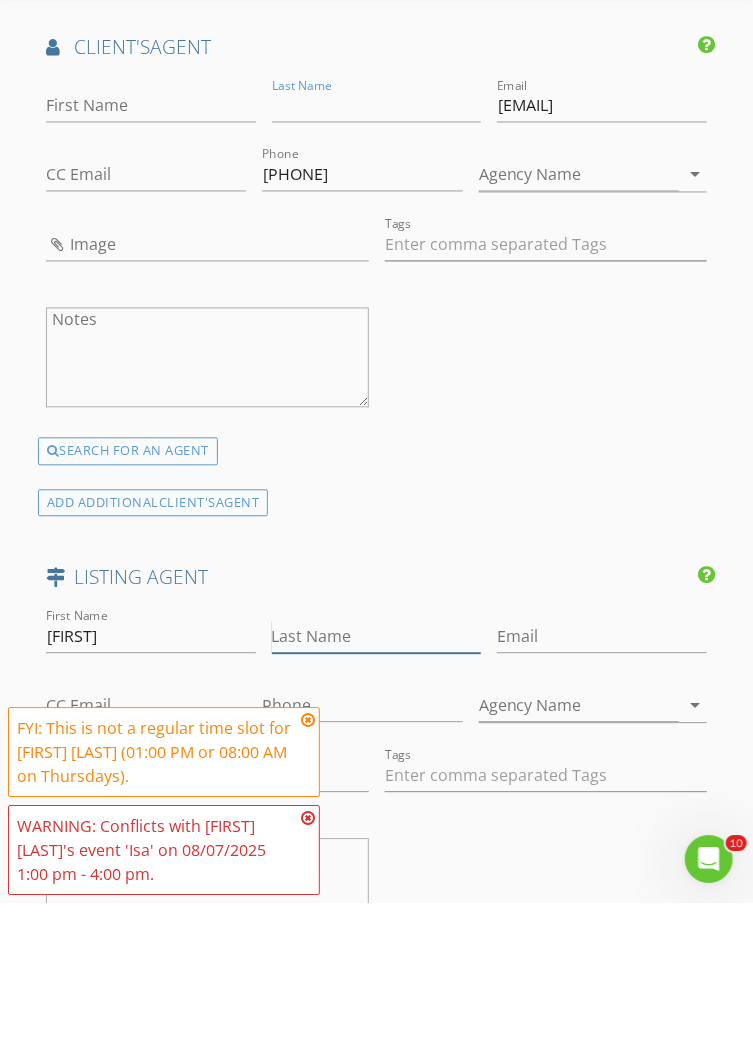 click on "Last Name" at bounding box center (377, 772) 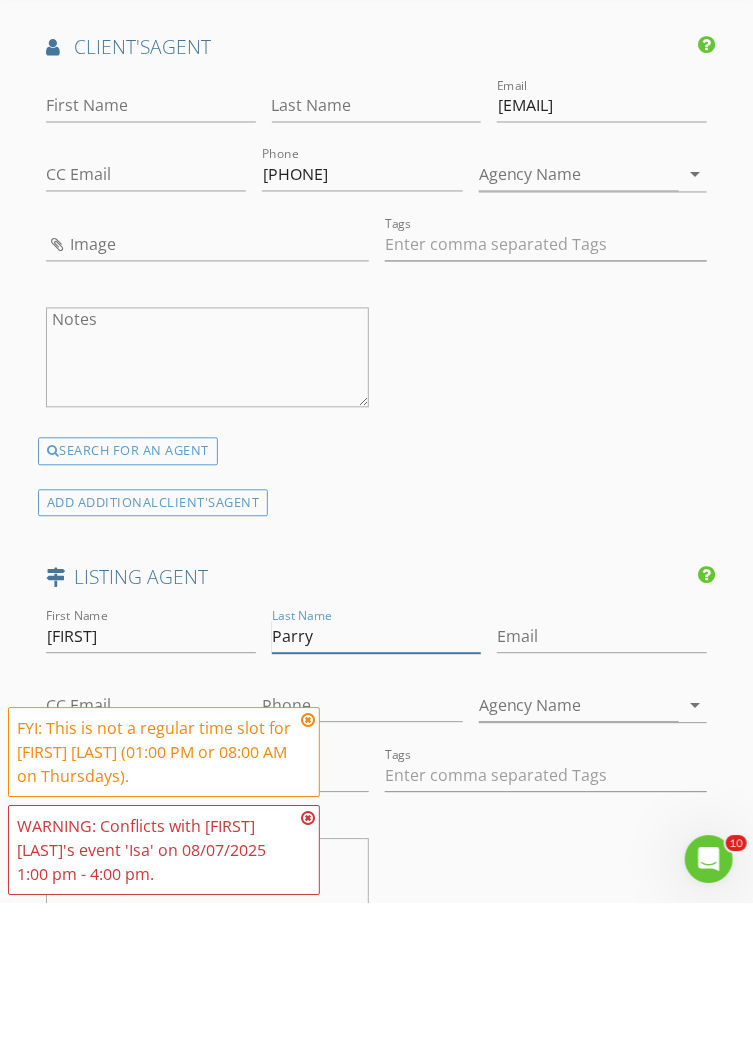 type on "Parry" 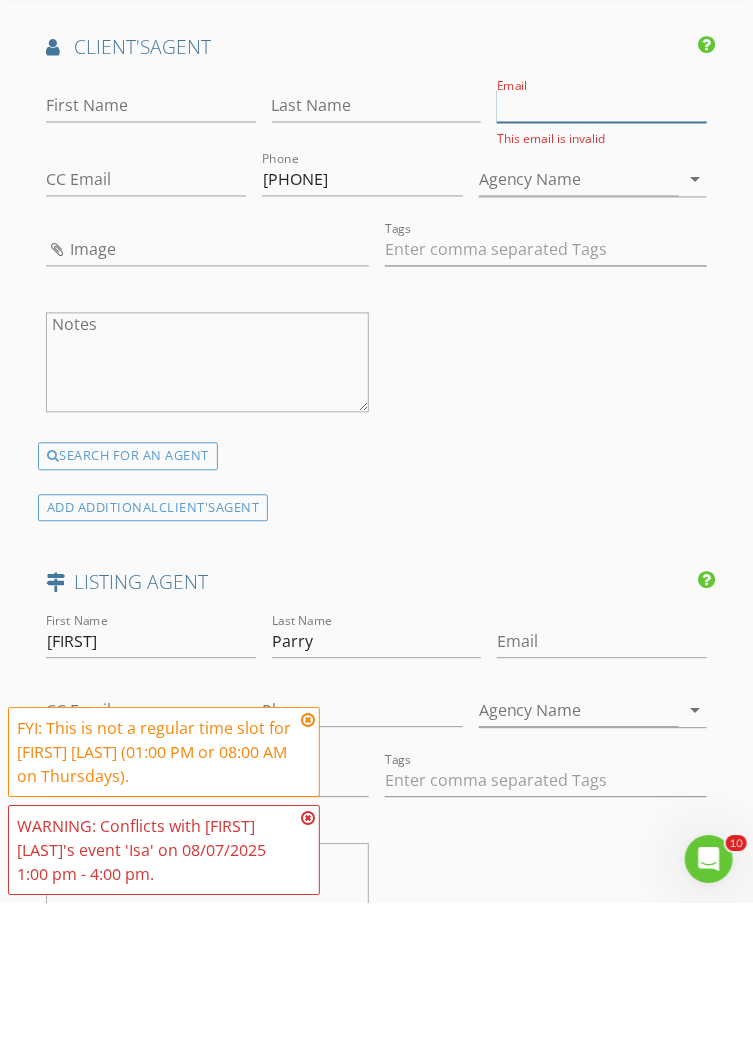 type 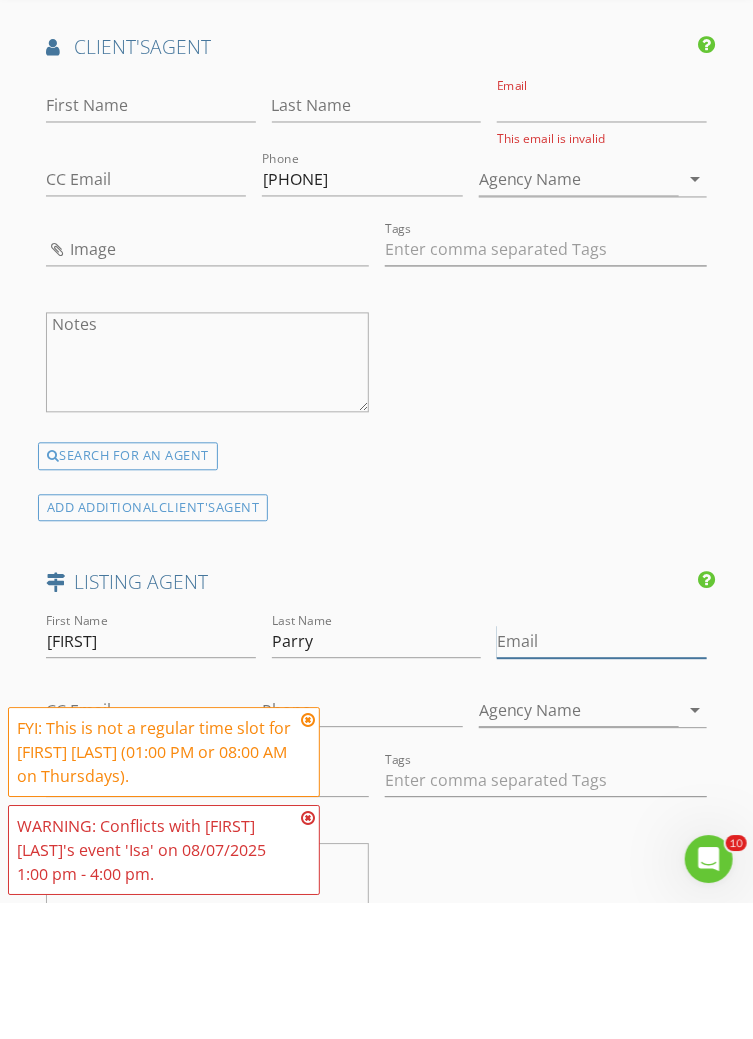 click on "Email" at bounding box center [602, 777] 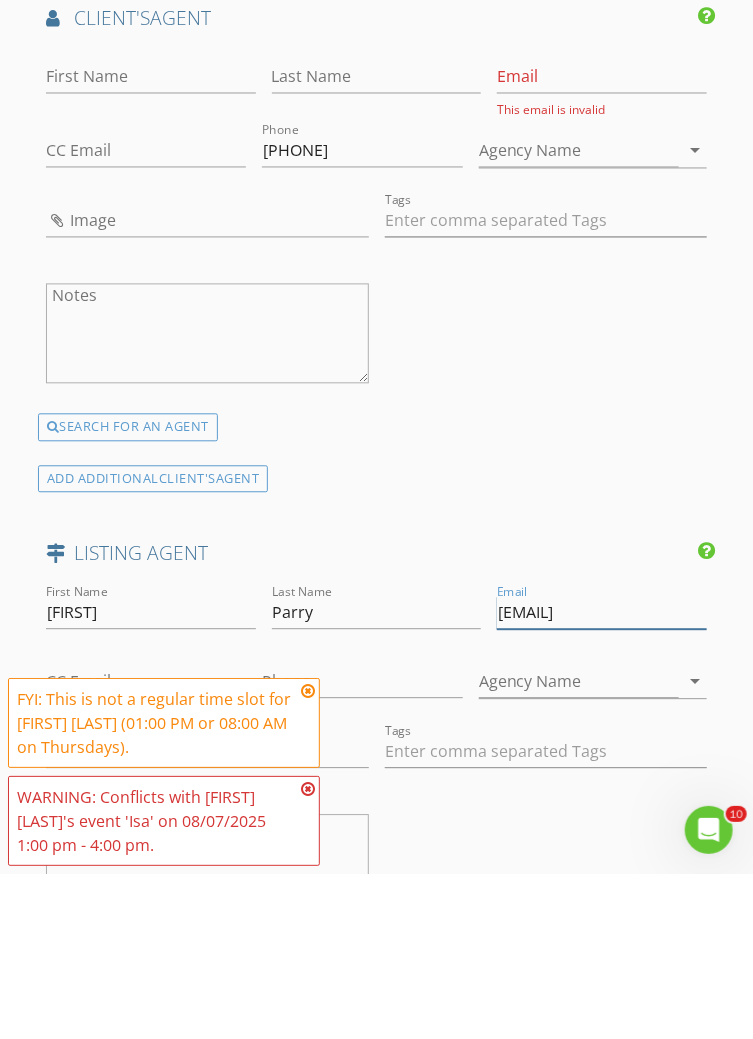 scroll, scrollTop: 2502, scrollLeft: 0, axis: vertical 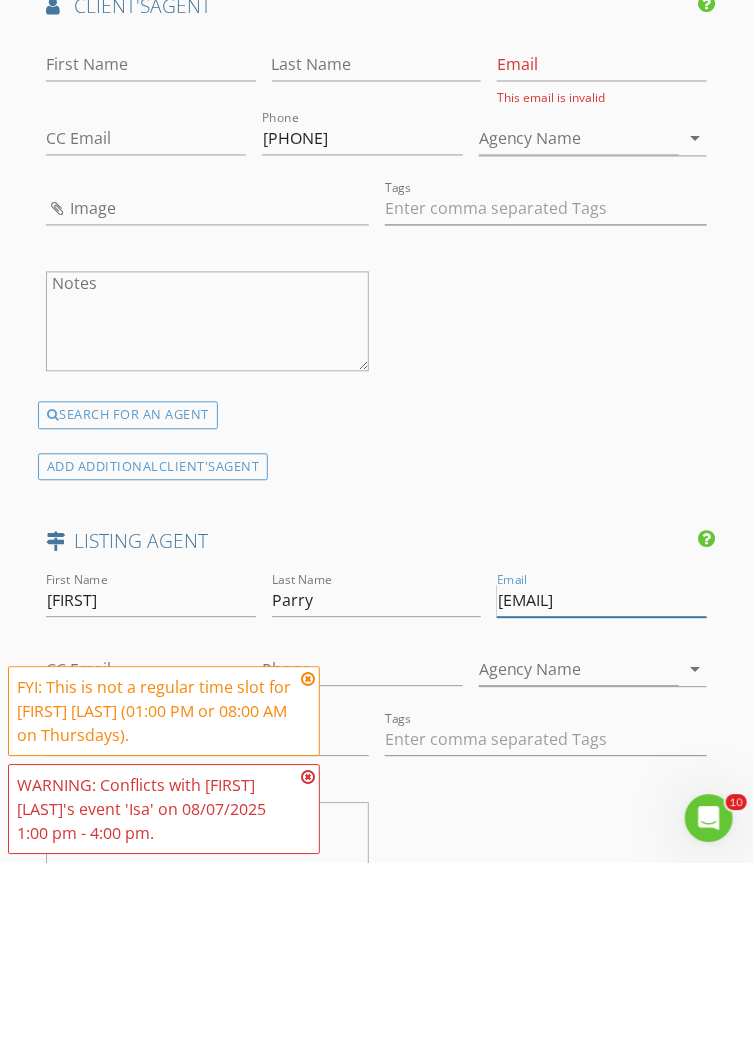 type on "Ariana@thebrokery.com" 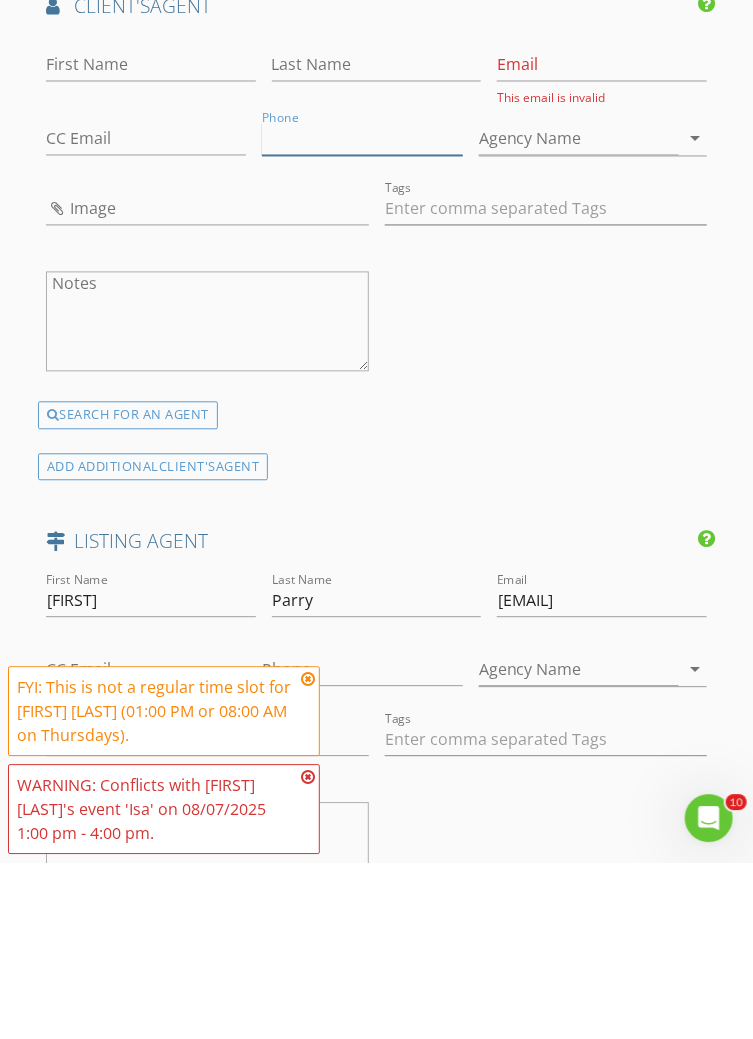 type 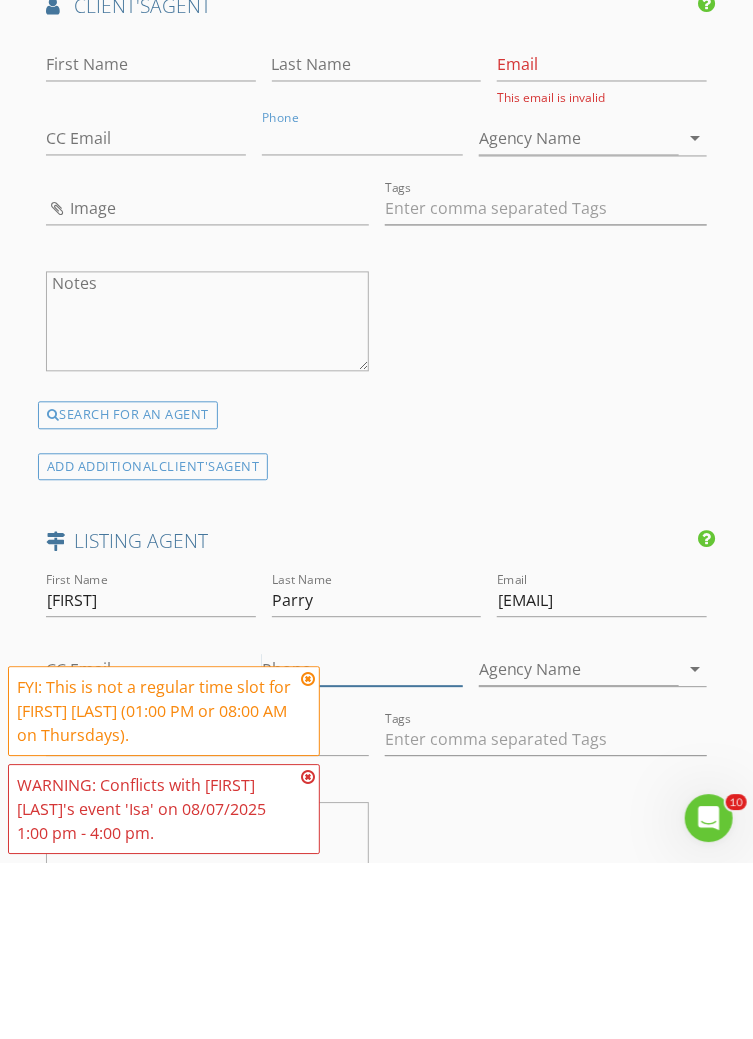click on "Phone" at bounding box center (362, 846) 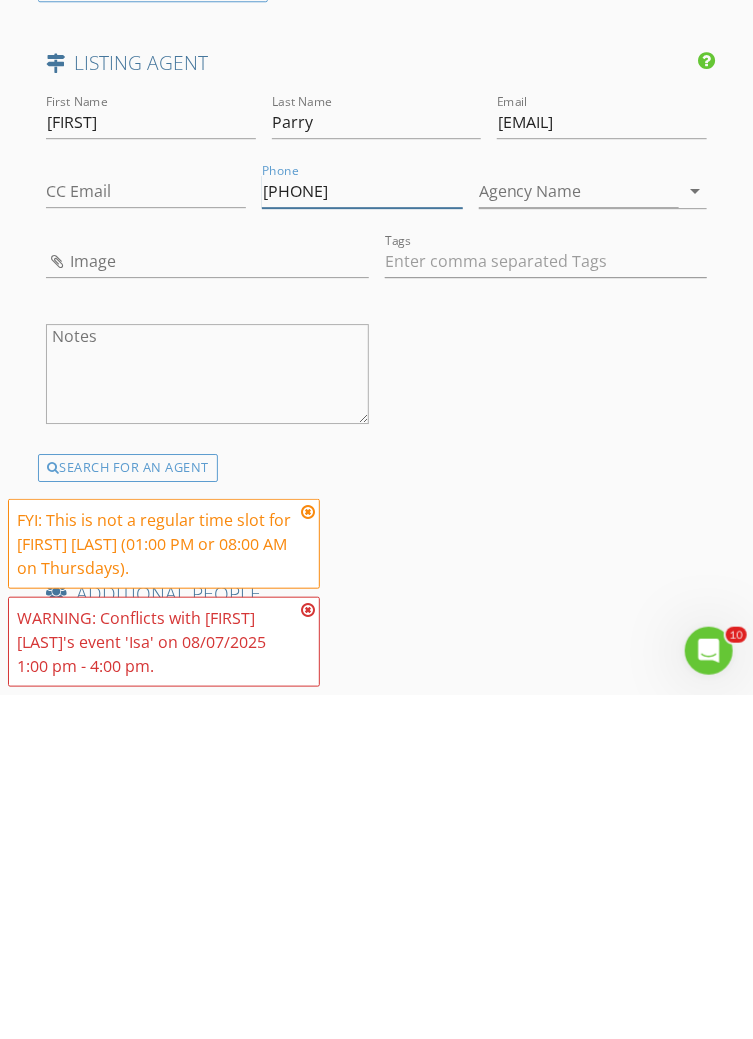 scroll, scrollTop: 2814, scrollLeft: 0, axis: vertical 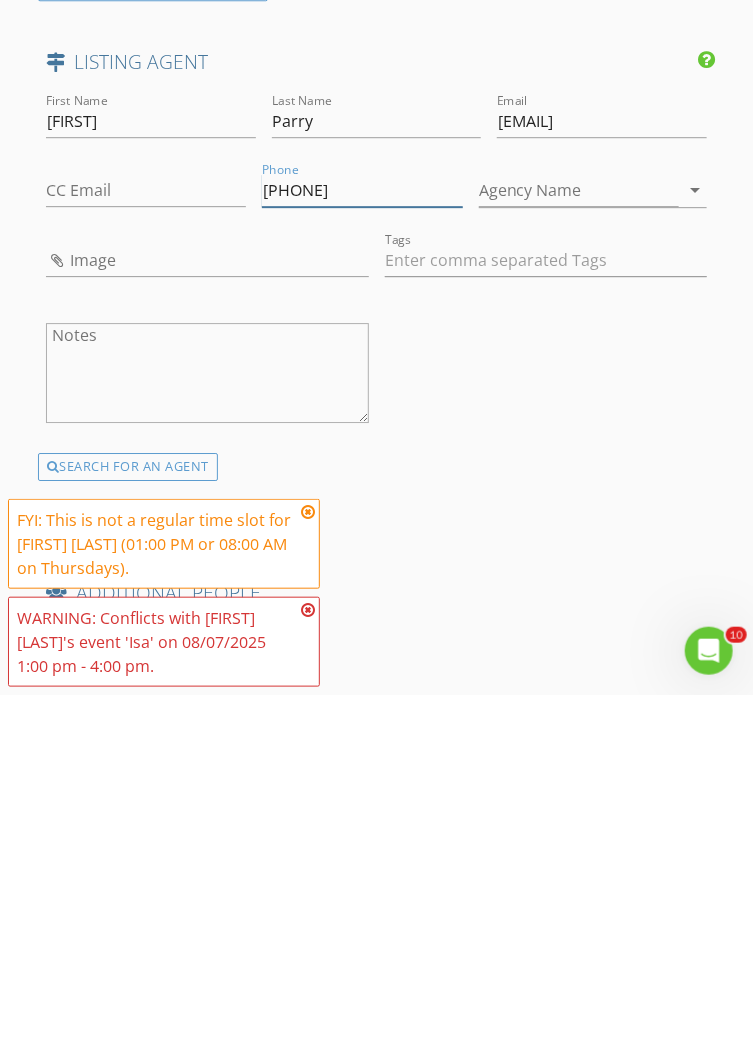 type on "602-910-1883" 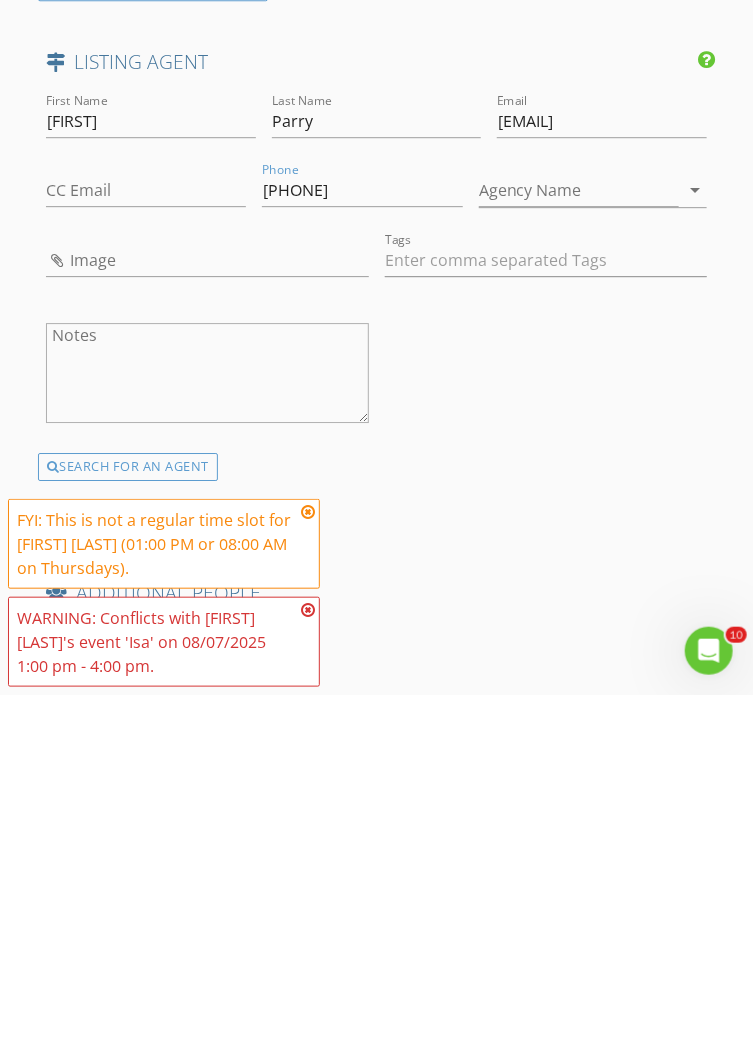 click at bounding box center [308, 856] 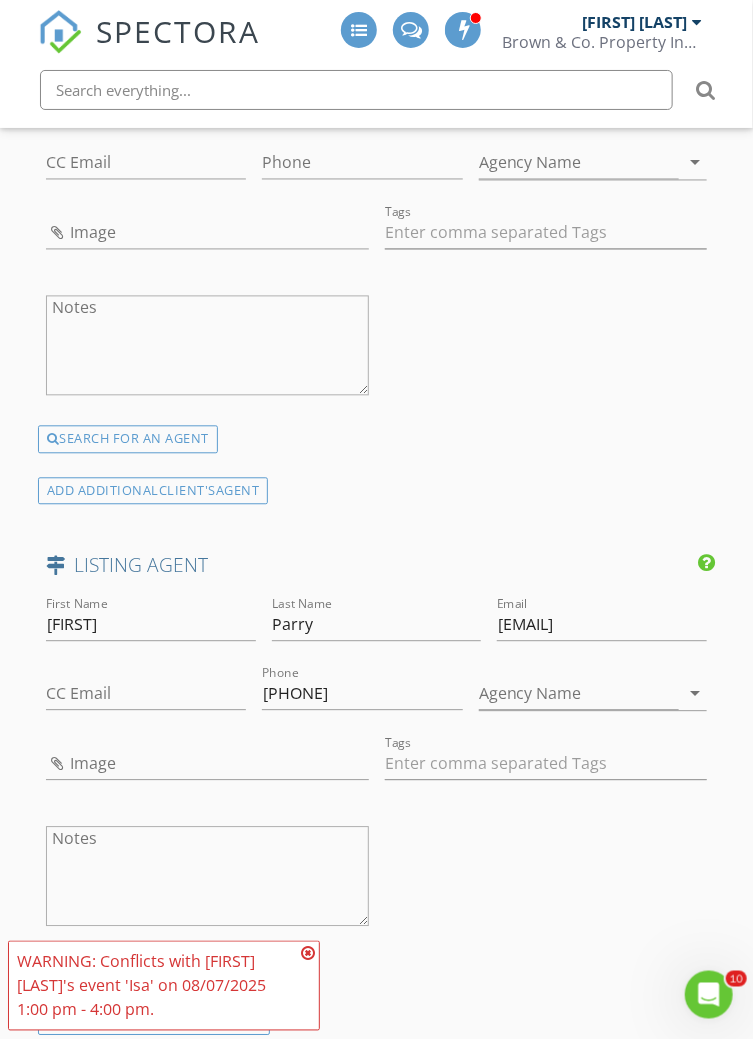 scroll, scrollTop: 2654, scrollLeft: 0, axis: vertical 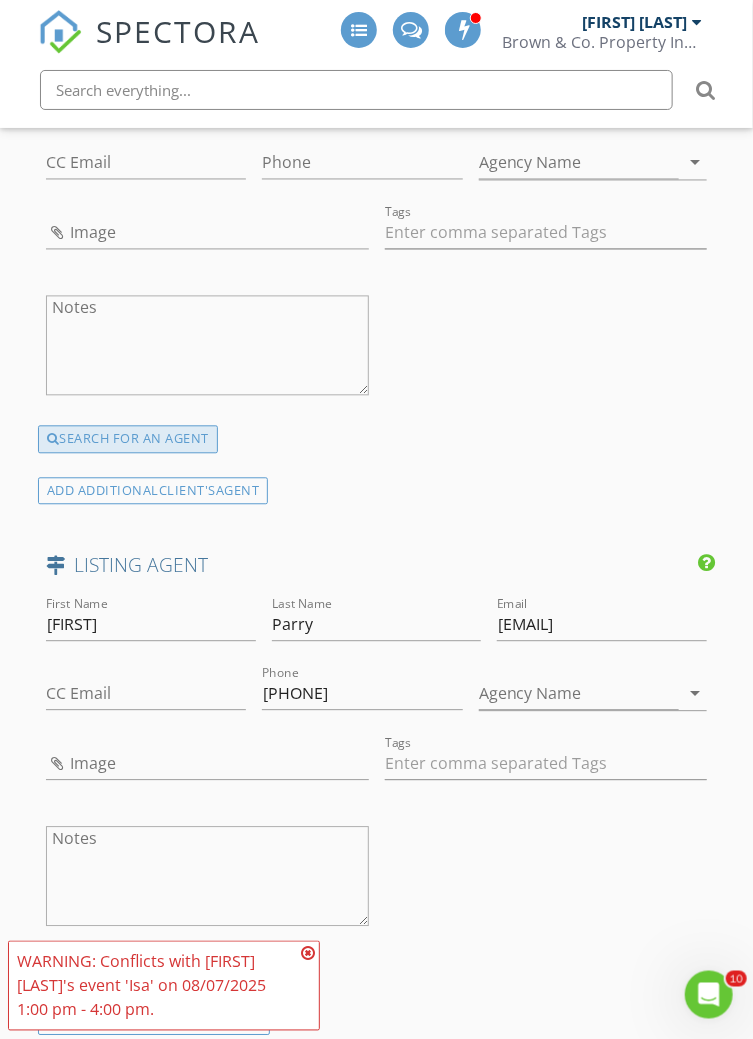 click on "SEARCH FOR AN AGENT" at bounding box center [128, 440] 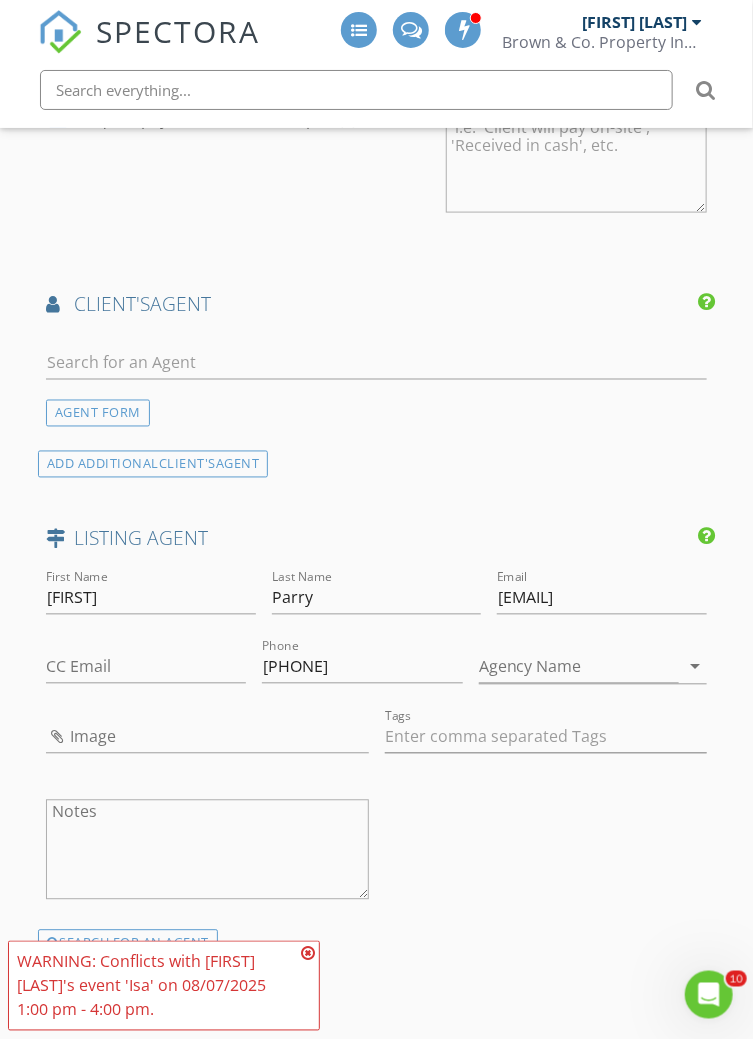 scroll, scrollTop: 2373, scrollLeft: 0, axis: vertical 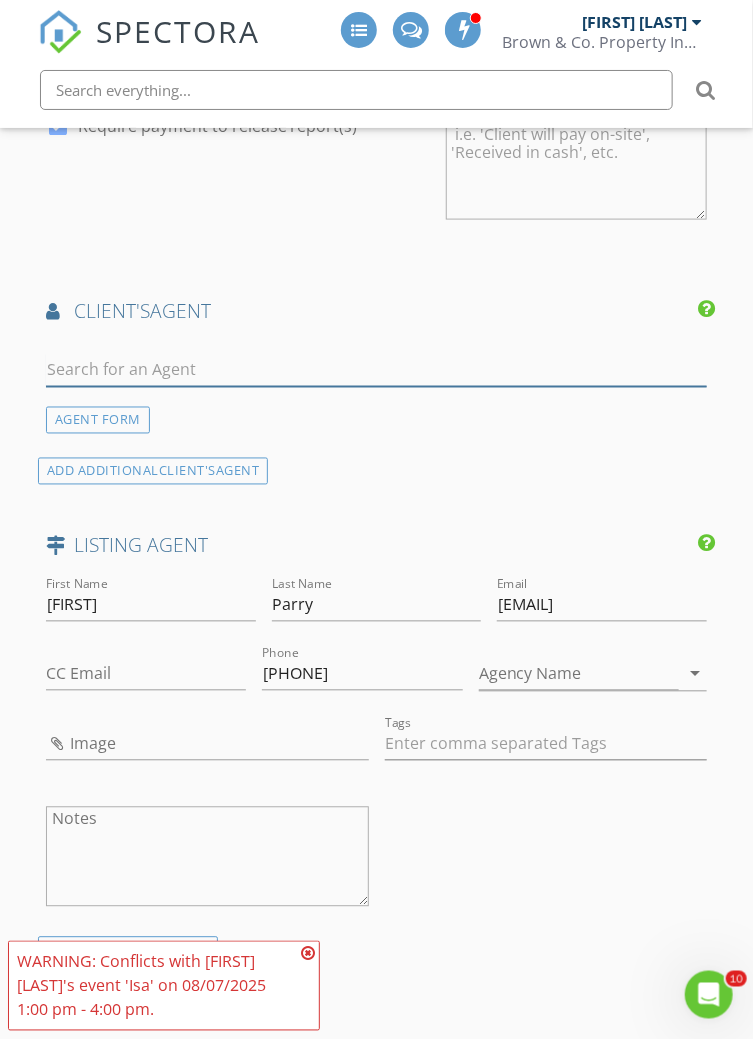 click at bounding box center [377, 370] 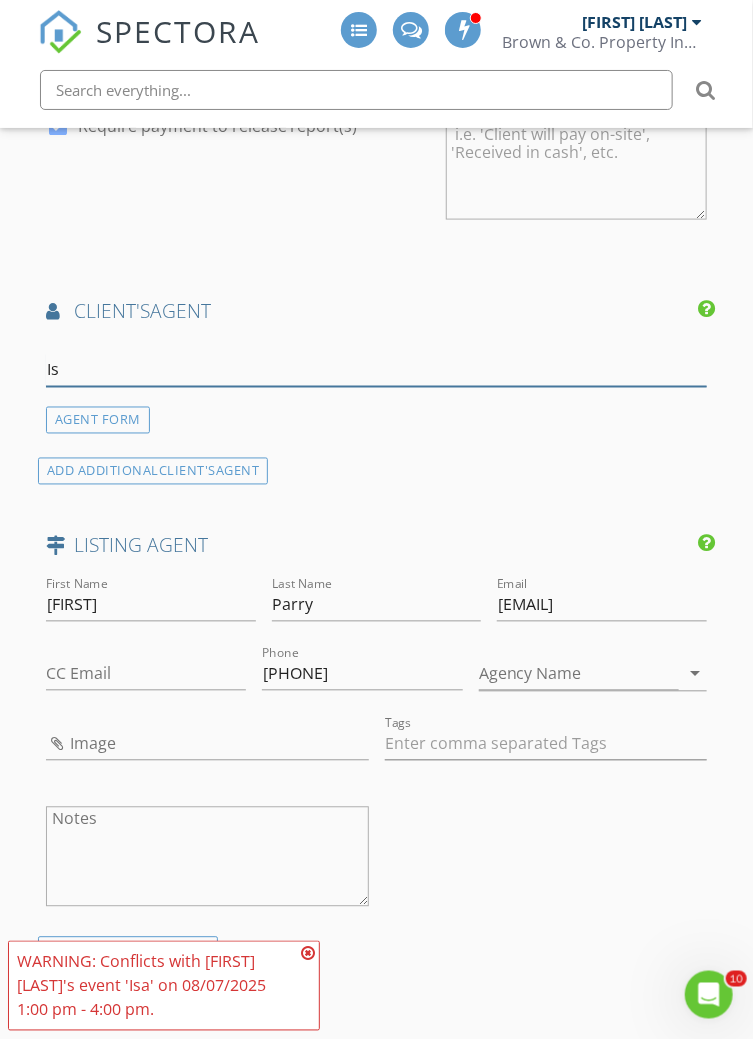 type on "Isa" 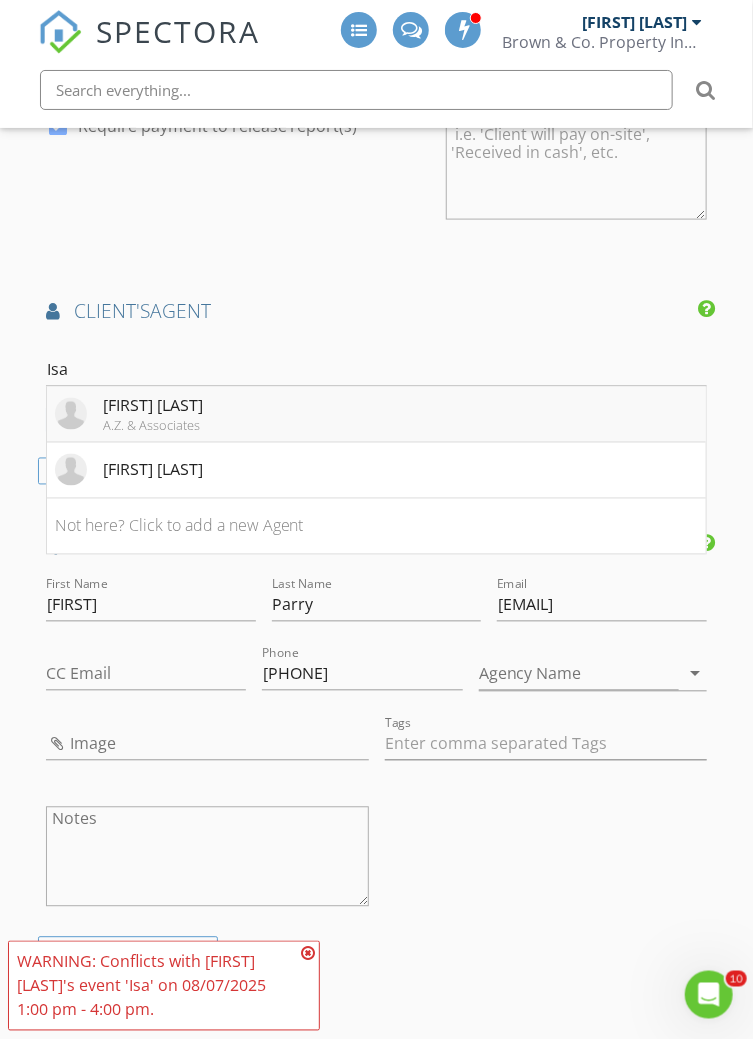 click on "Isabel Figueroa
A.Z. & Associates" at bounding box center (377, 415) 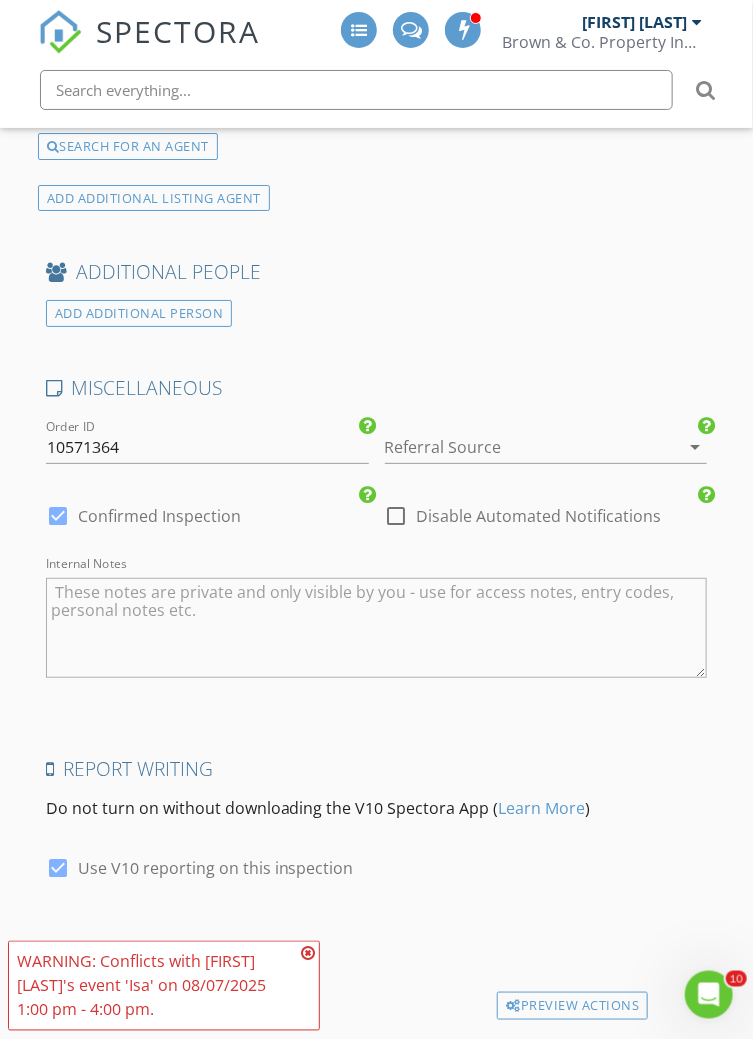 scroll, scrollTop: 3536, scrollLeft: 0, axis: vertical 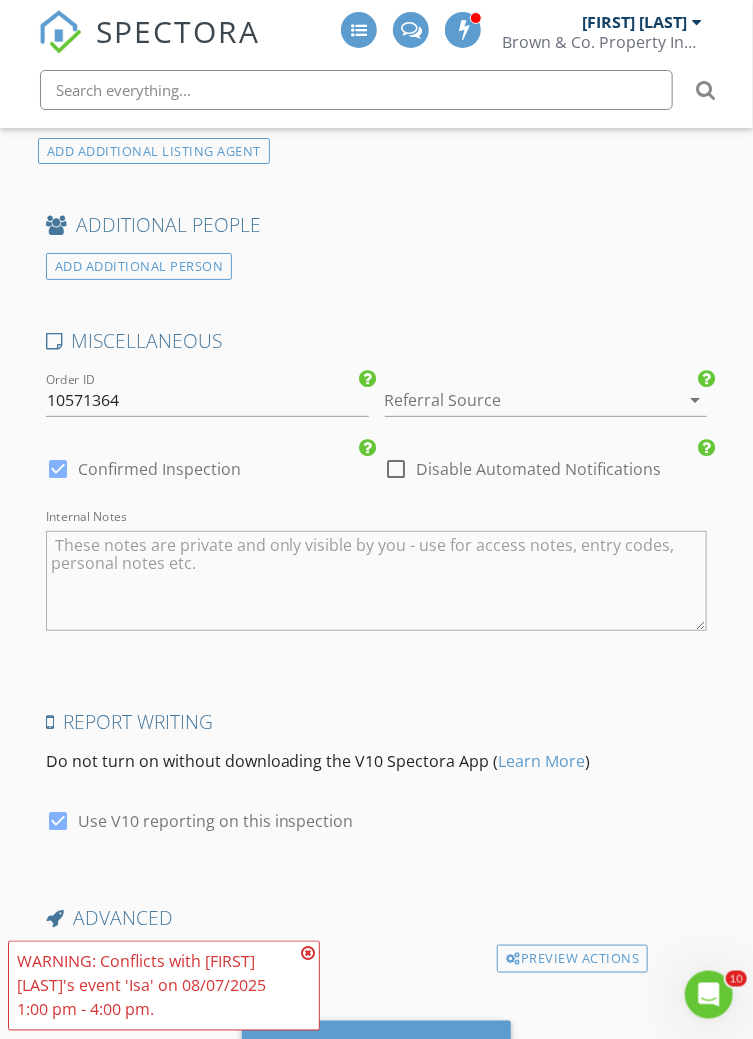click at bounding box center [308, 954] 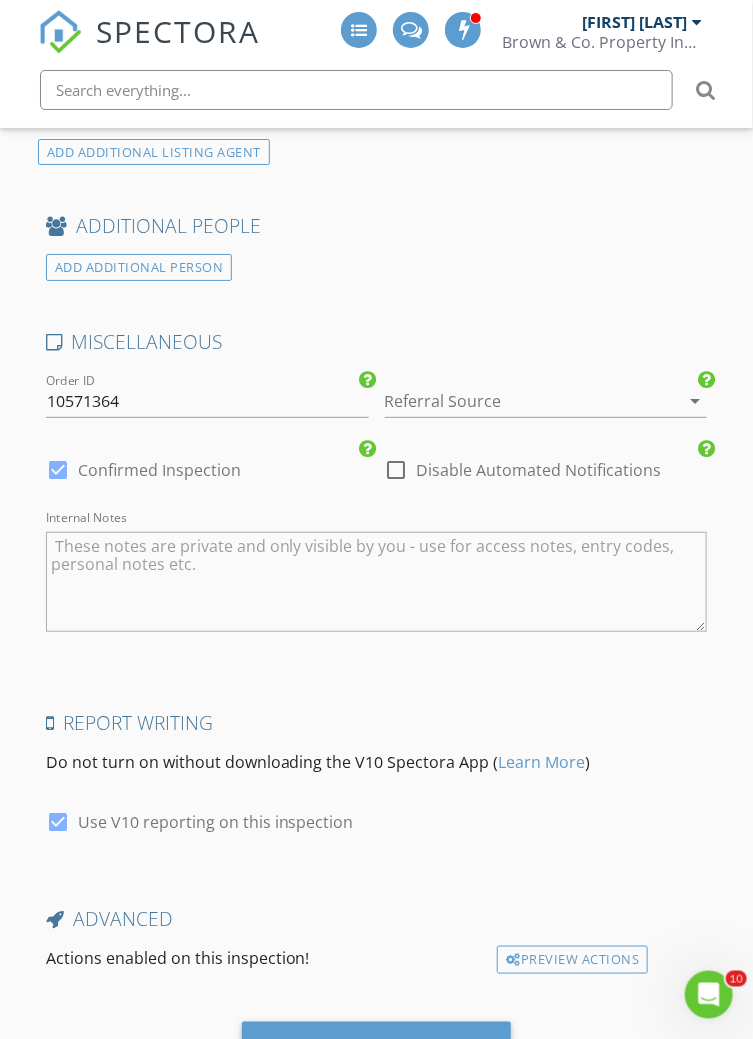 scroll, scrollTop: 3536, scrollLeft: 0, axis: vertical 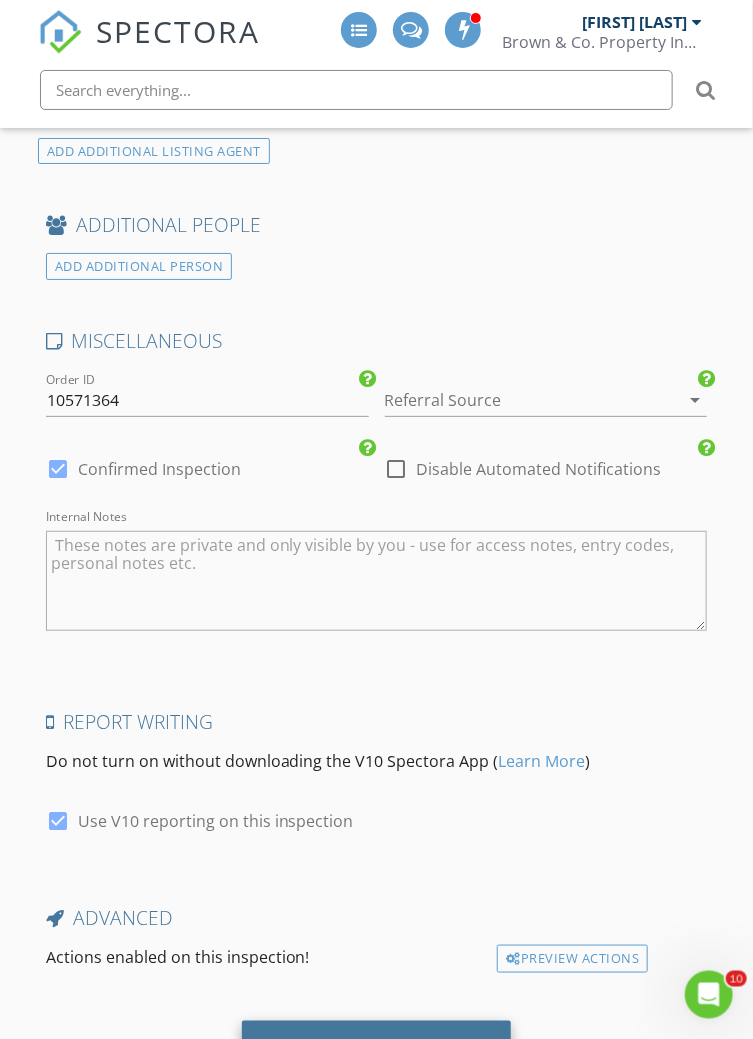 click on "Save Inspection" at bounding box center (376, 1047) 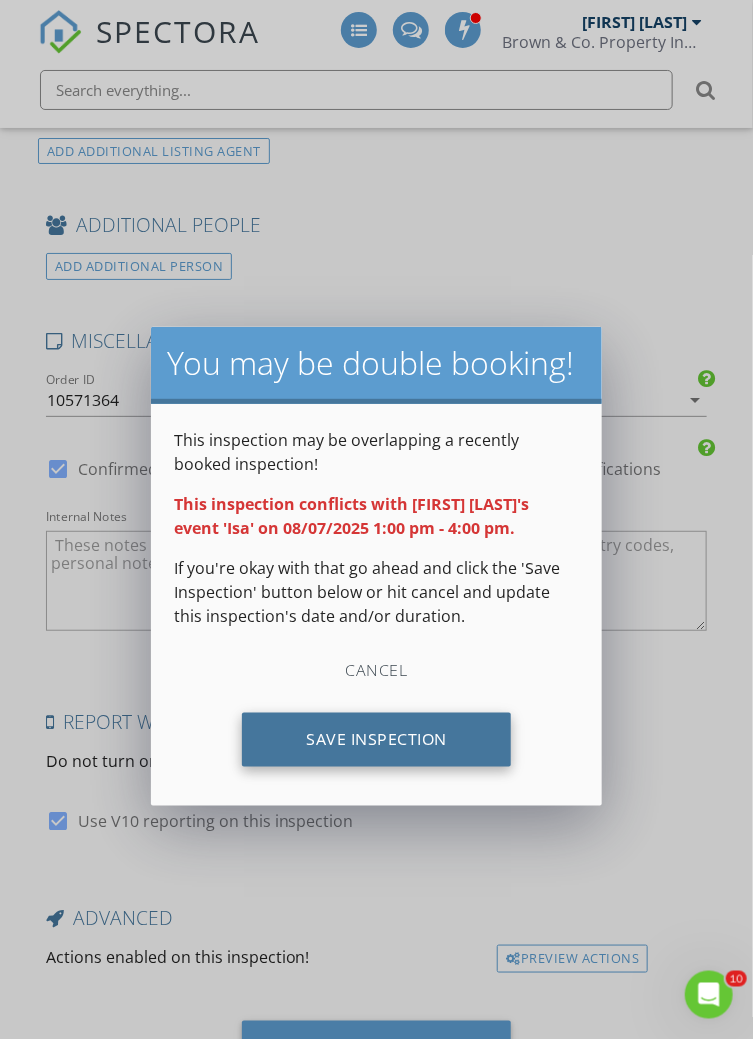 click on "Save Inspection" at bounding box center (376, 740) 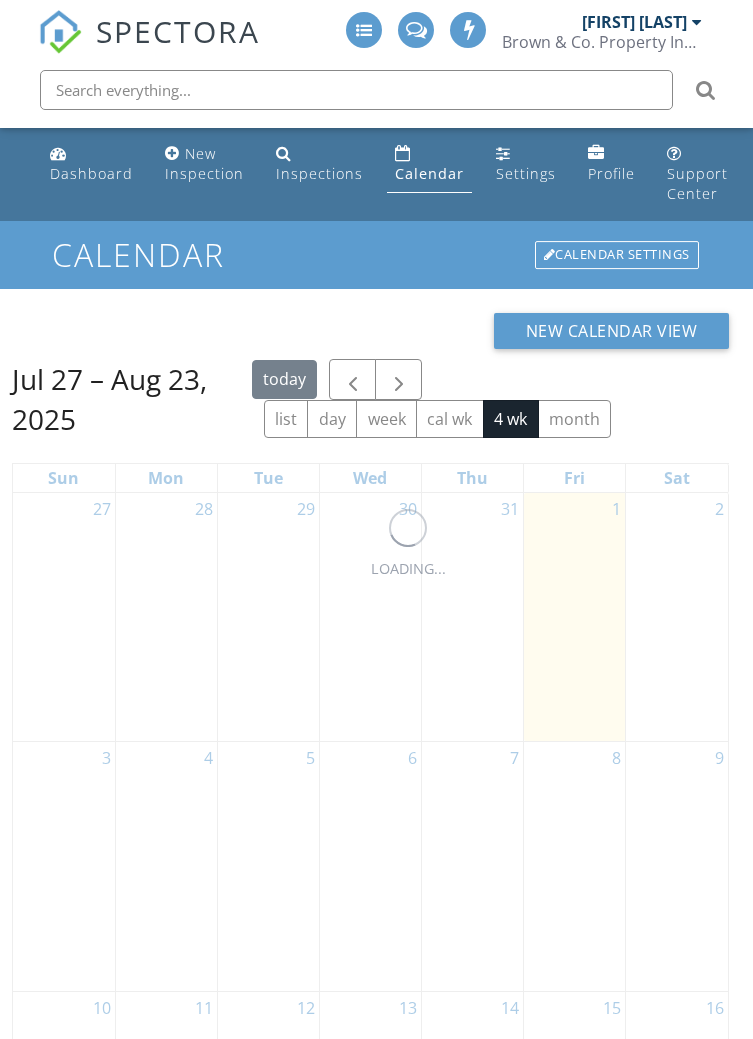 scroll, scrollTop: 0, scrollLeft: 0, axis: both 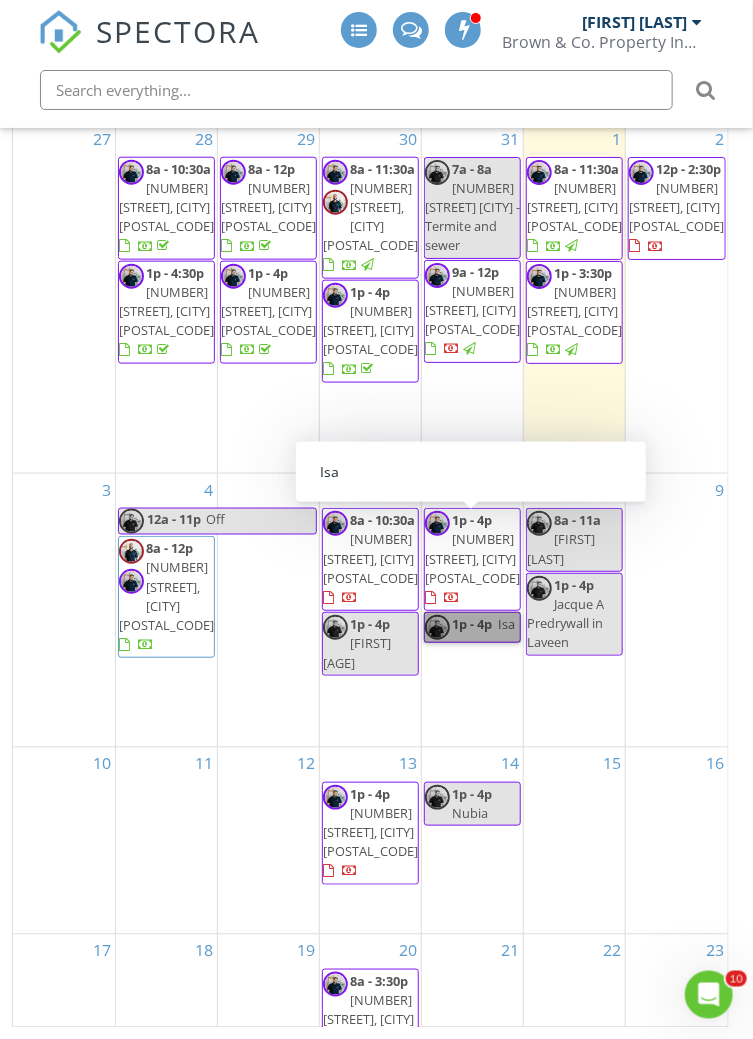 click on "[TIME] - [TIME]
[FIRST]" at bounding box center (472, 627) 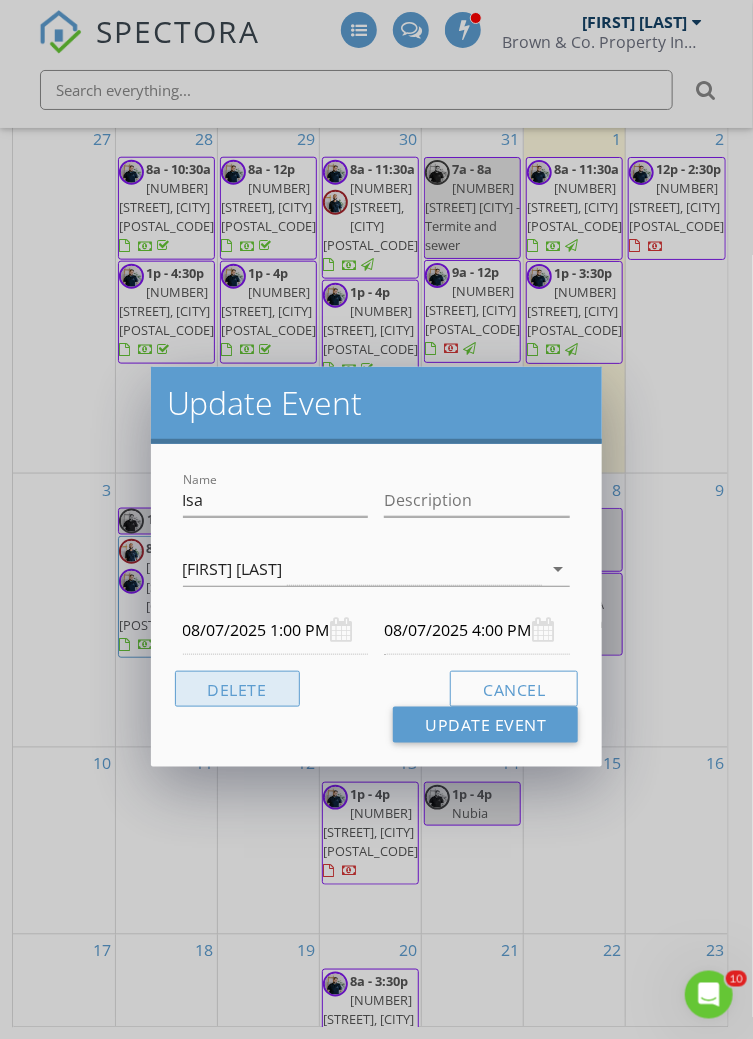 click on "Delete" at bounding box center (237, 689) 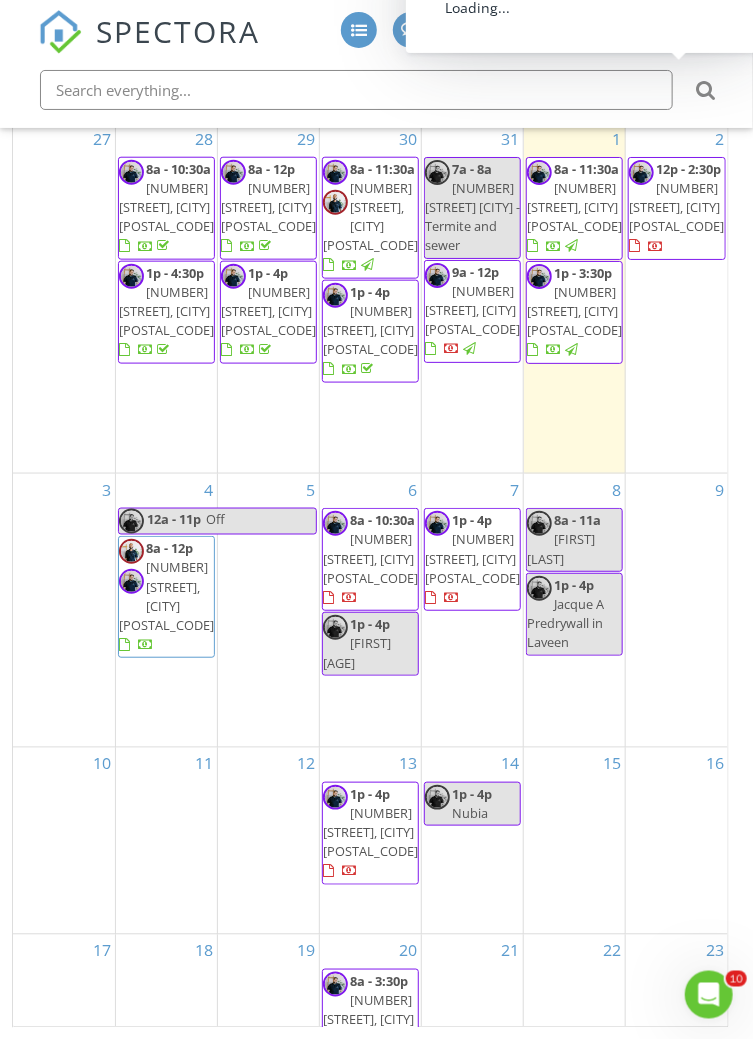 scroll, scrollTop: 361, scrollLeft: 0, axis: vertical 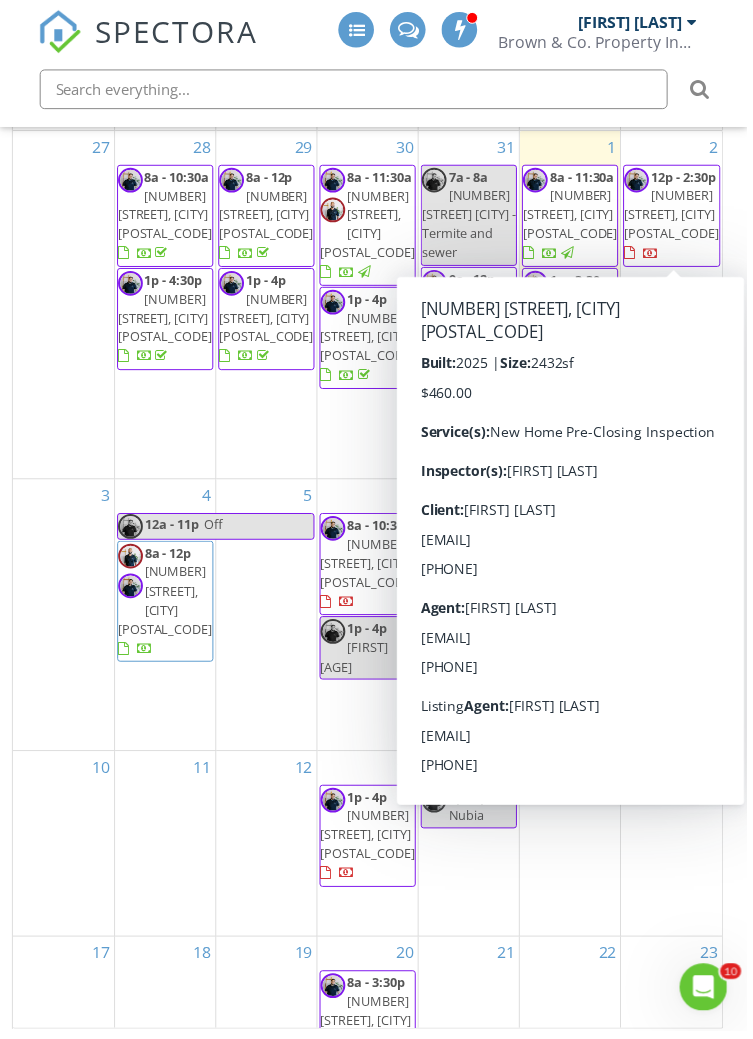 click on "[NUMBER] [STREET], [CITY] [POSTAL_CODE]" at bounding box center (676, 216) 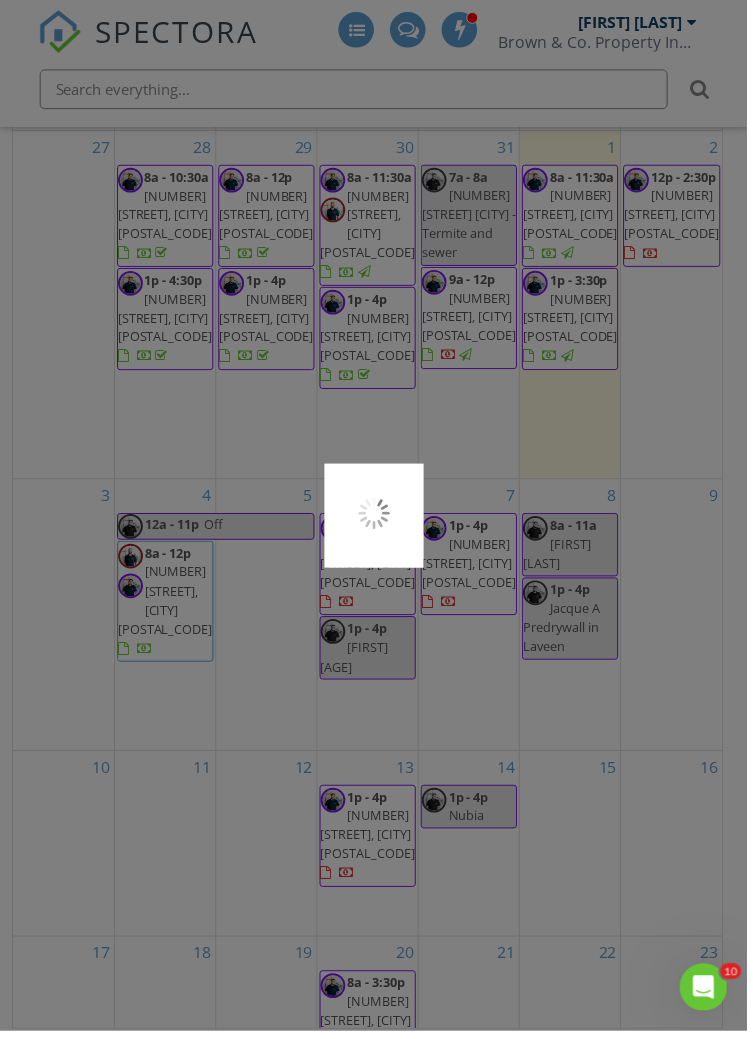 scroll, scrollTop: 440, scrollLeft: 0, axis: vertical 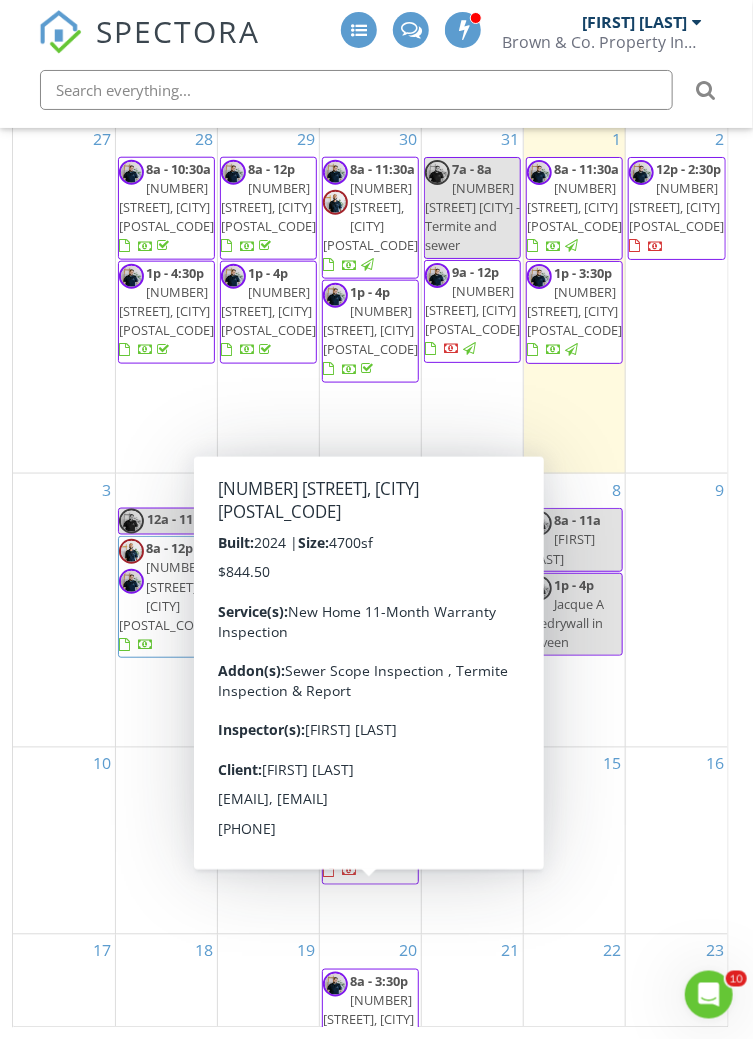 click on "[NUMBER] [STREET], [CITY] [POSTAL_CODE]" at bounding box center [370, 1019] 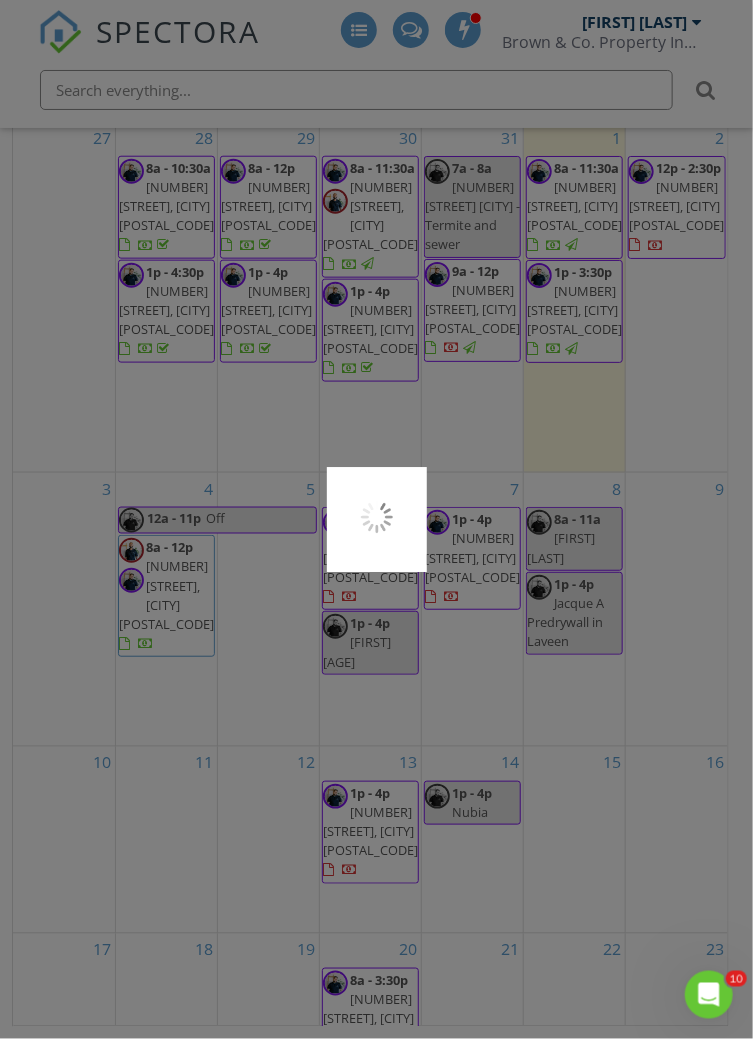 scroll, scrollTop: 448, scrollLeft: 0, axis: vertical 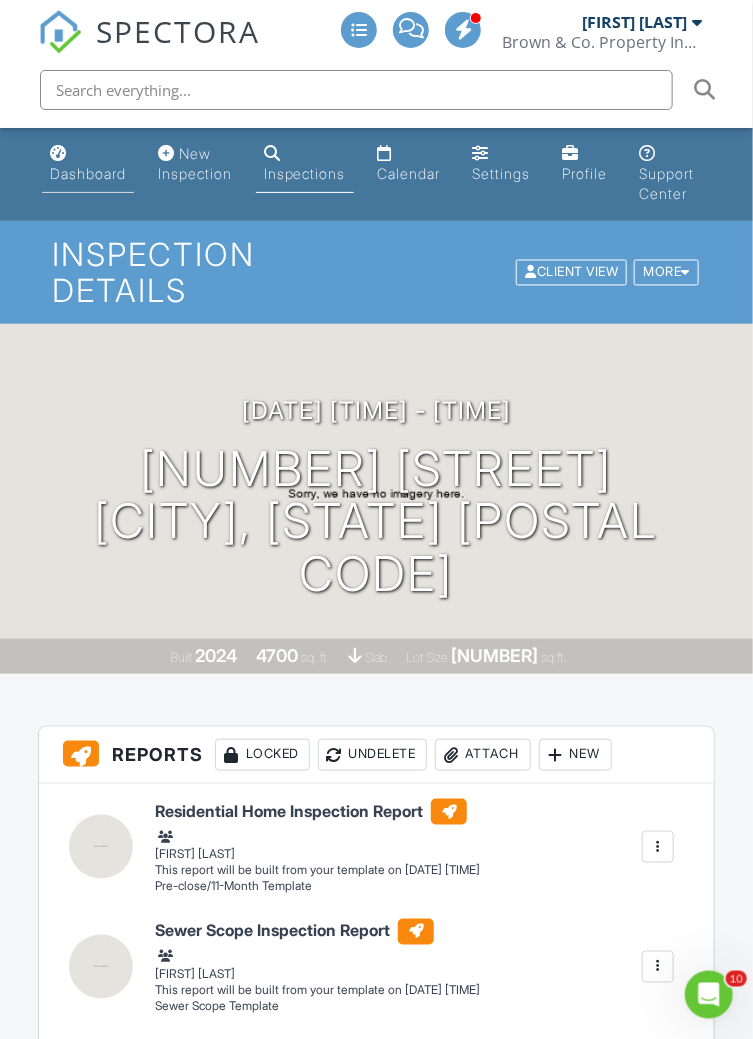 click on "Dashboard" at bounding box center (88, 173) 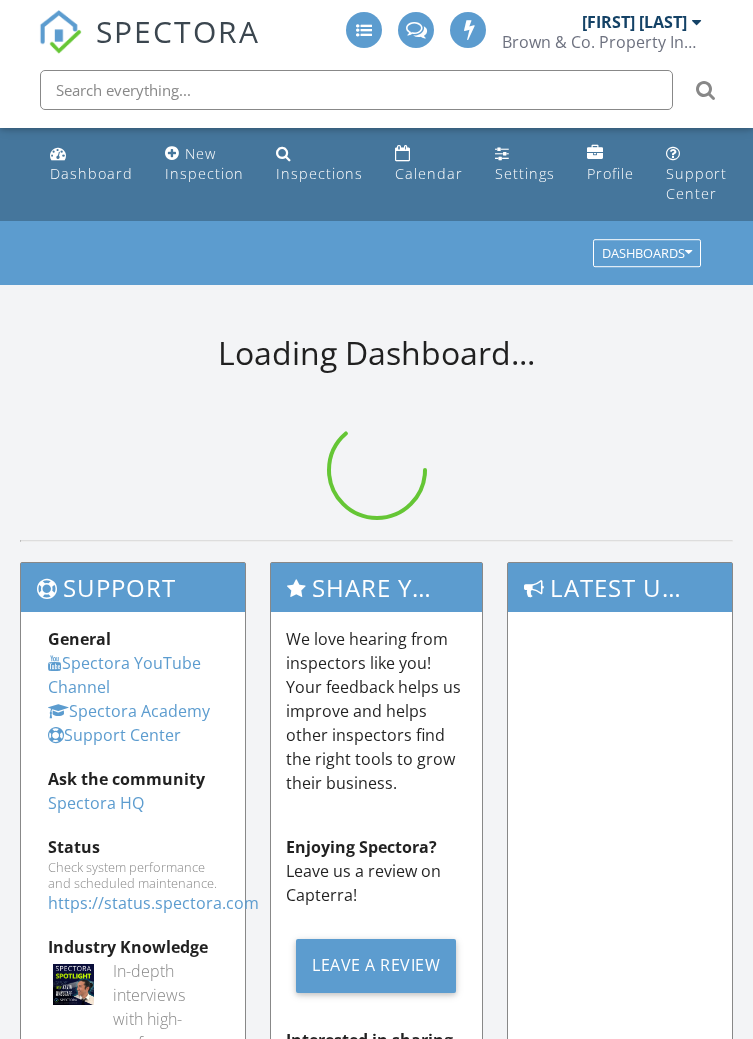 scroll, scrollTop: 0, scrollLeft: 0, axis: both 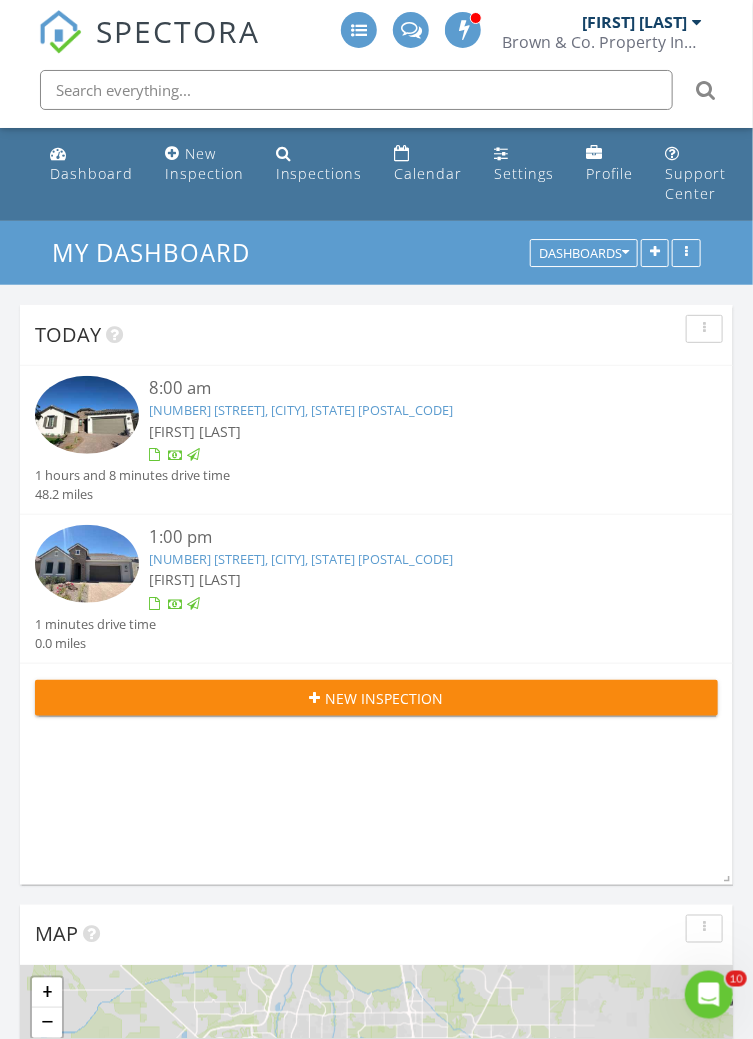 click on "[FIRST] [LAST]" at bounding box center [405, 579] 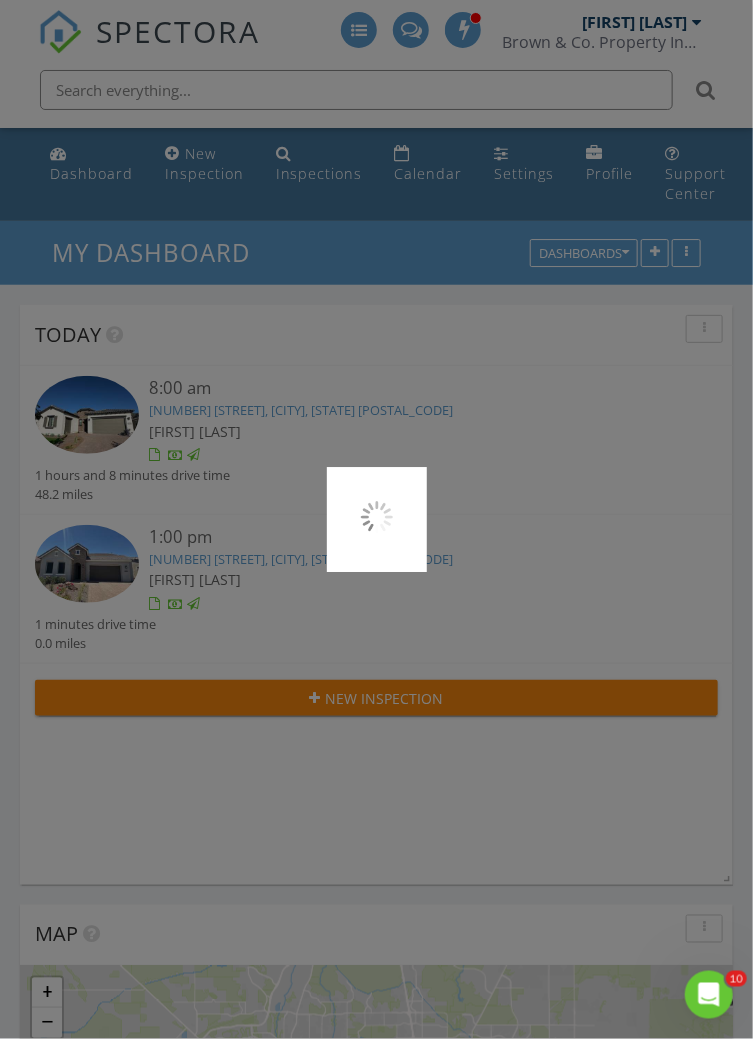 click at bounding box center [376, 519] 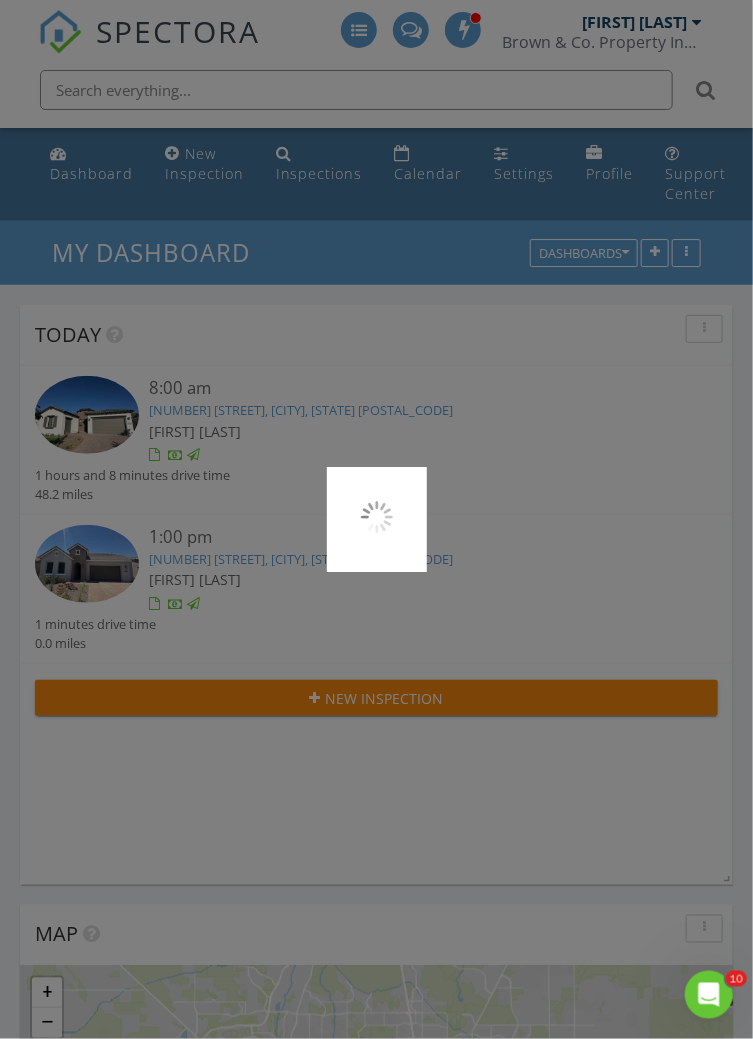 click at bounding box center (376, 519) 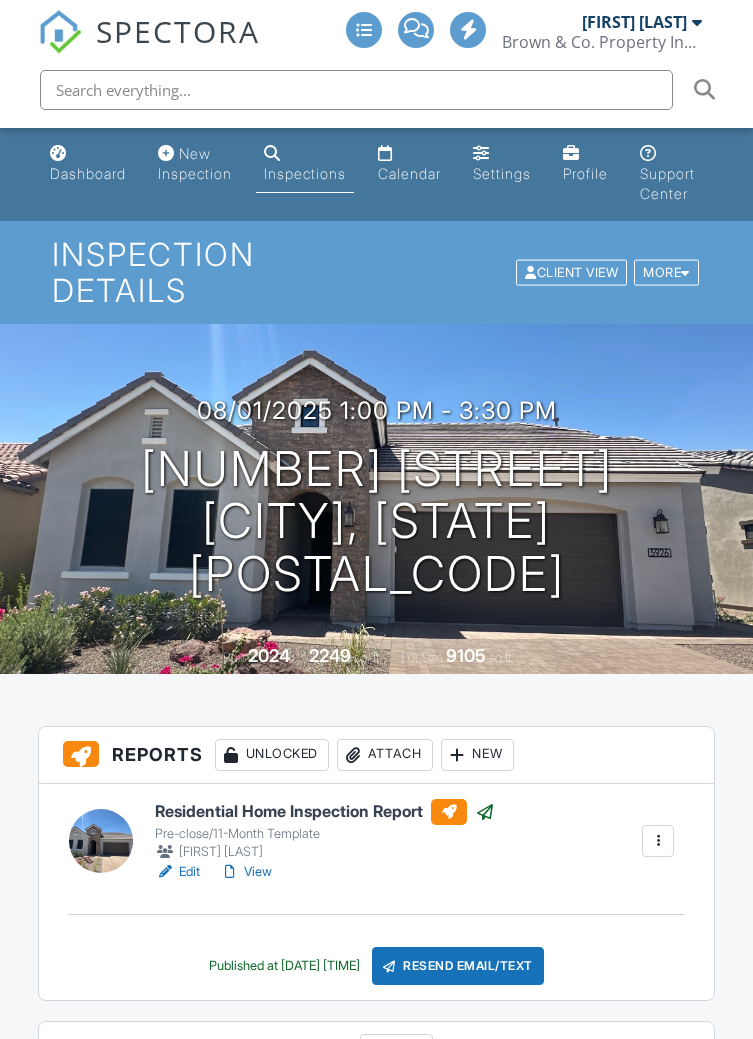 scroll, scrollTop: 0, scrollLeft: 0, axis: both 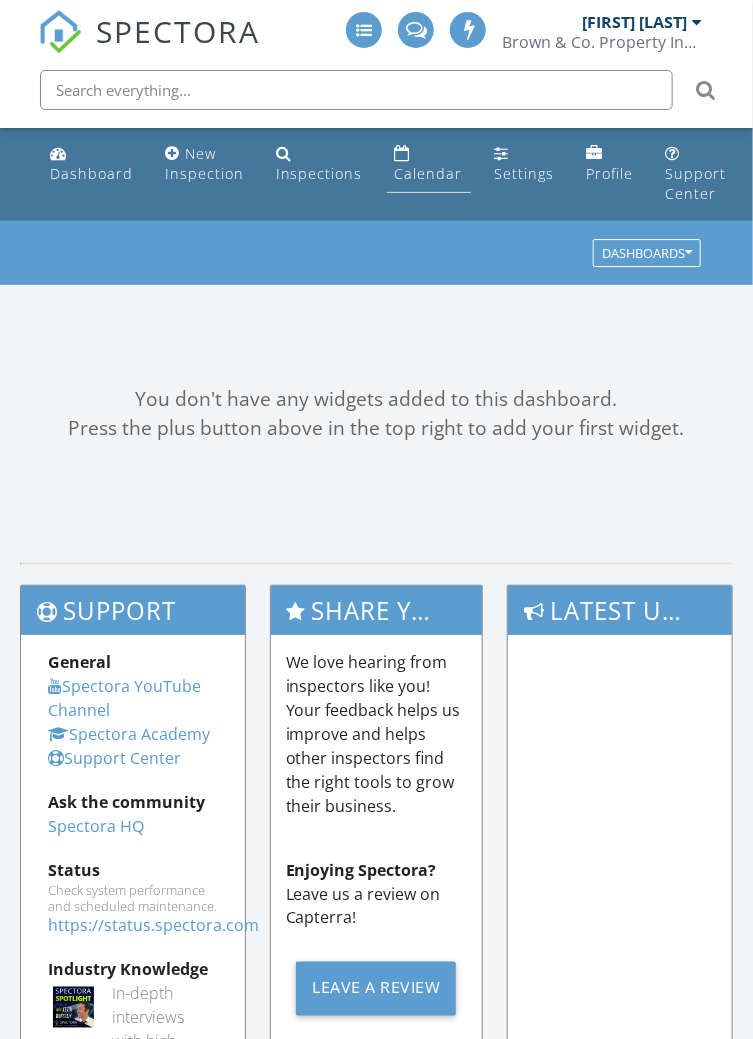 click on "Calendar" at bounding box center [429, 164] 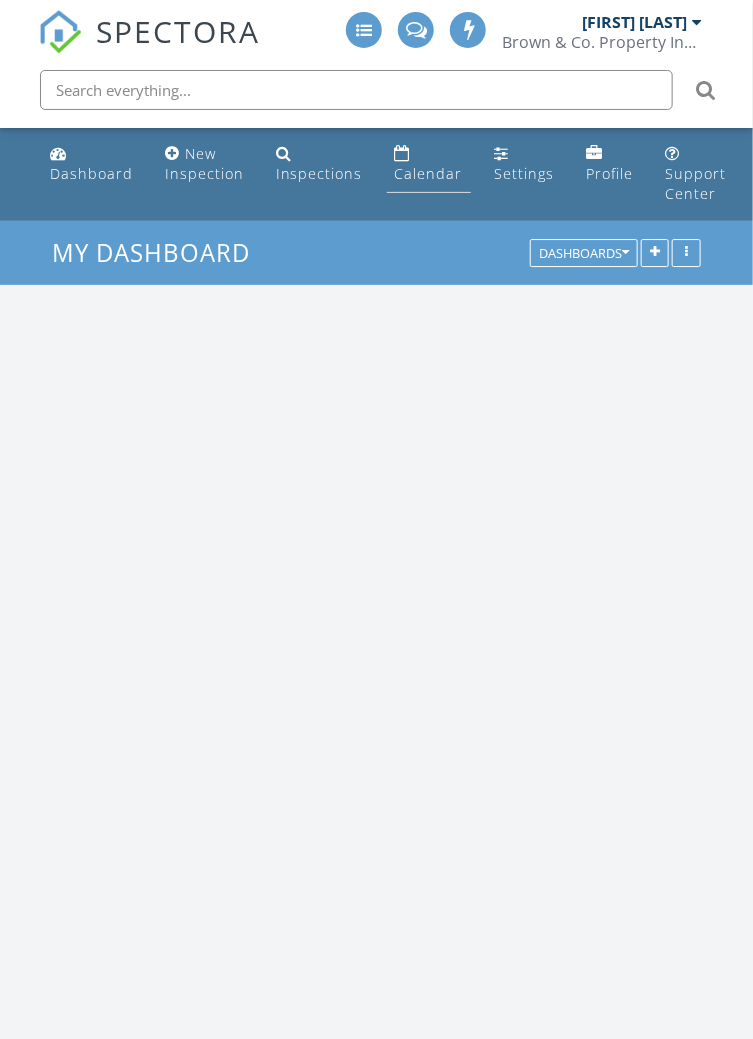 scroll, scrollTop: 9, scrollLeft: 9, axis: both 